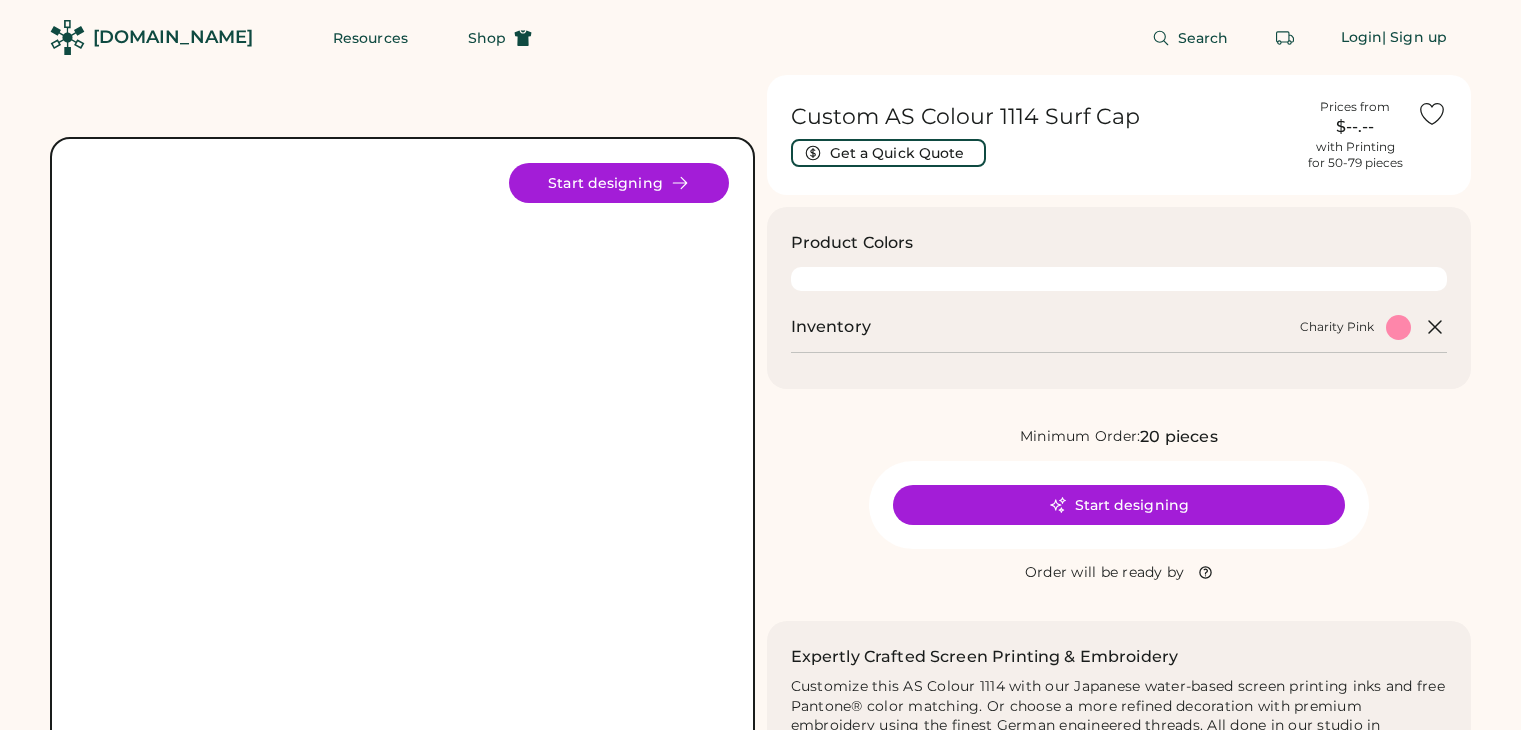 scroll, scrollTop: 0, scrollLeft: 0, axis: both 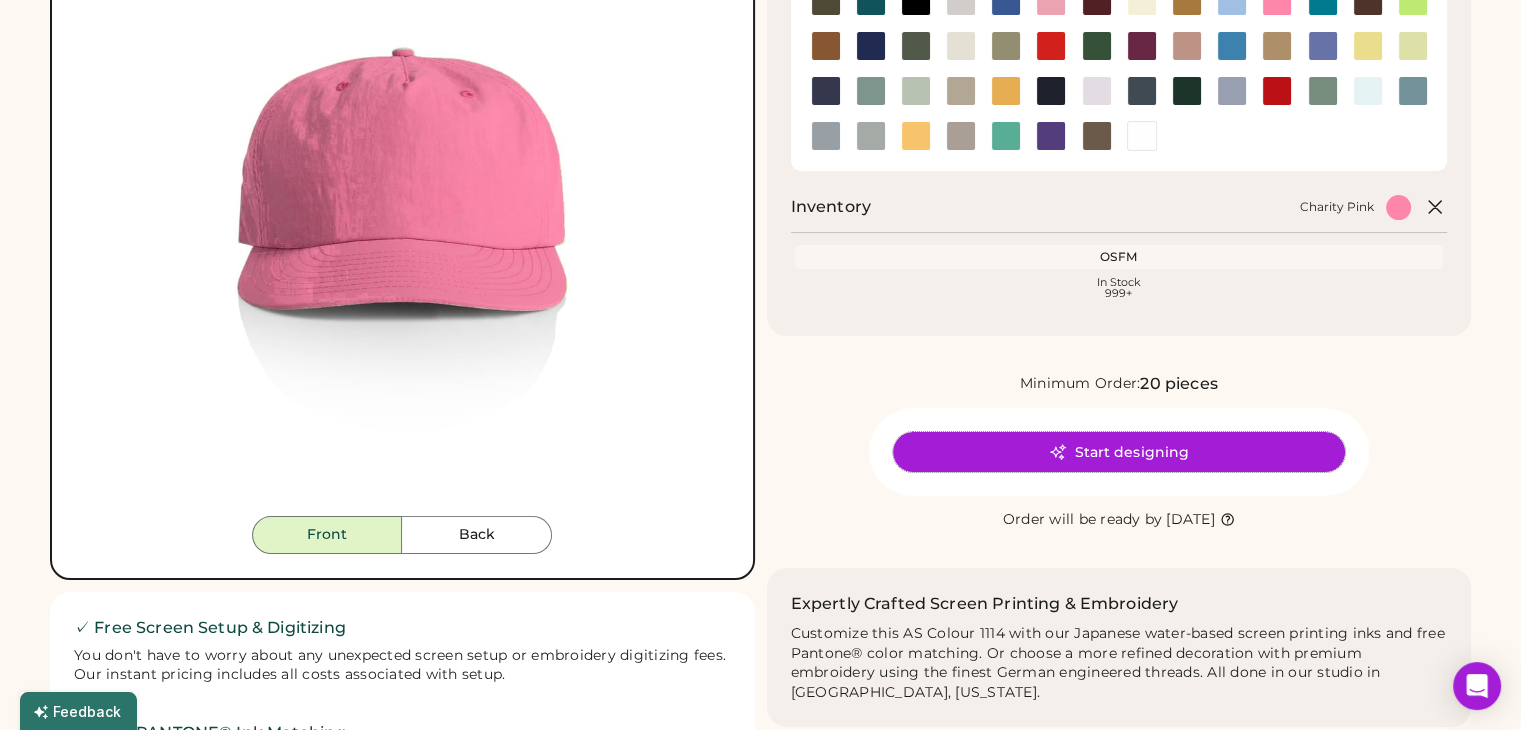 click on "Start designing" at bounding box center [1119, 452] 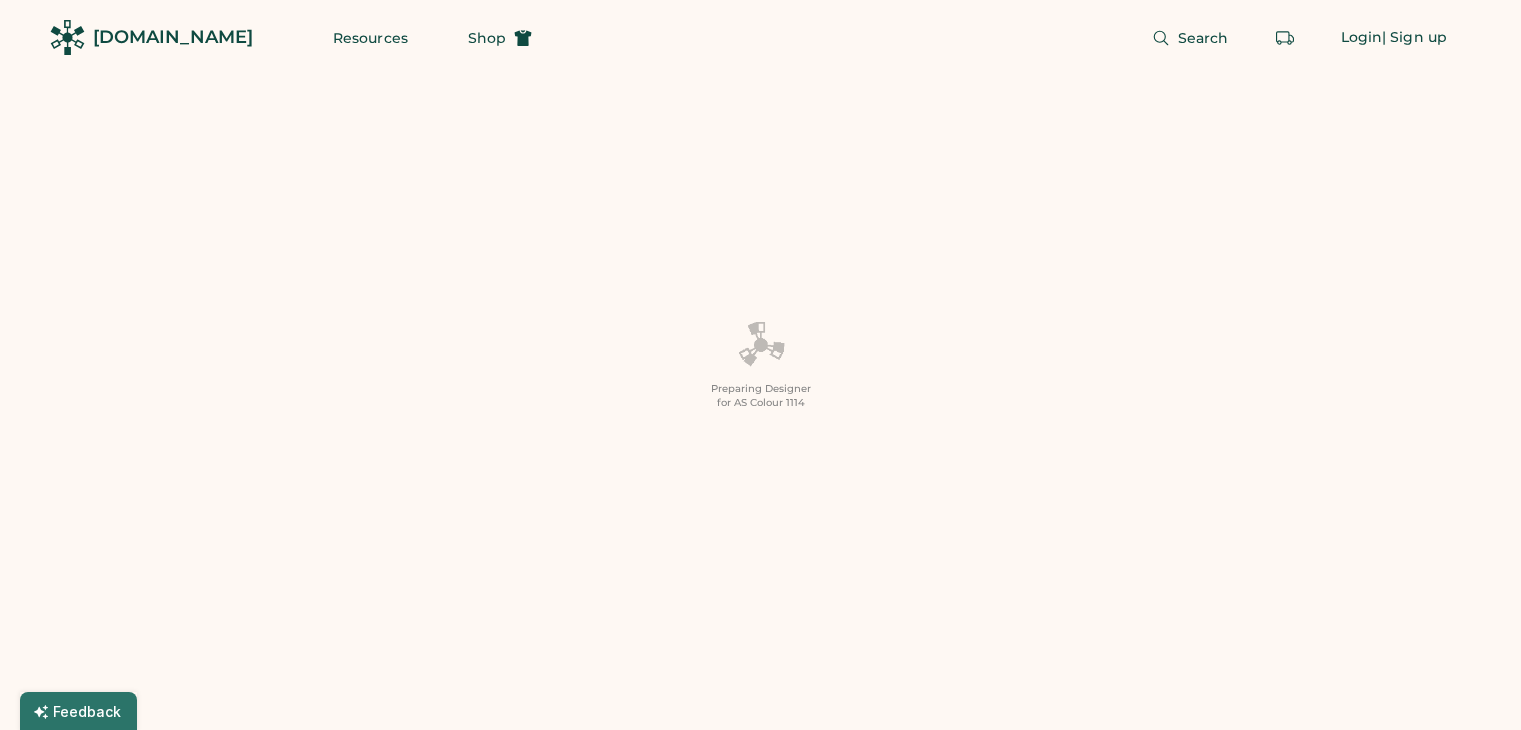 scroll, scrollTop: 0, scrollLeft: 0, axis: both 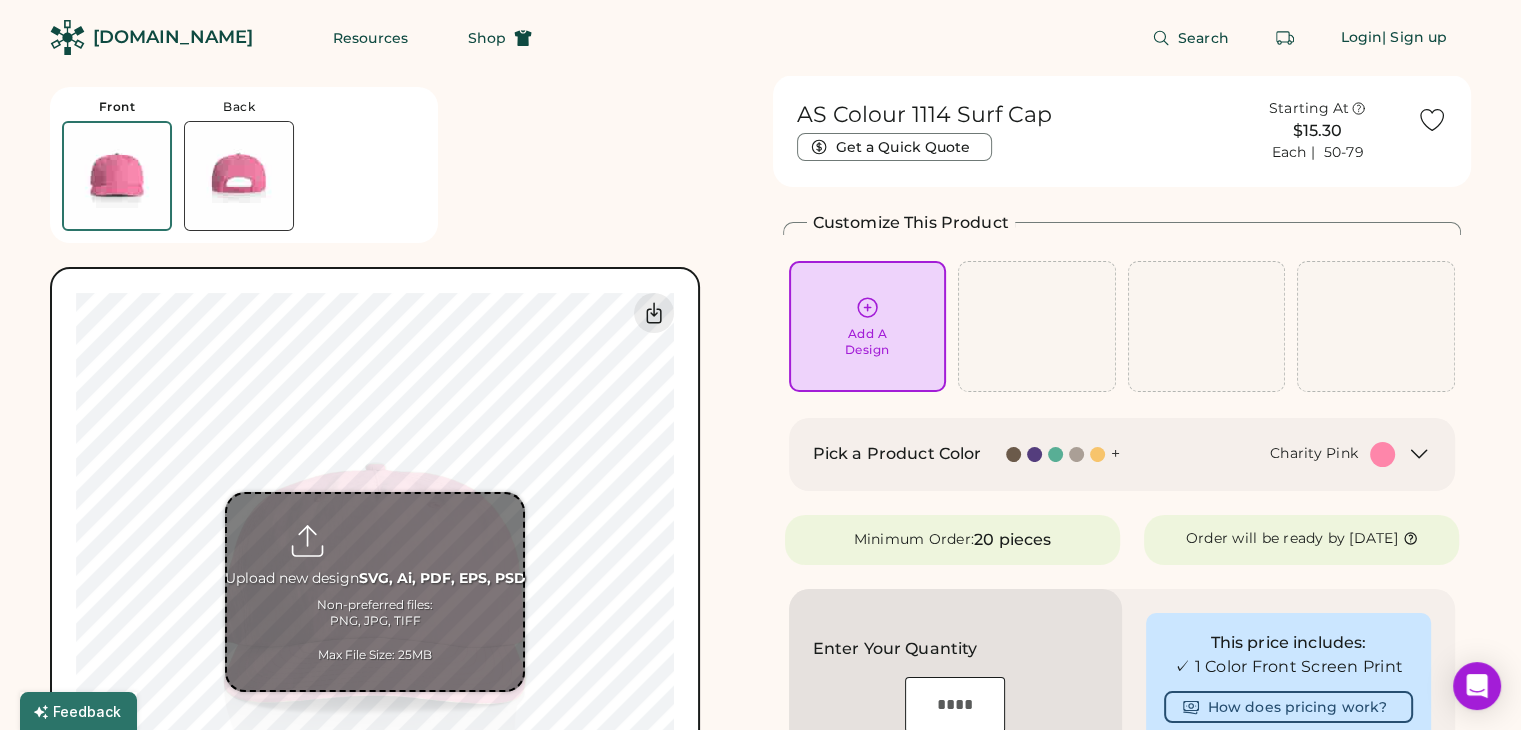 click at bounding box center [375, 592] 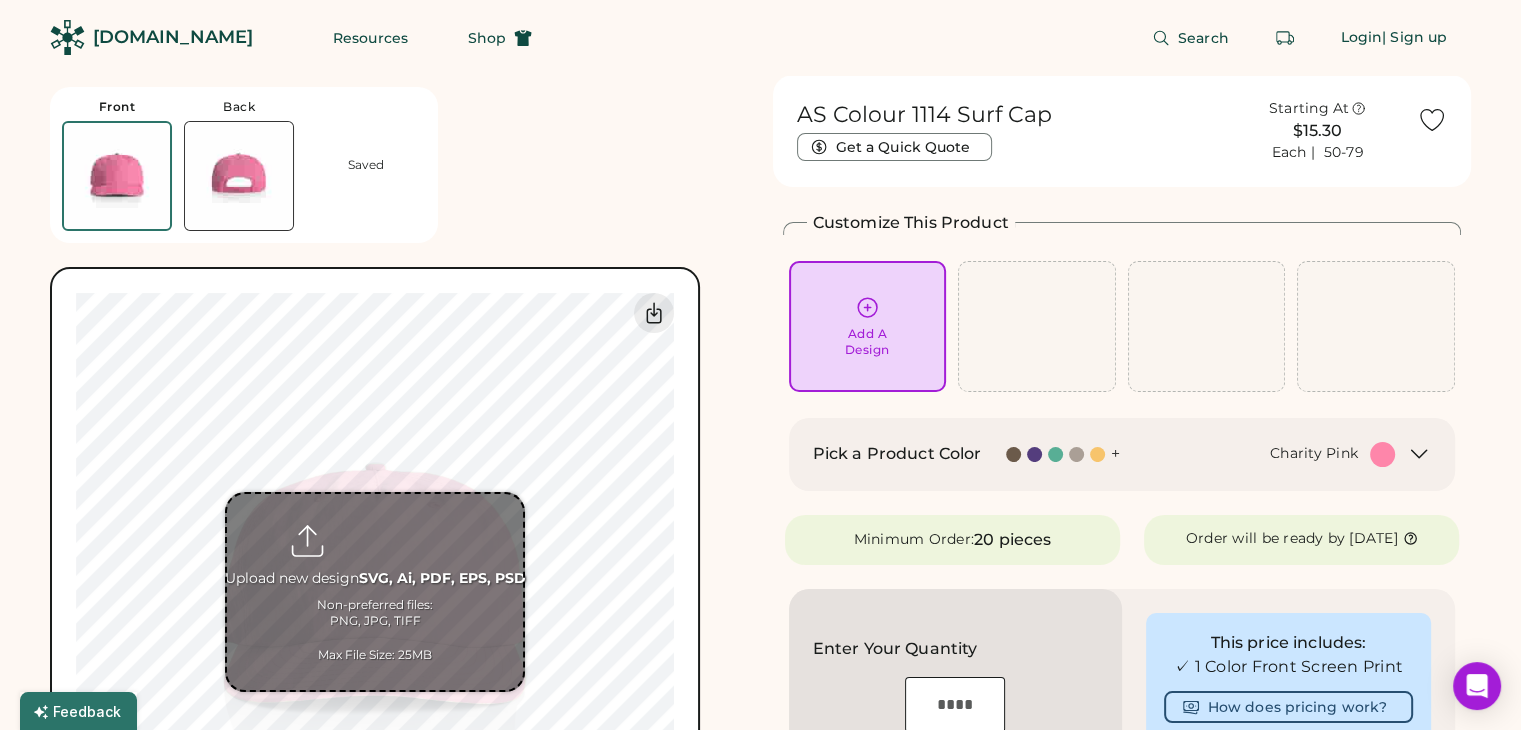 type on "**********" 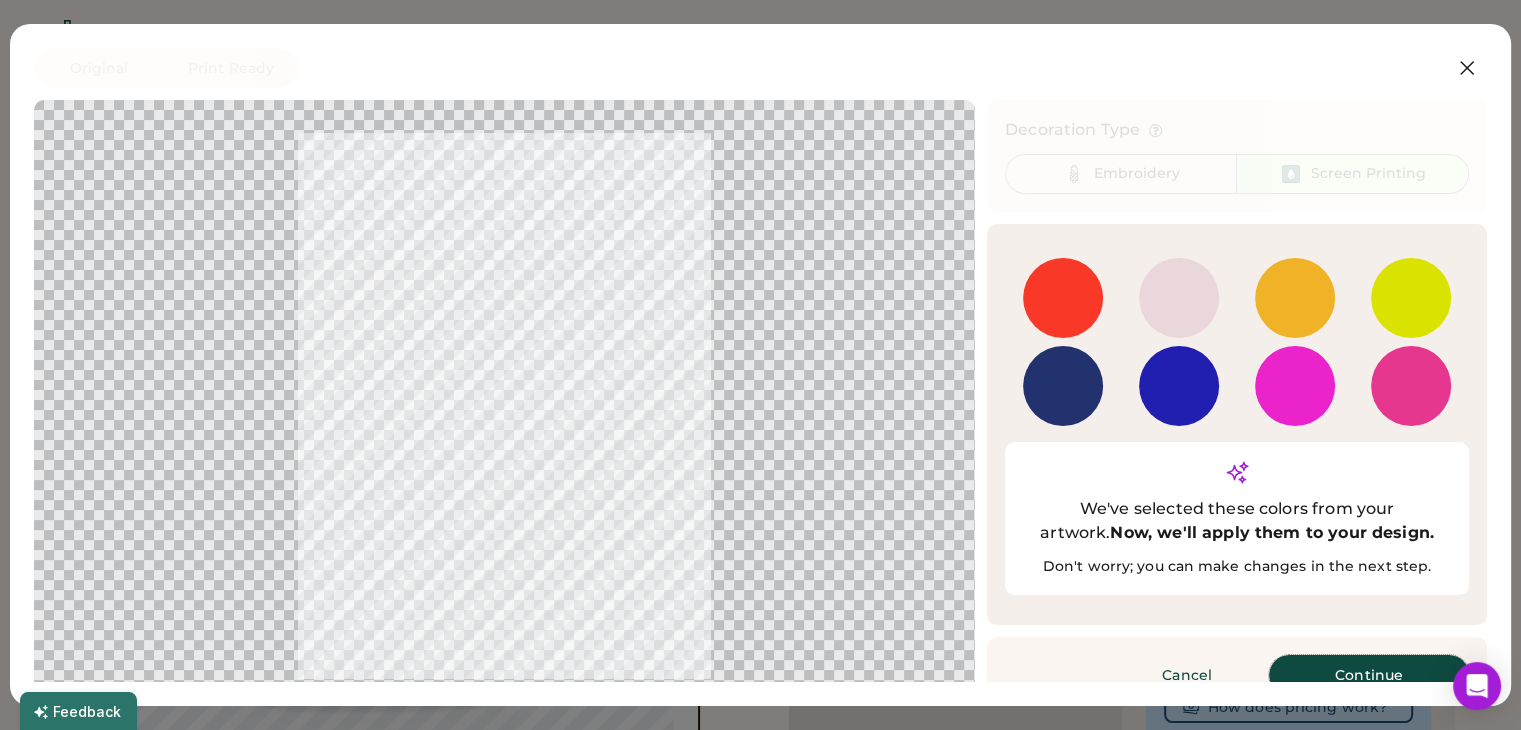 click on "Continue" at bounding box center [1369, 675] 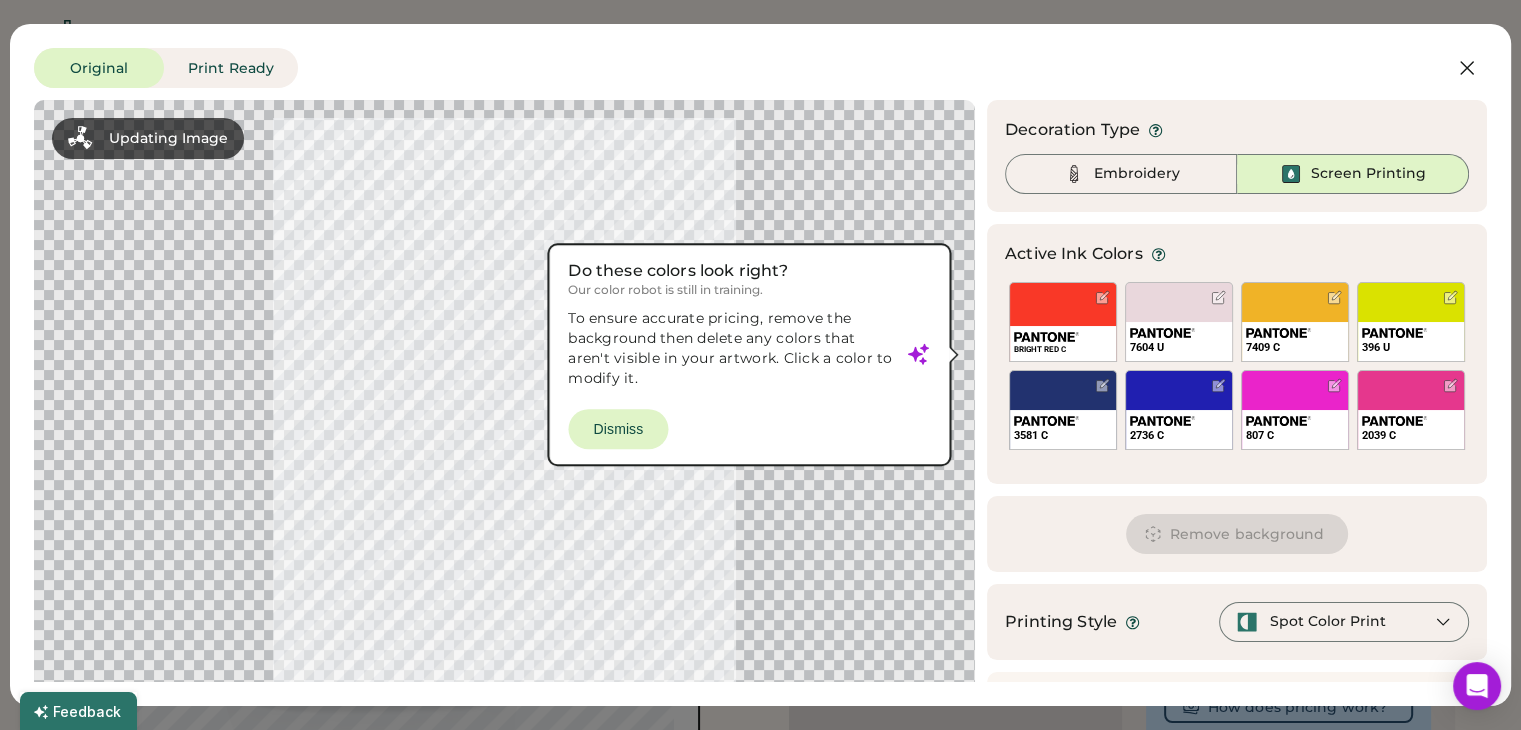 click at bounding box center [504, 424] 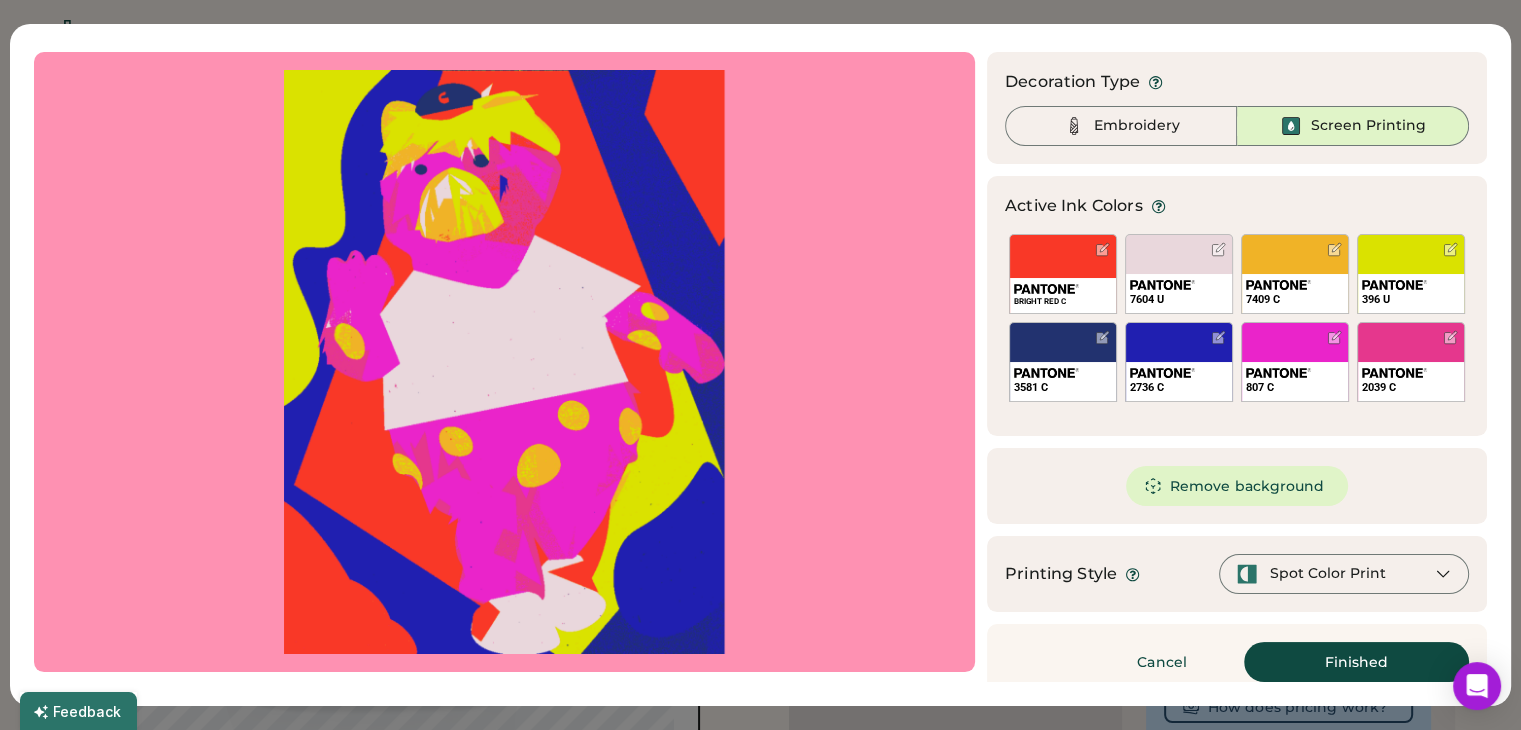 scroll, scrollTop: 66, scrollLeft: 0, axis: vertical 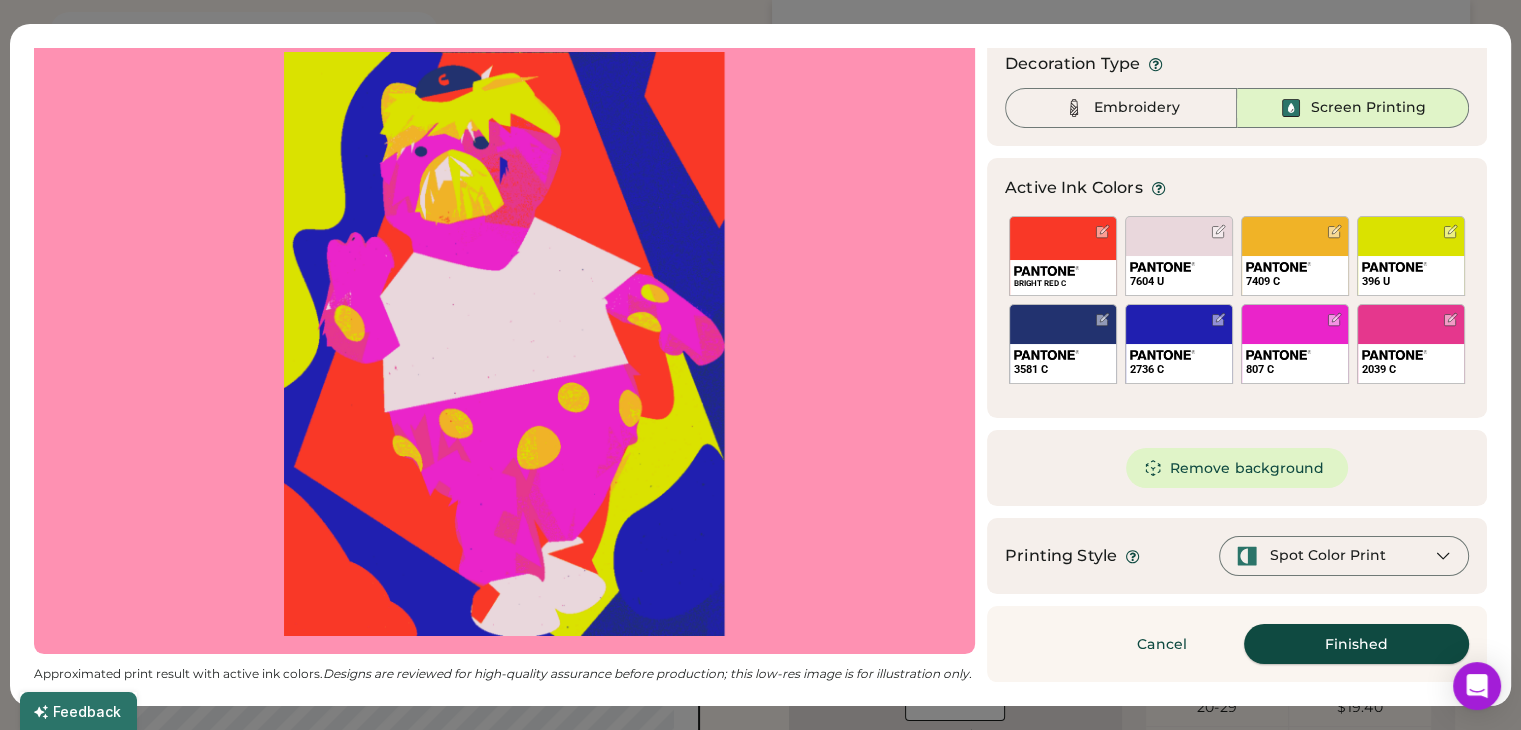 click on "Finished" at bounding box center [1356, 644] 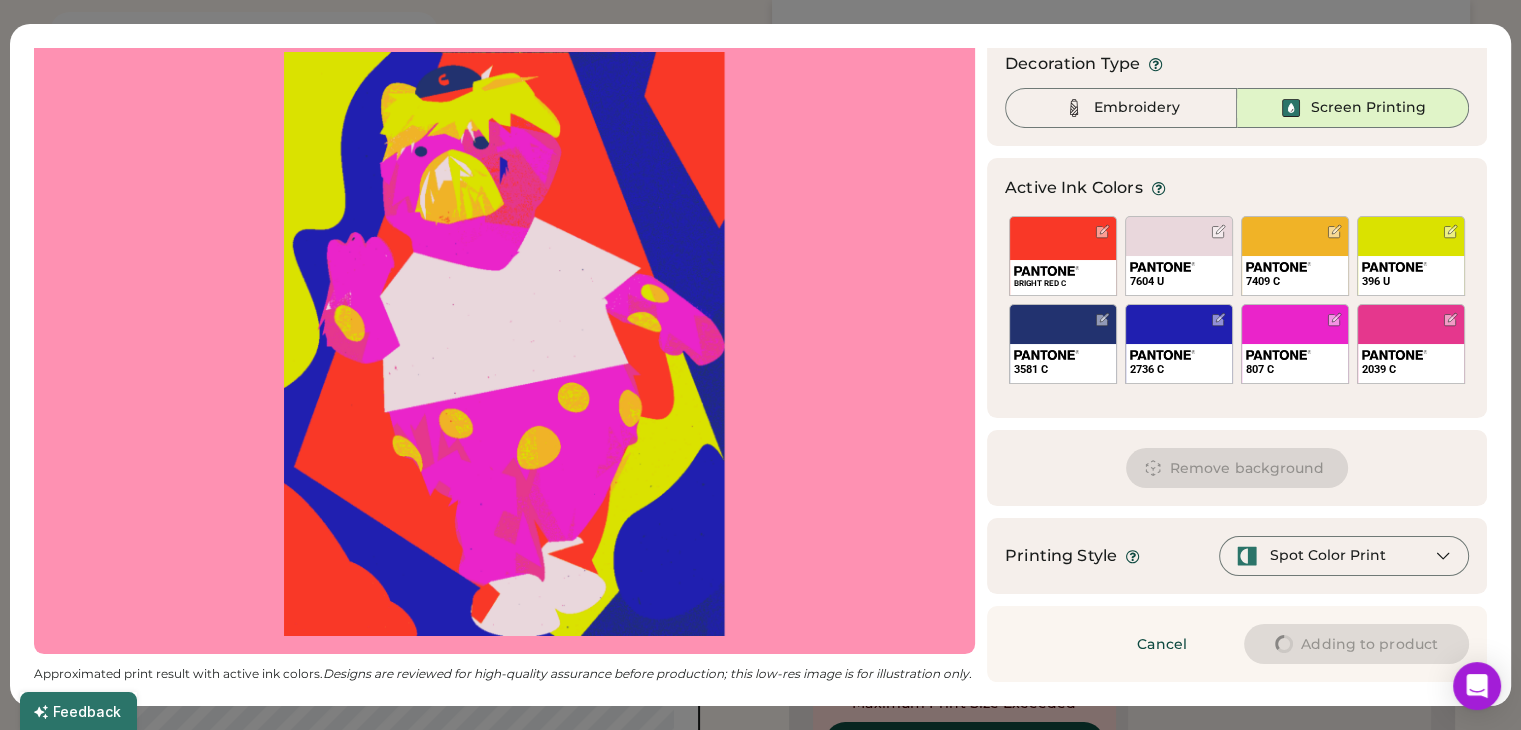 type on "****" 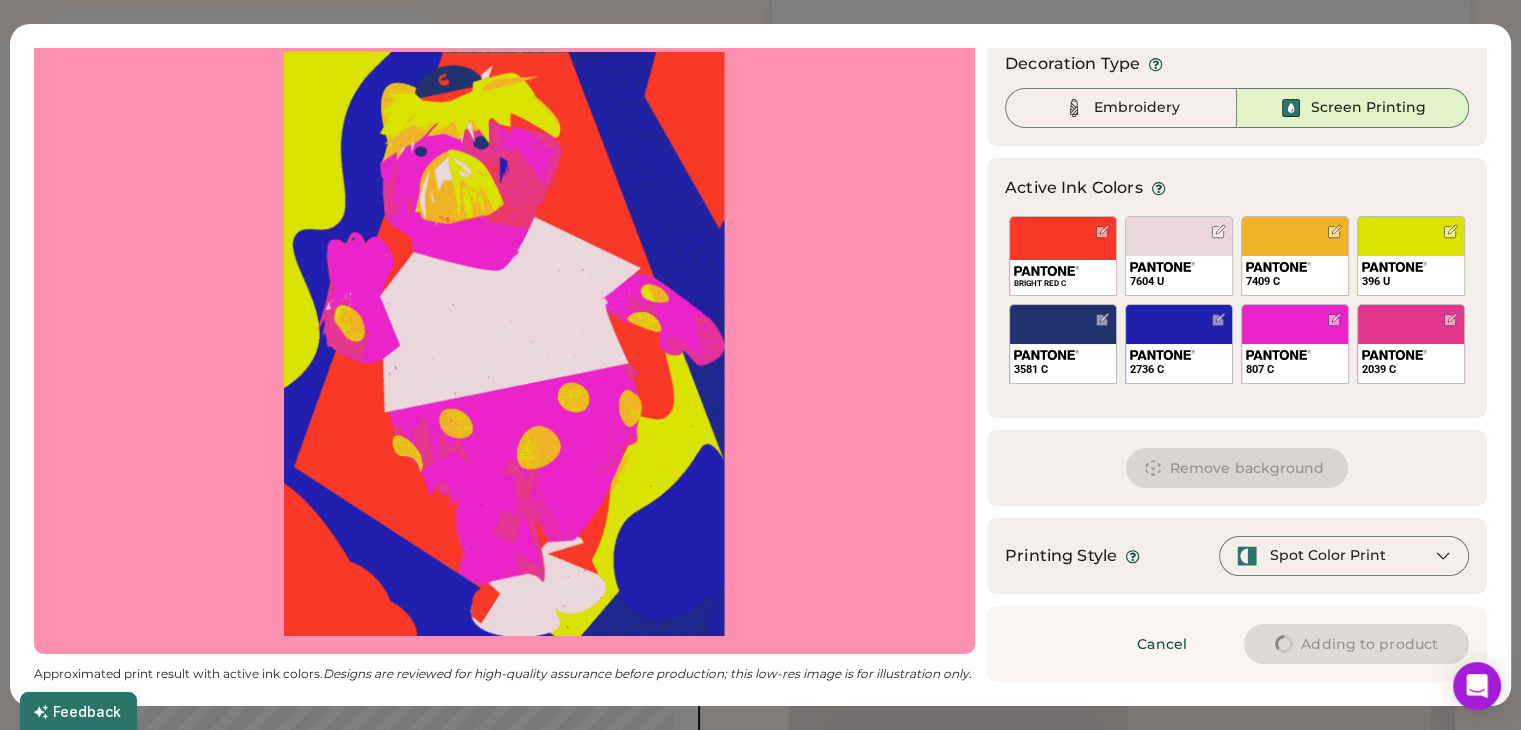 type on "****" 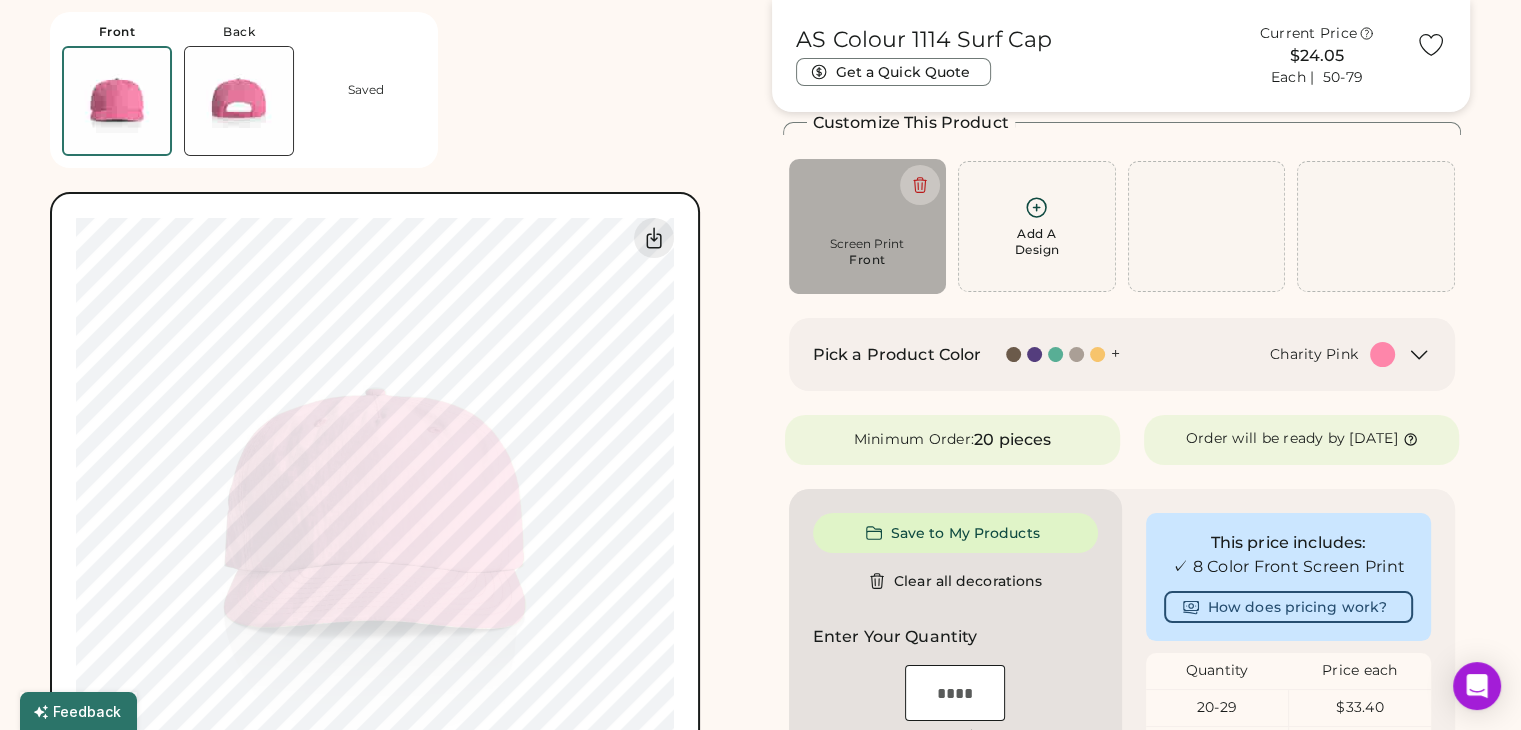 type on "****" 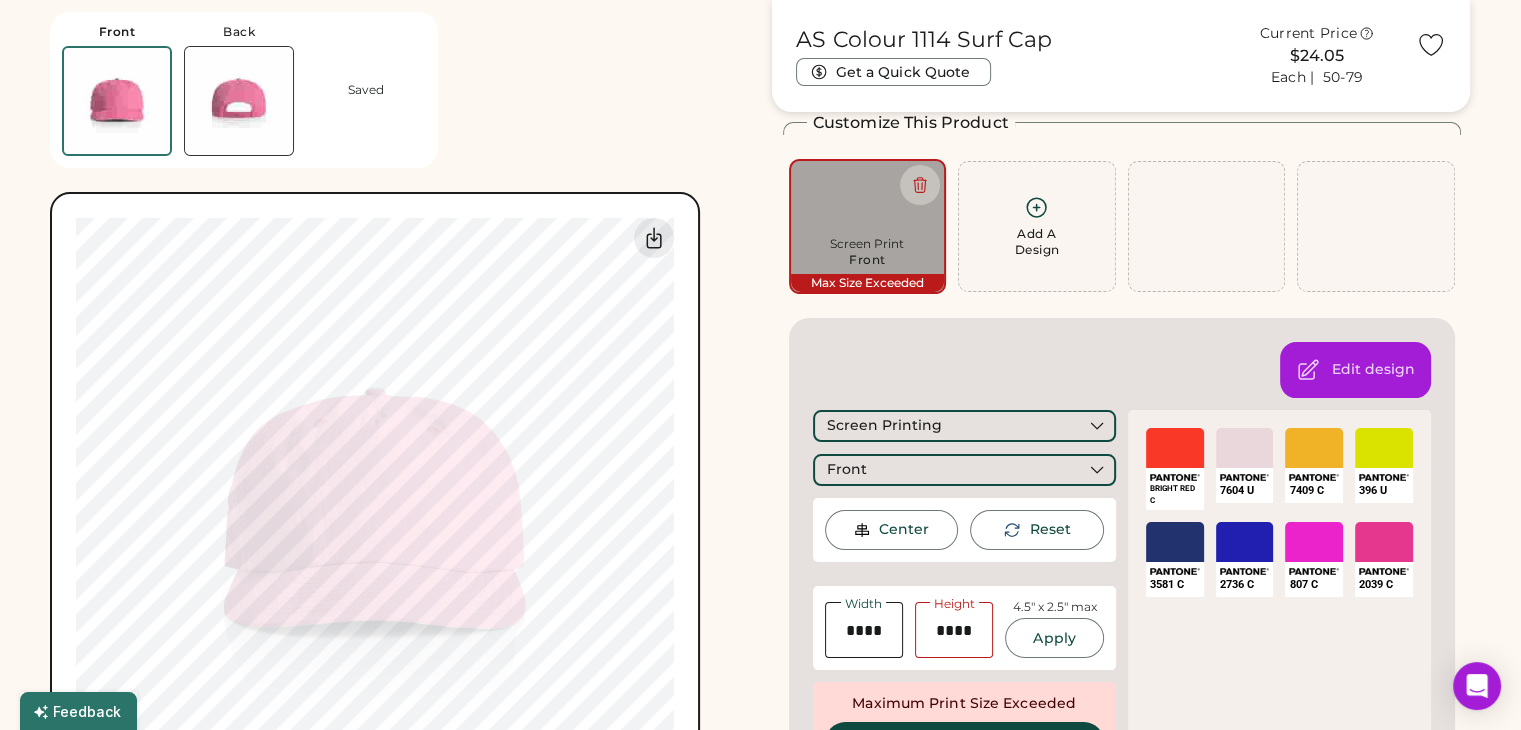 type on "****" 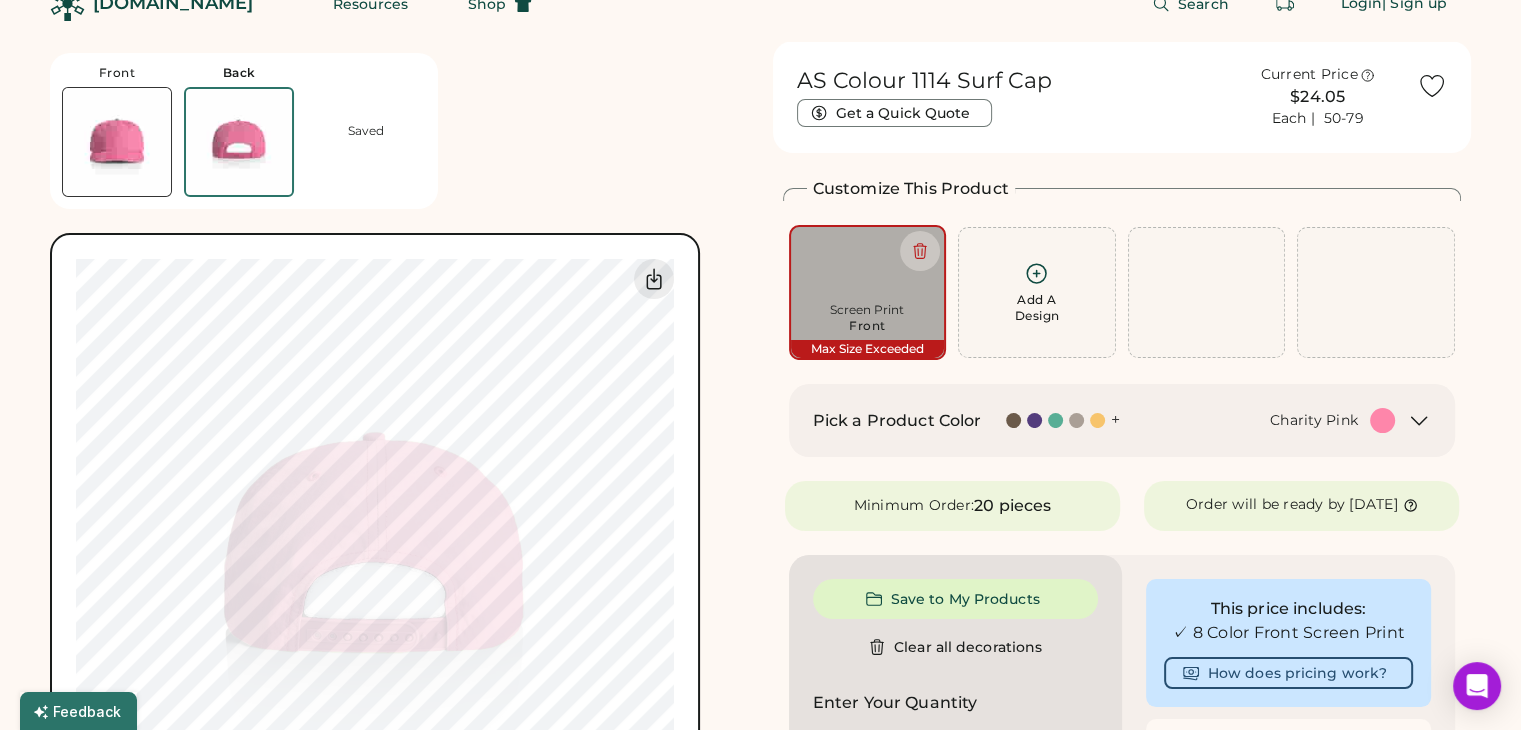 scroll, scrollTop: 0, scrollLeft: 0, axis: both 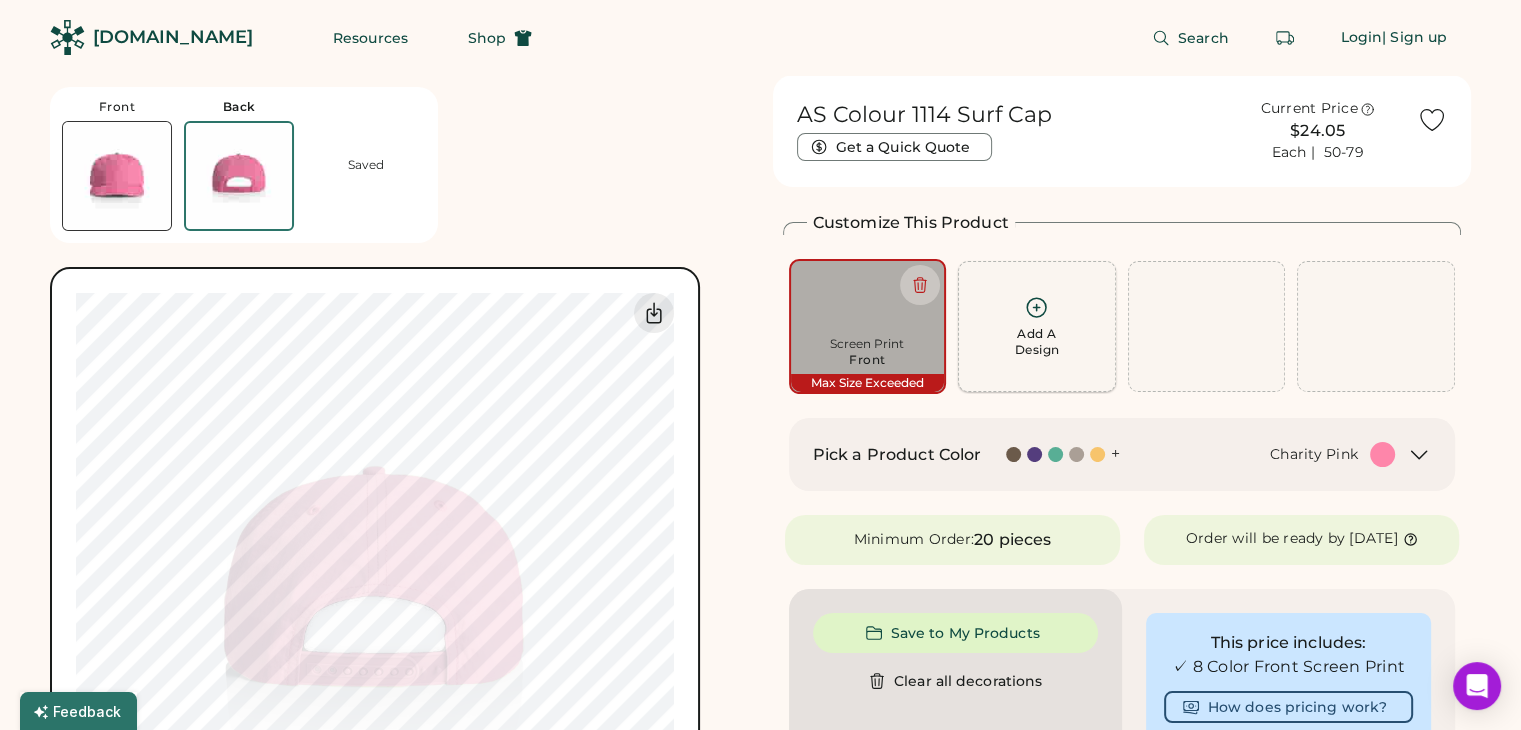 click on "Add A
Design" at bounding box center (1037, 326) 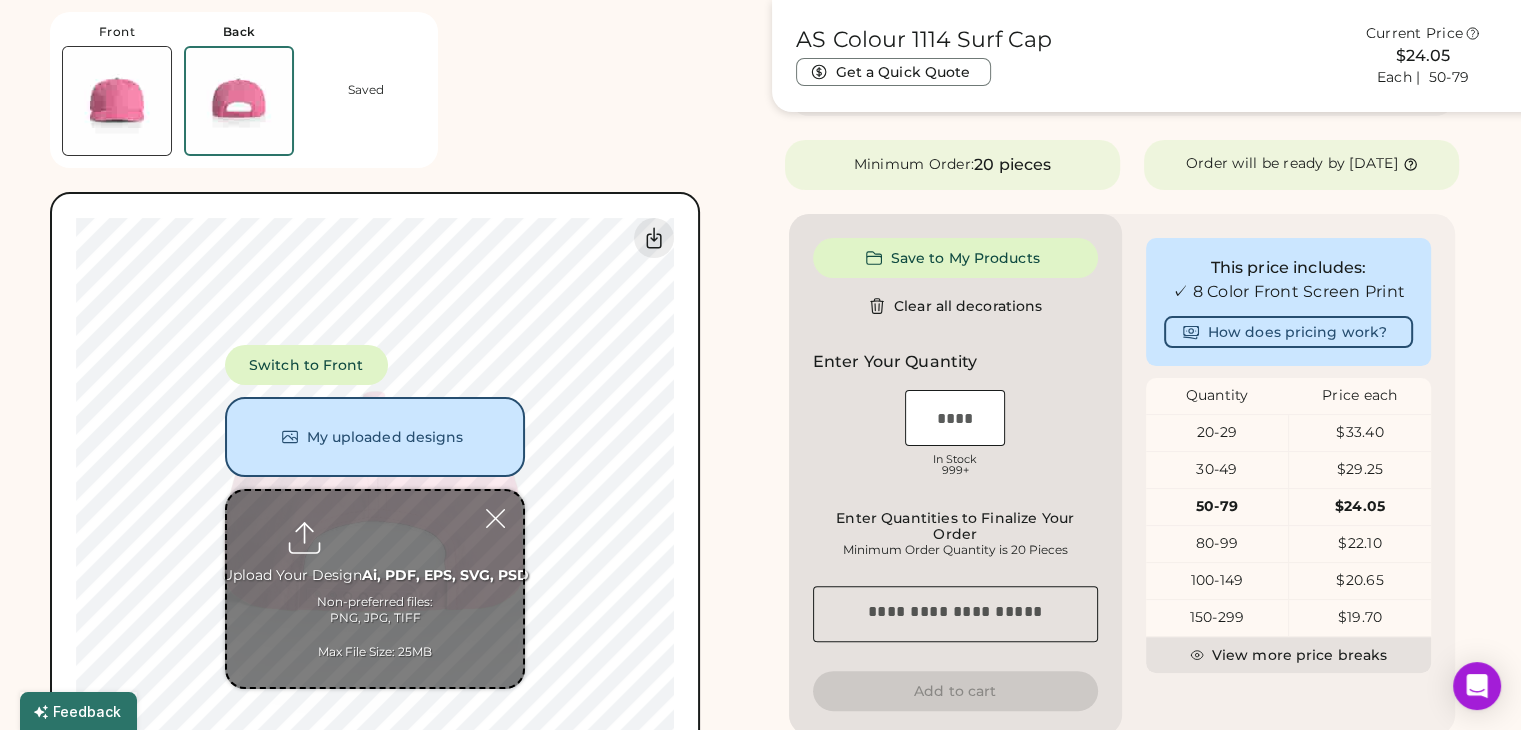 scroll, scrollTop: 475, scrollLeft: 0, axis: vertical 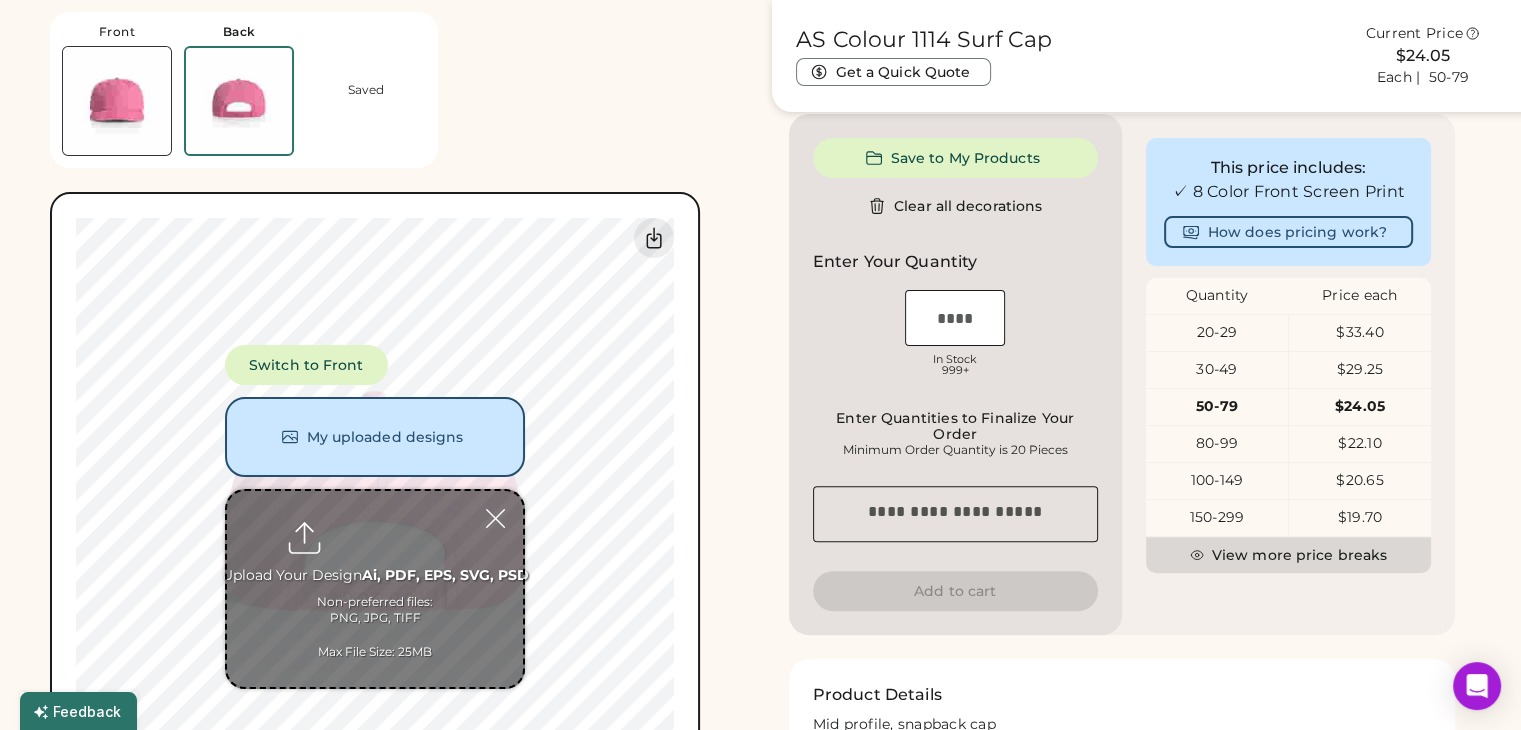 click on "View more price breaks" at bounding box center (1288, 555) 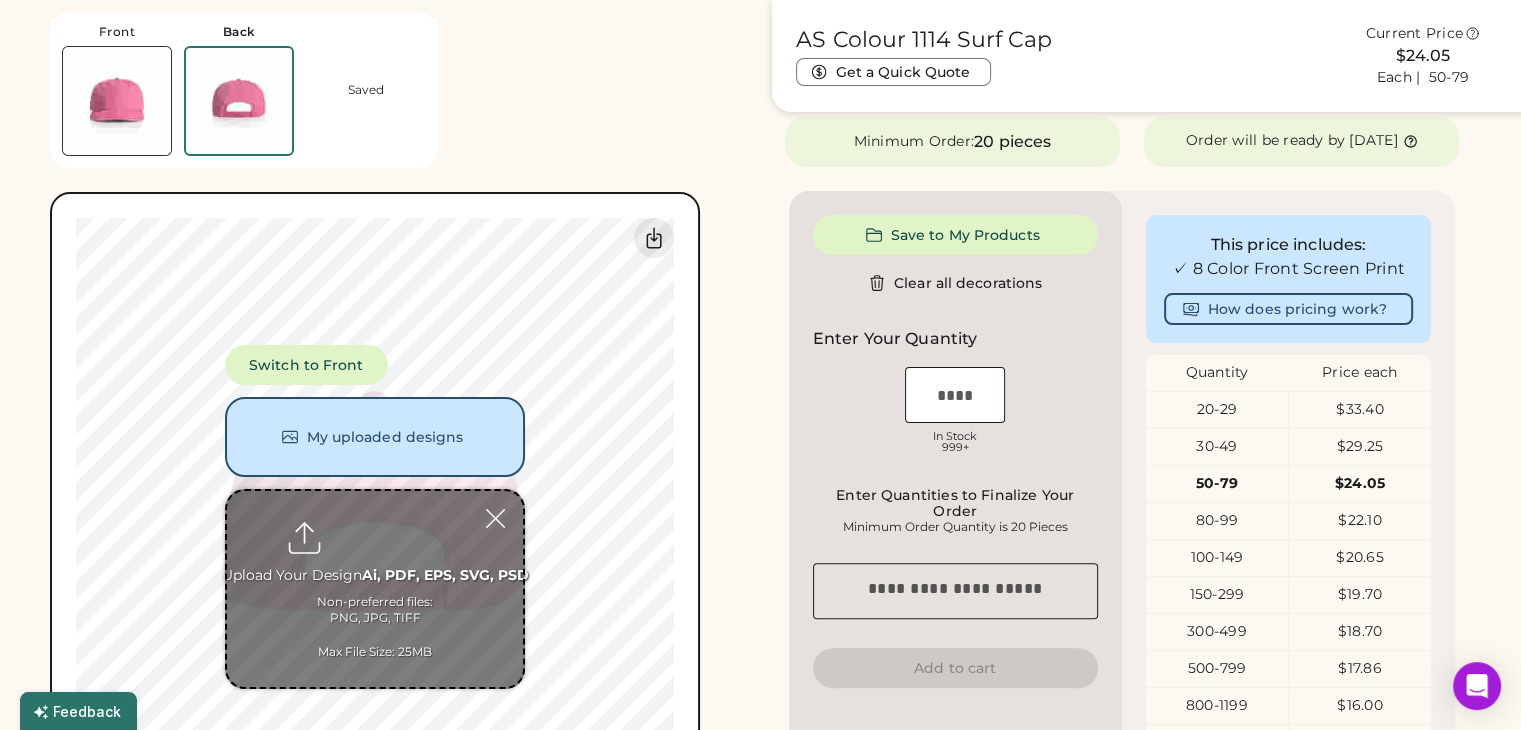 scroll, scrollTop: 275, scrollLeft: 0, axis: vertical 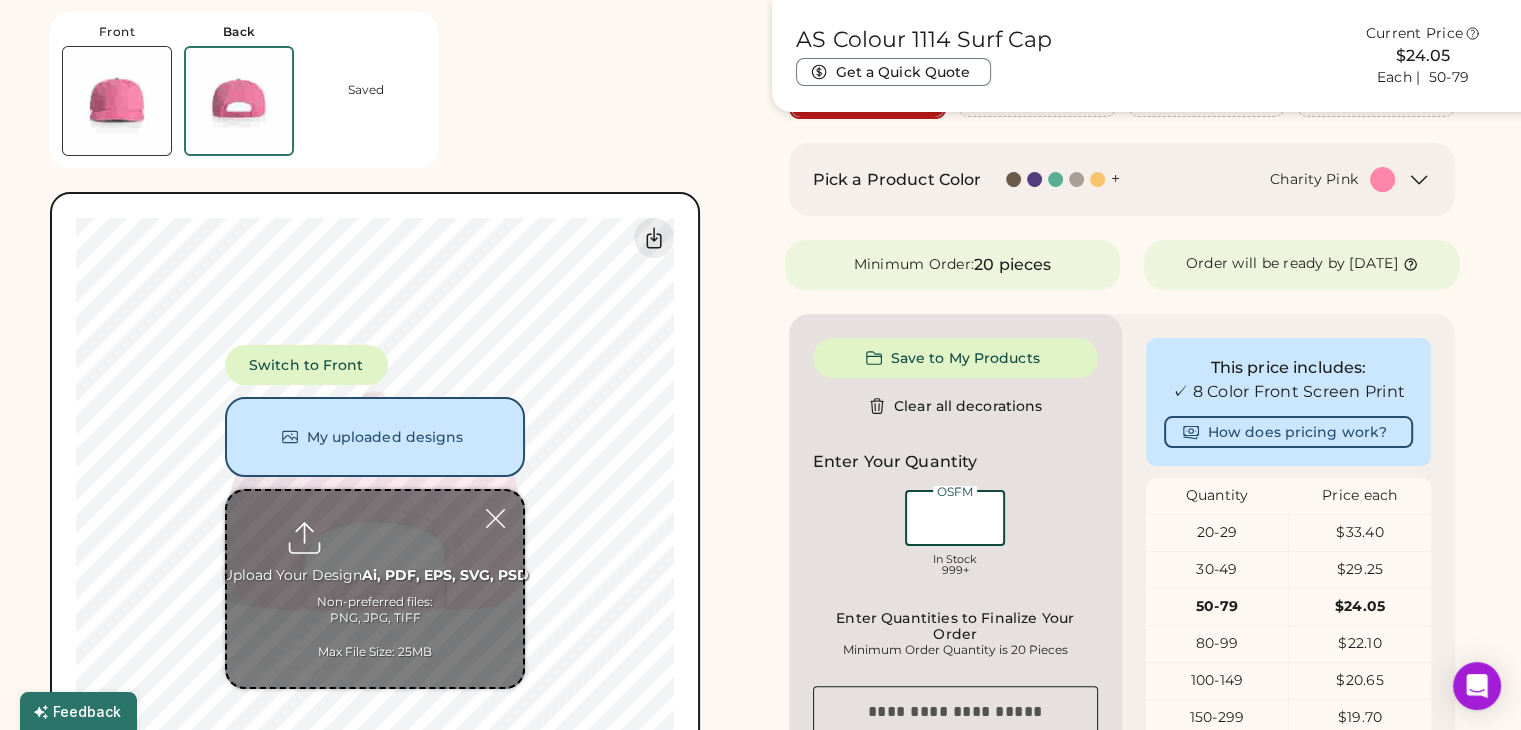 click at bounding box center (955, 518) 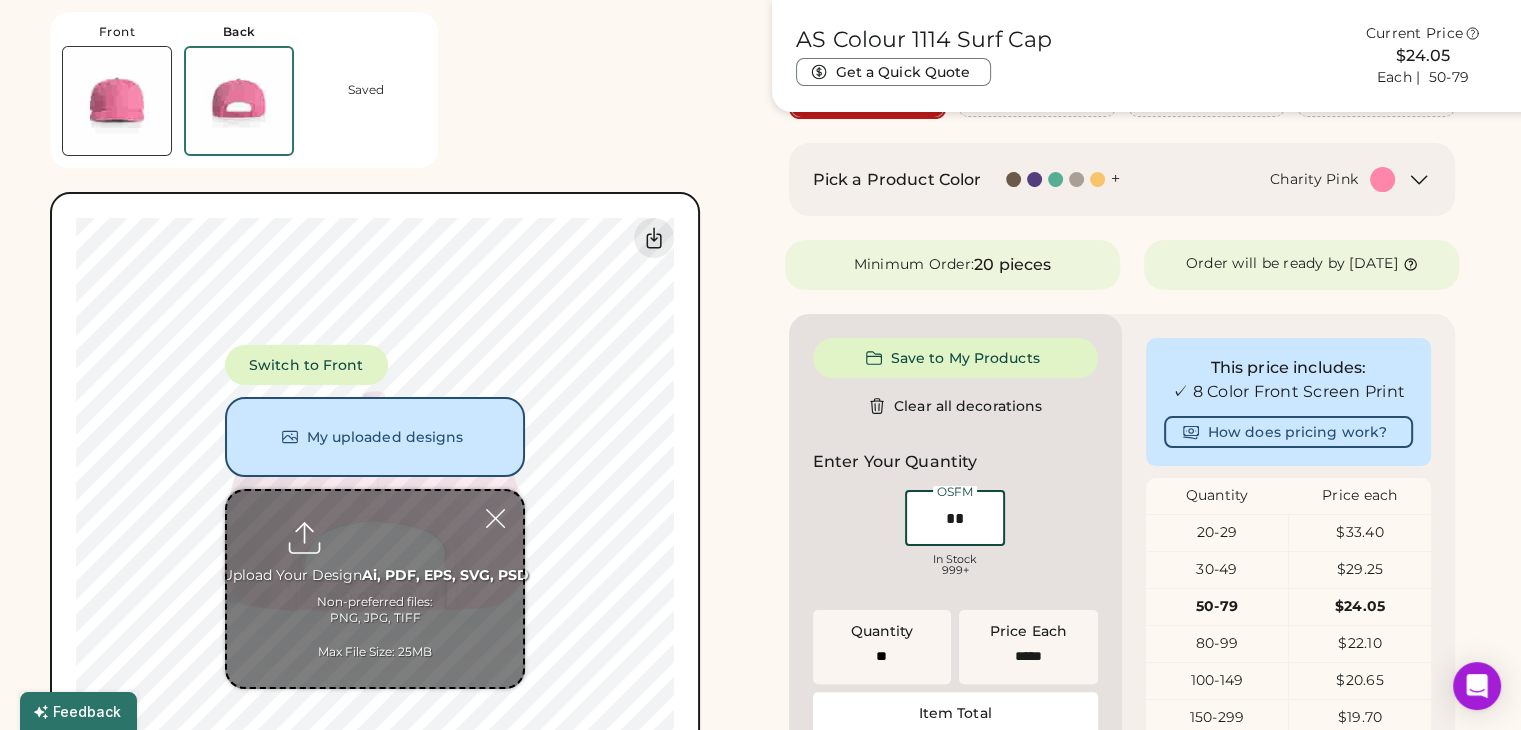 type on "**" 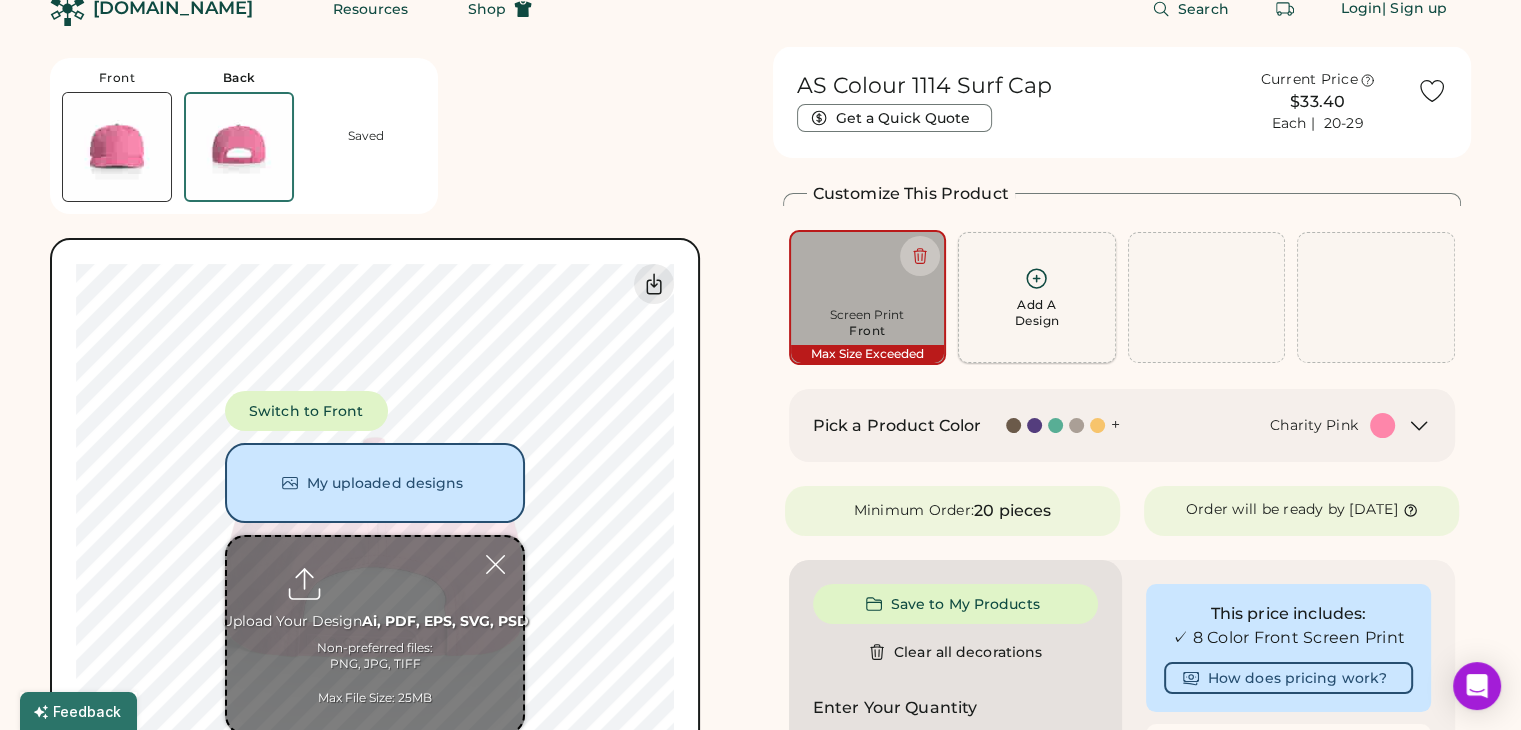 scroll, scrollTop: 0, scrollLeft: 0, axis: both 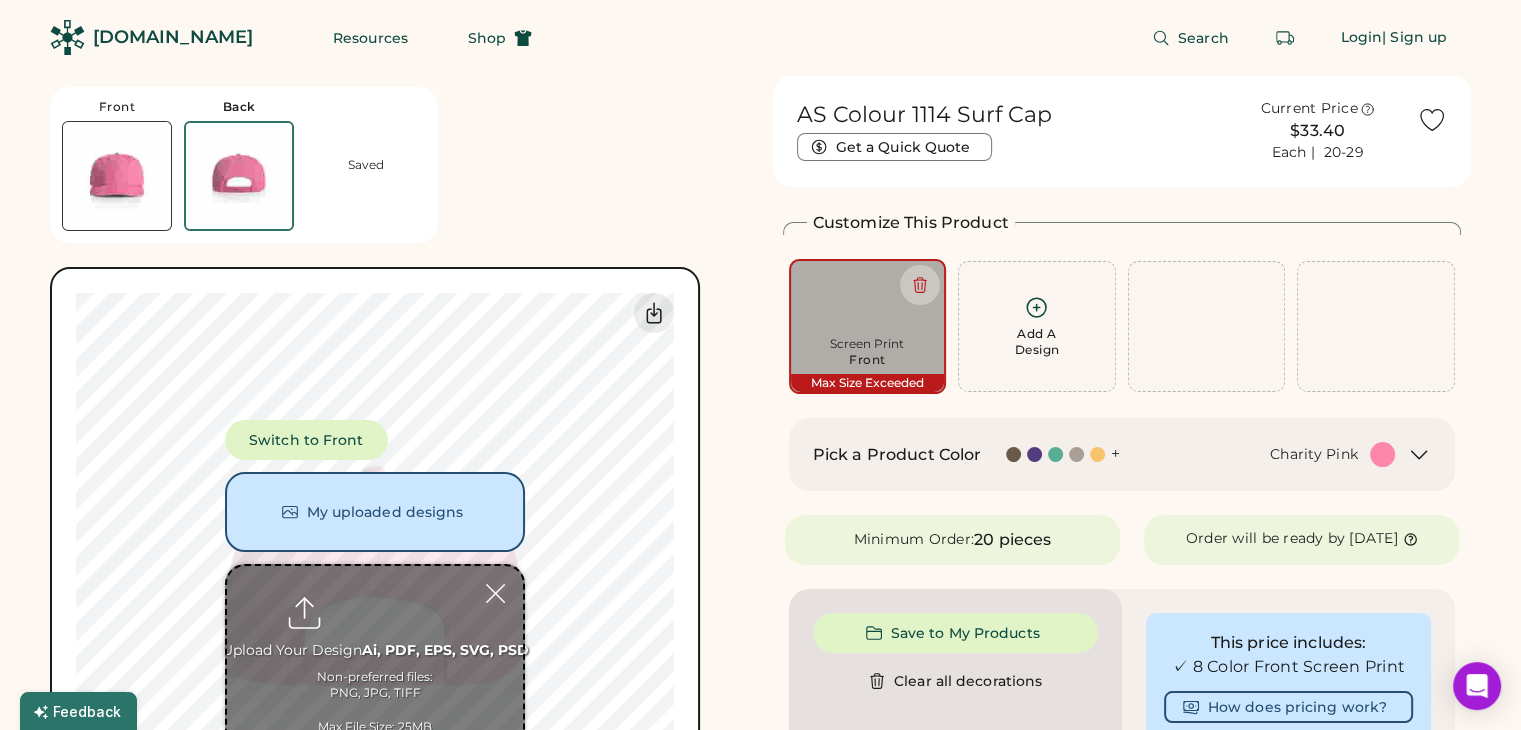 click on "Pick a Product Color + Charity Pink" at bounding box center (1122, 454) 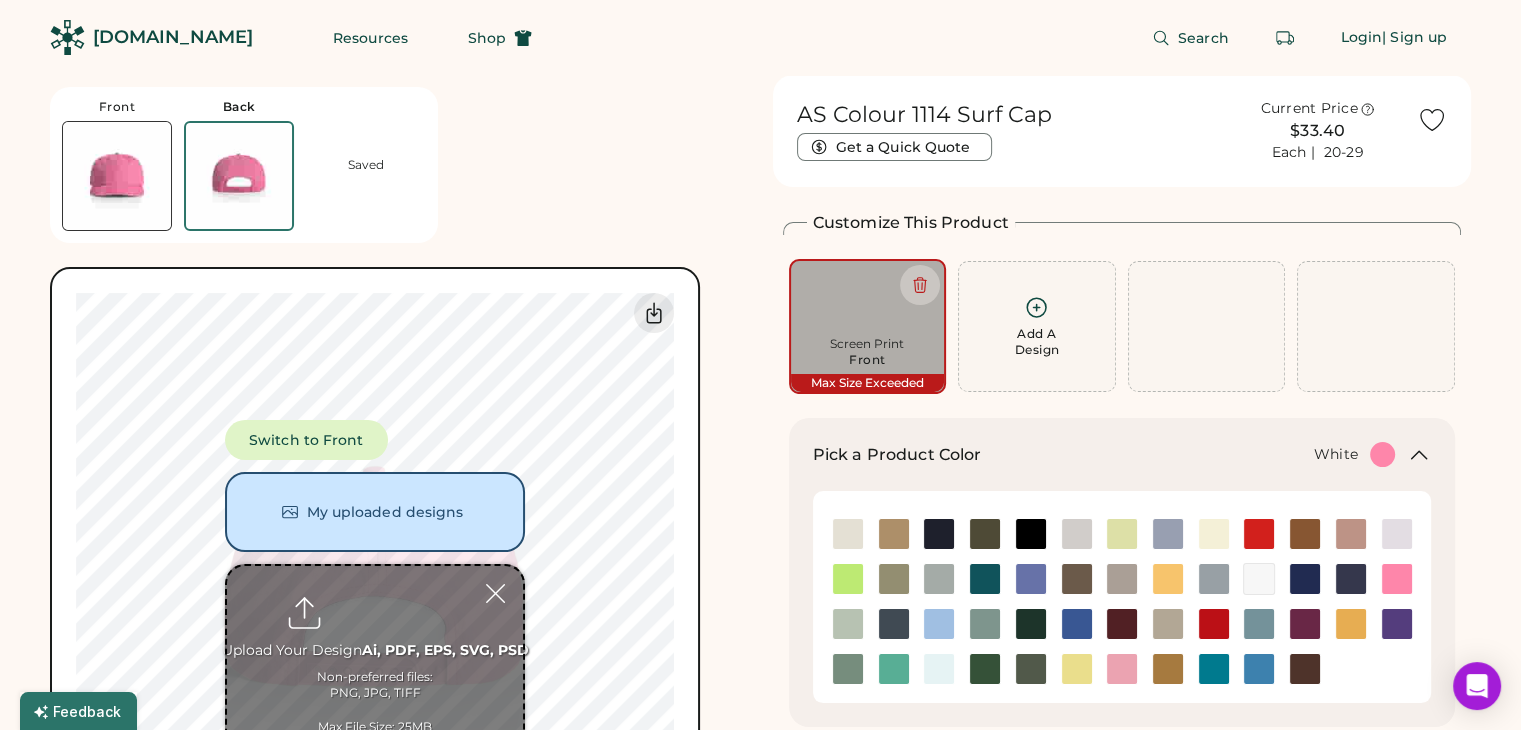 click at bounding box center (1259, 579) 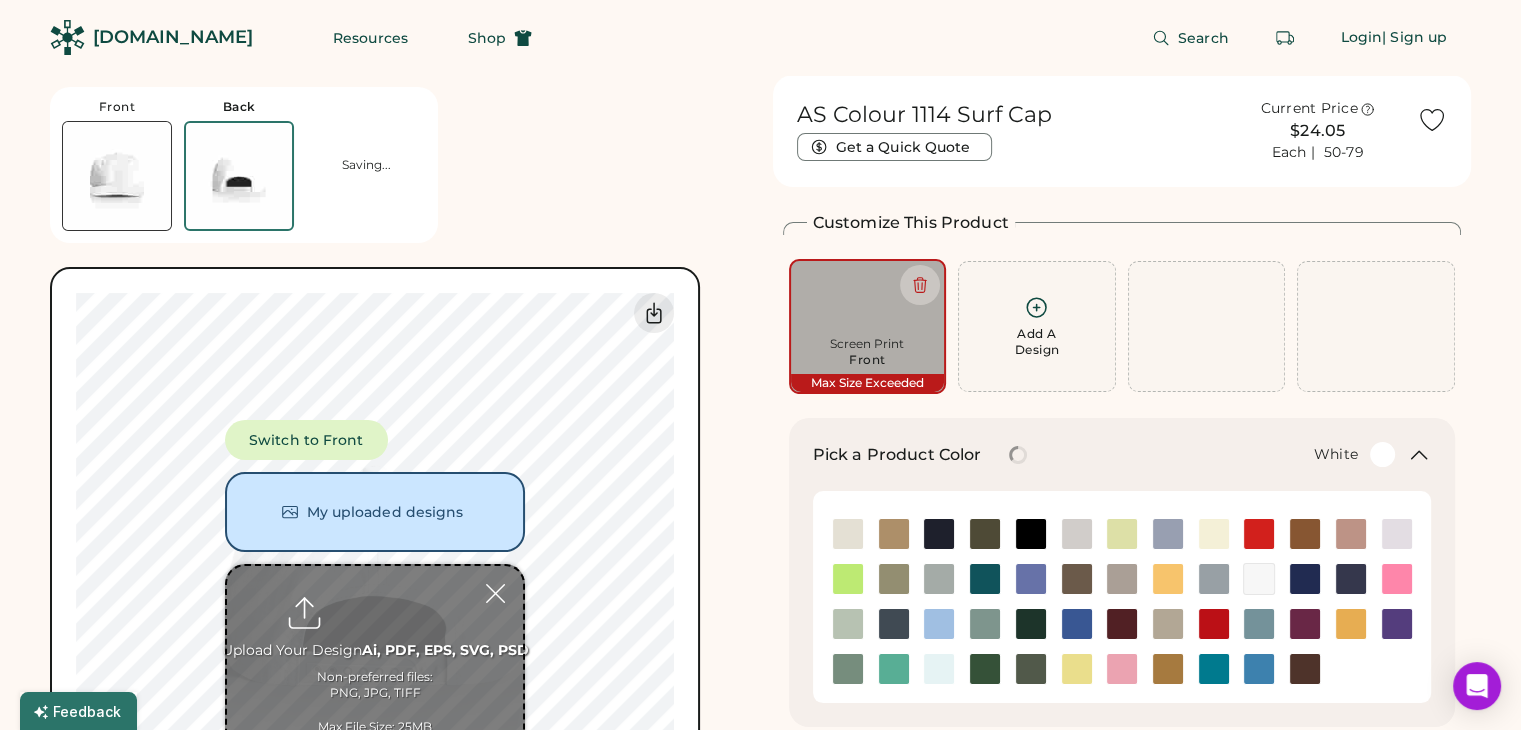 click at bounding box center [117, 176] 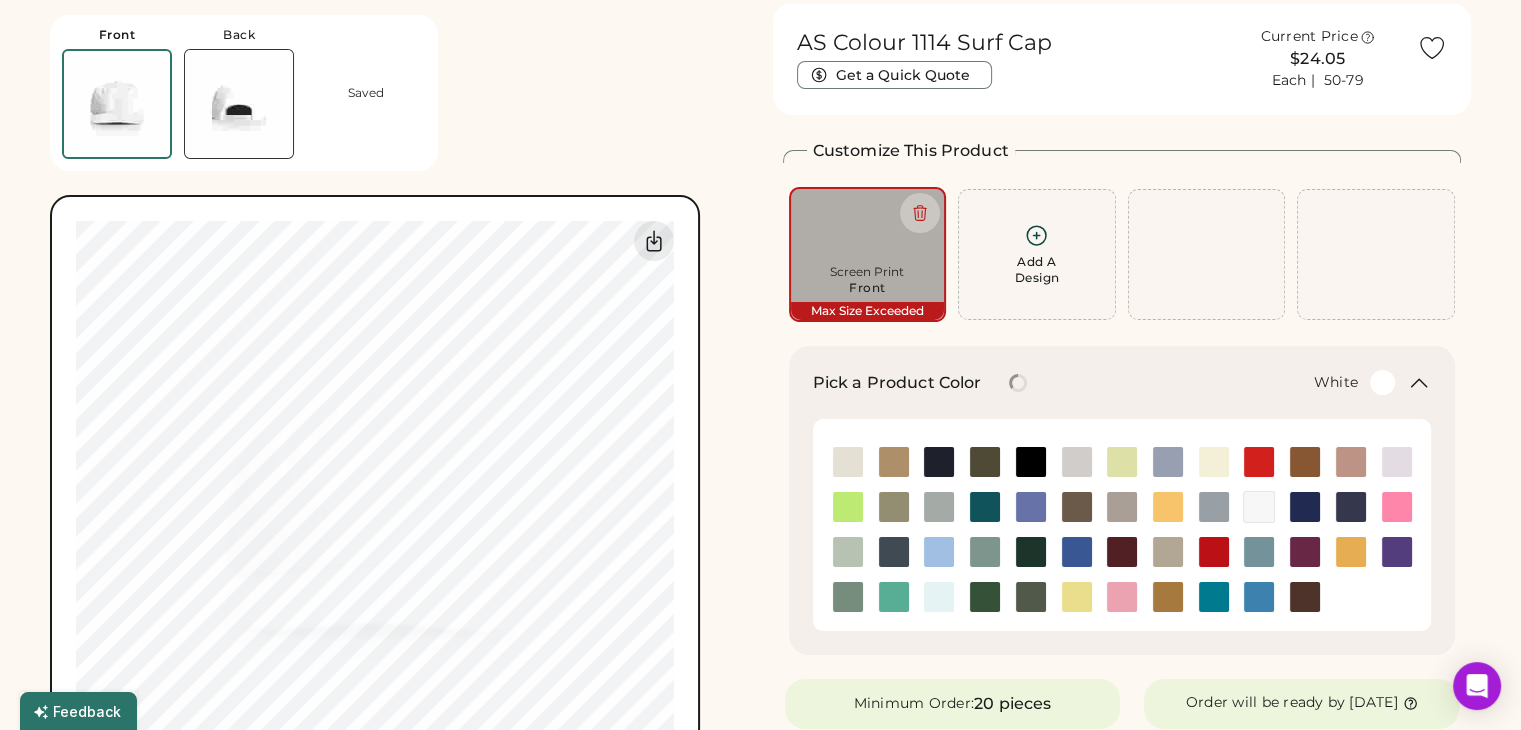 scroll, scrollTop: 75, scrollLeft: 0, axis: vertical 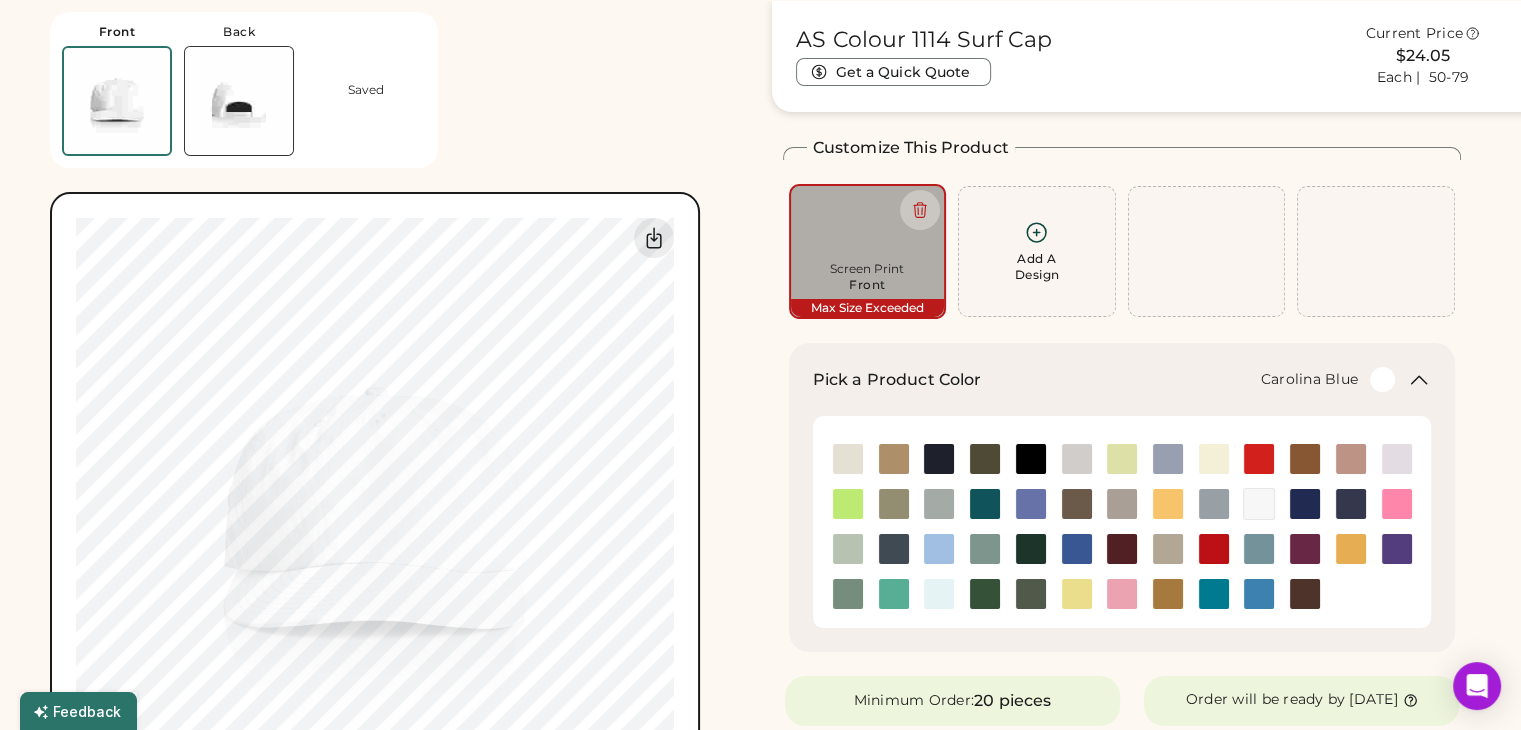 click at bounding box center [939, 549] 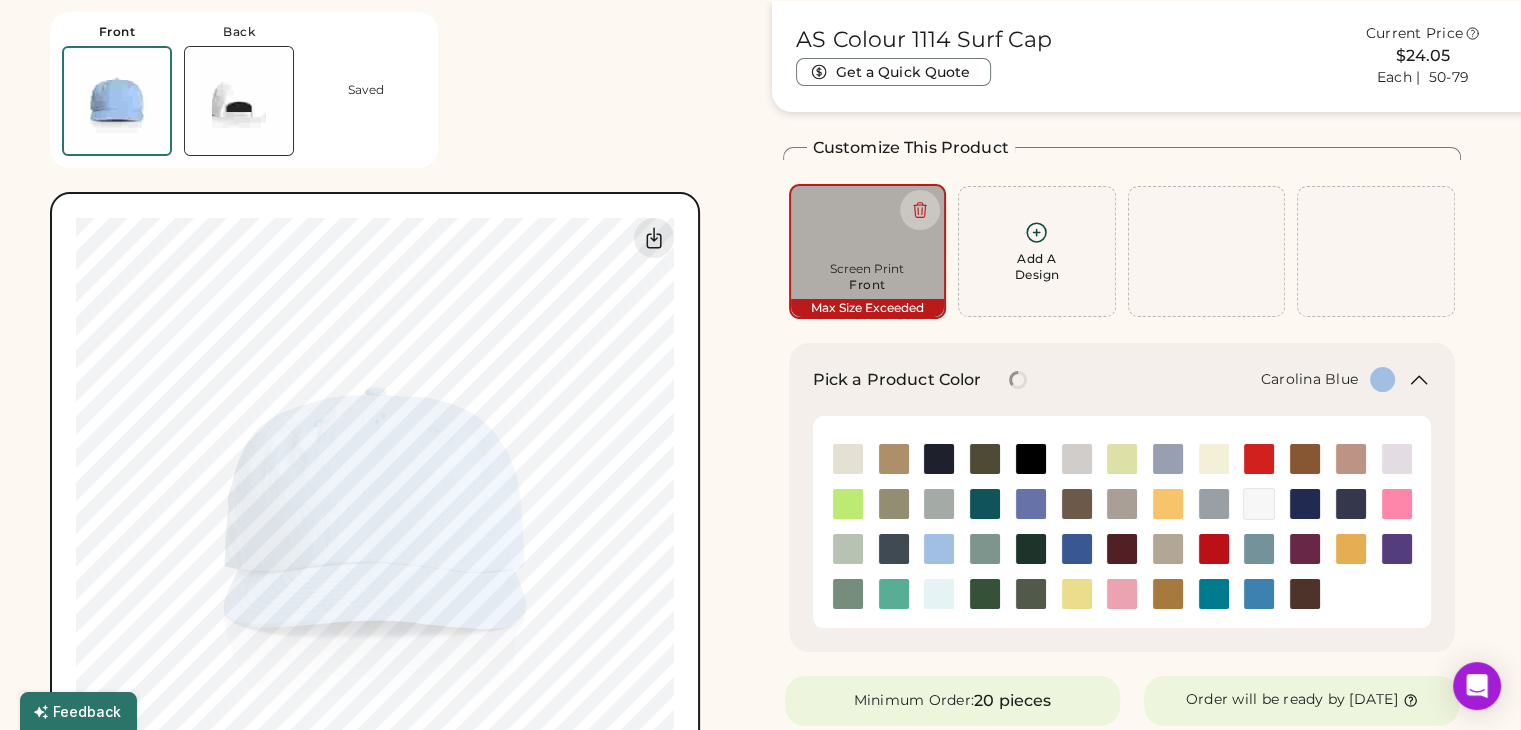 type 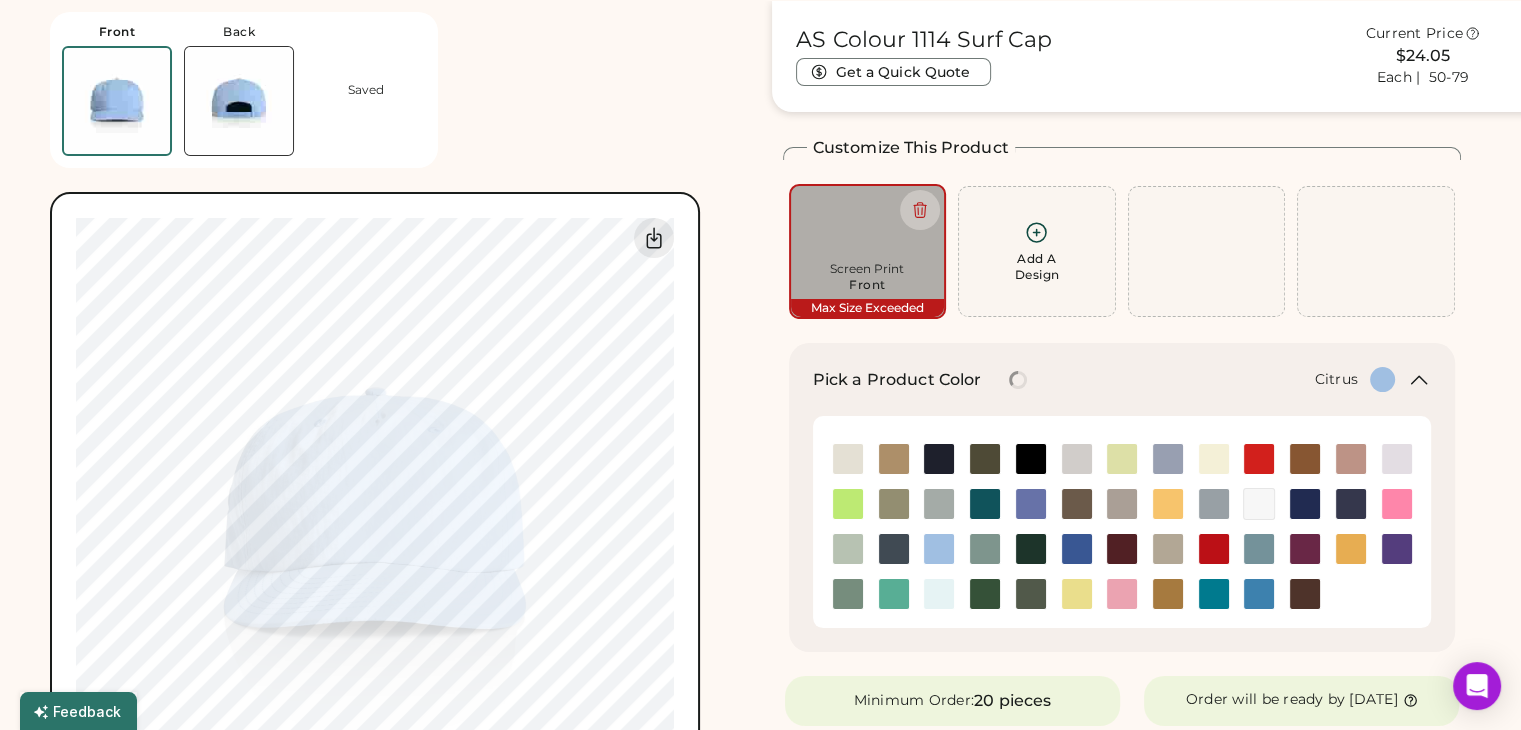 click at bounding box center [848, 504] 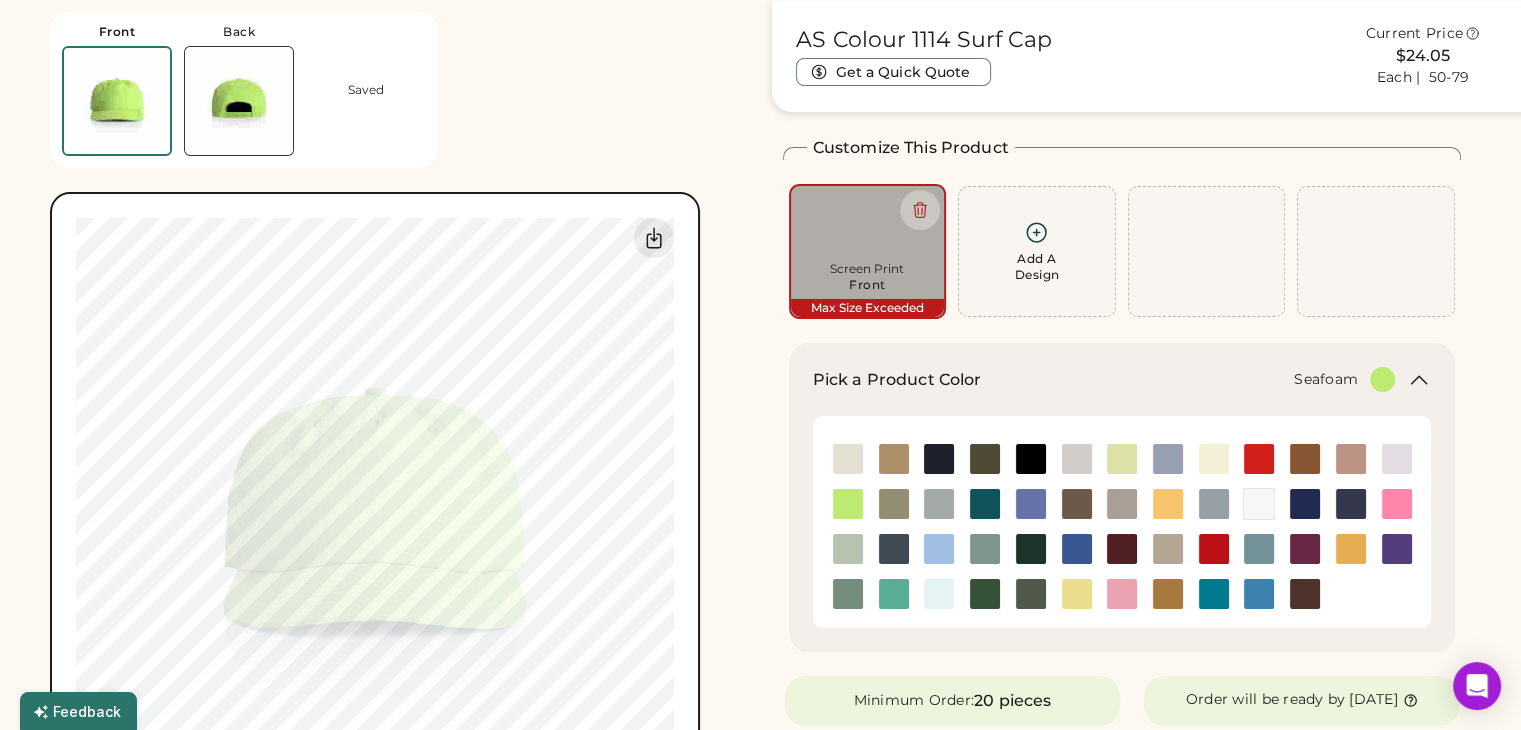 click at bounding box center [939, 594] 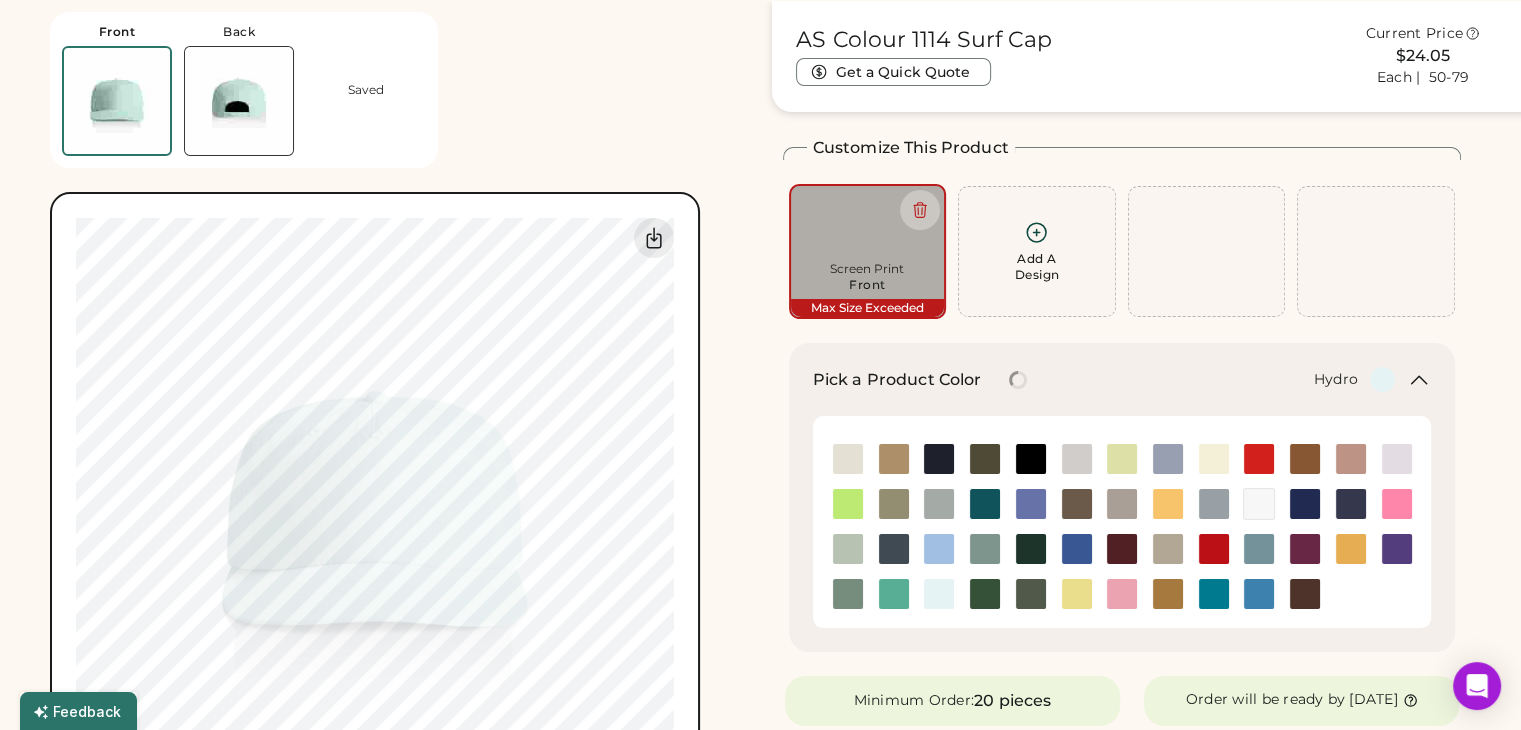 click at bounding box center (1259, 594) 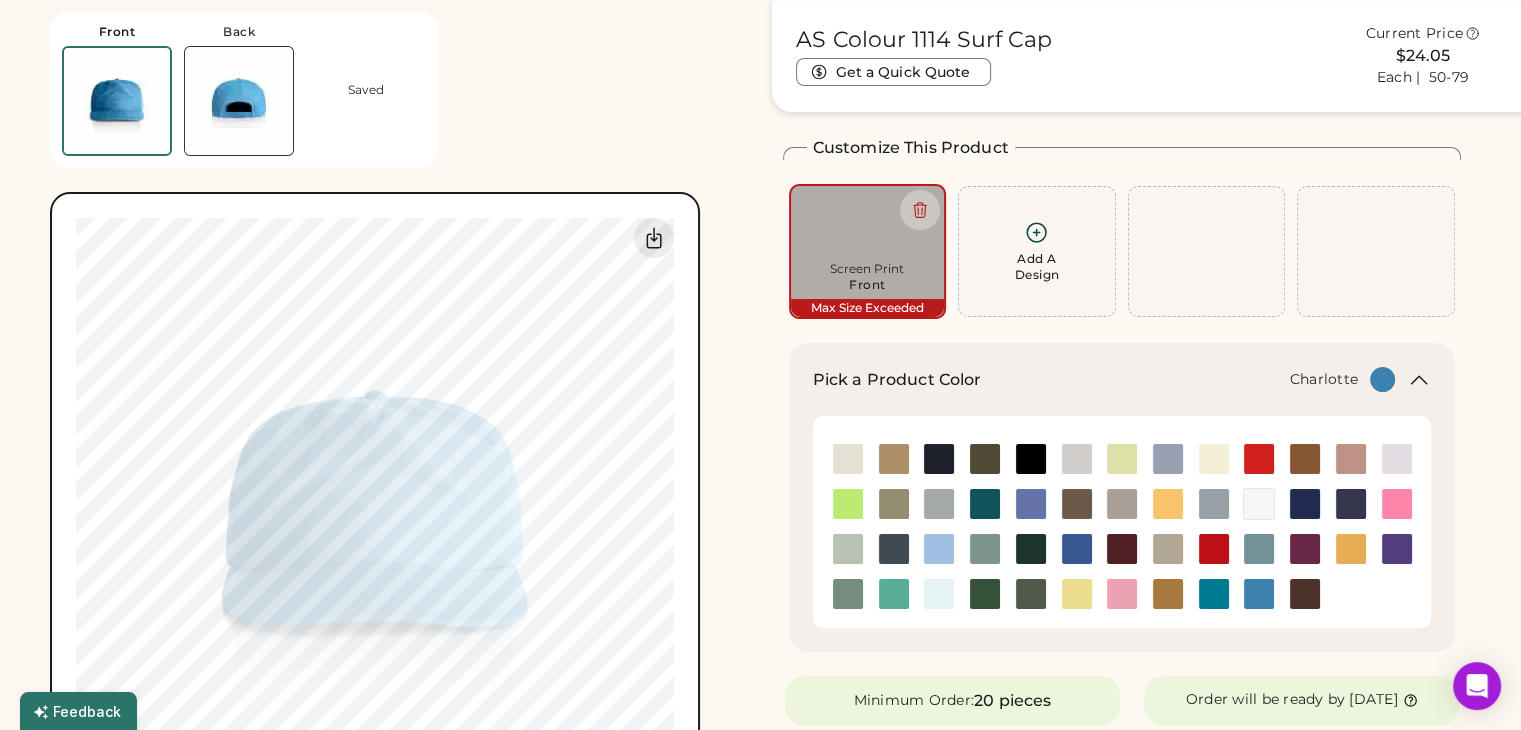 click at bounding box center (1214, 594) 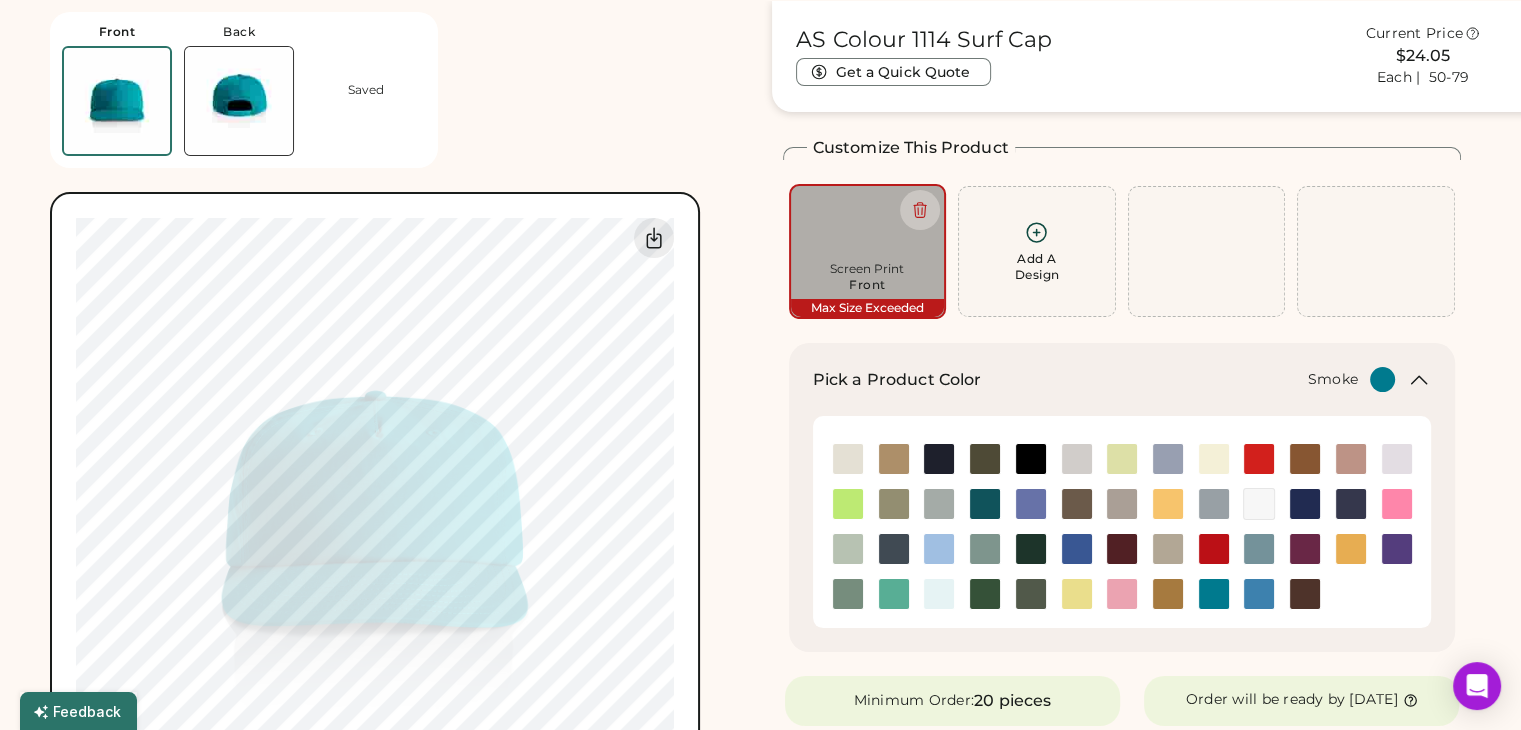 click at bounding box center [1214, 504] 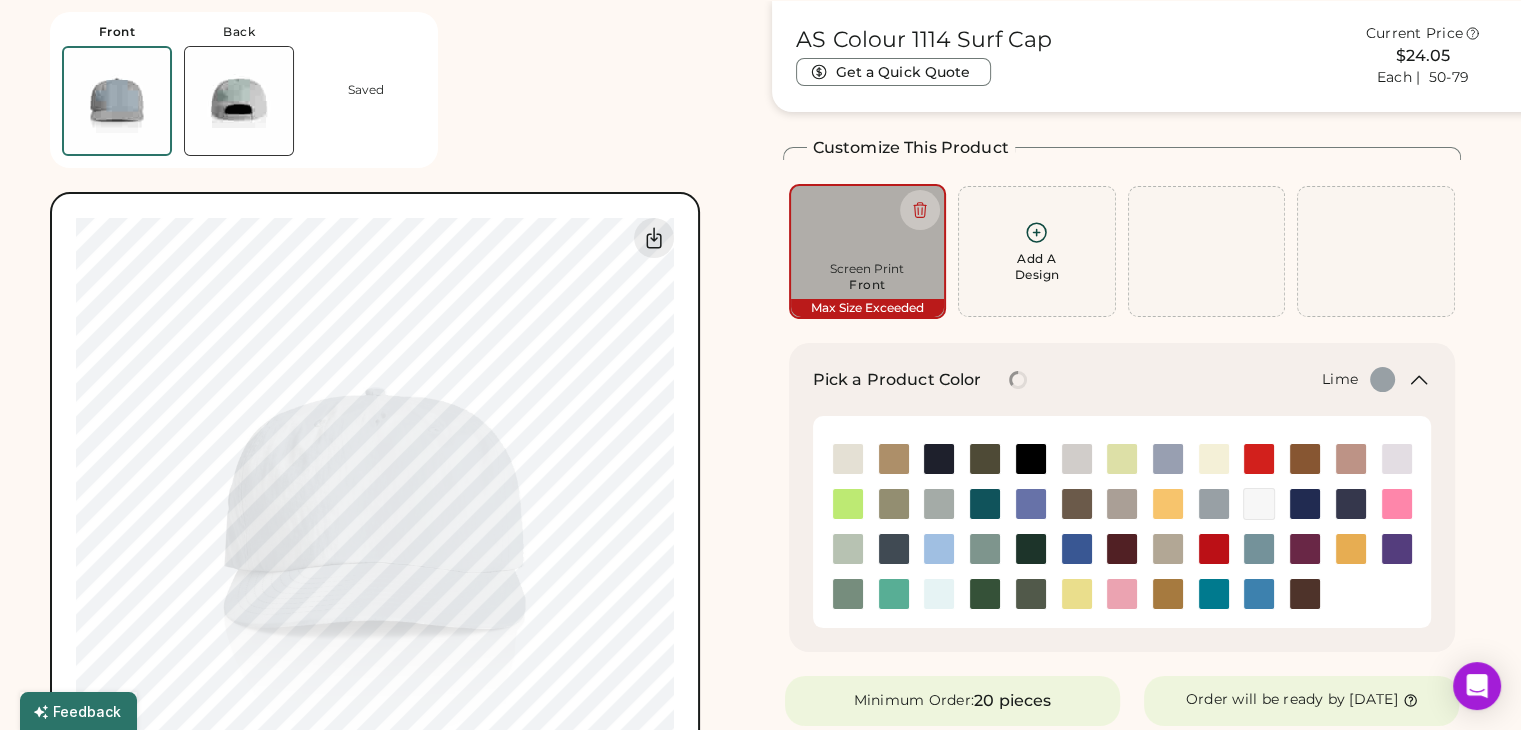 click at bounding box center [1122, 459] 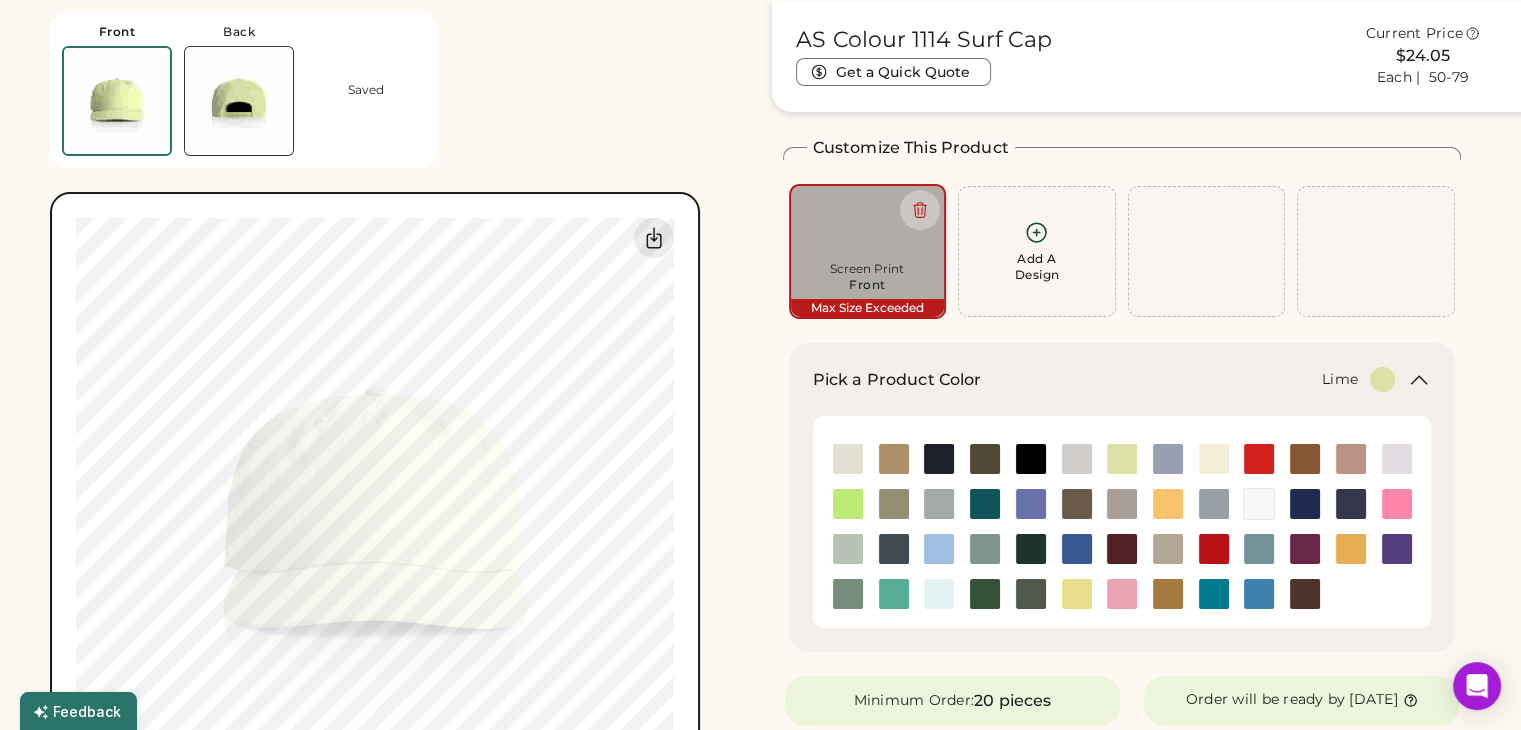 type on "****" 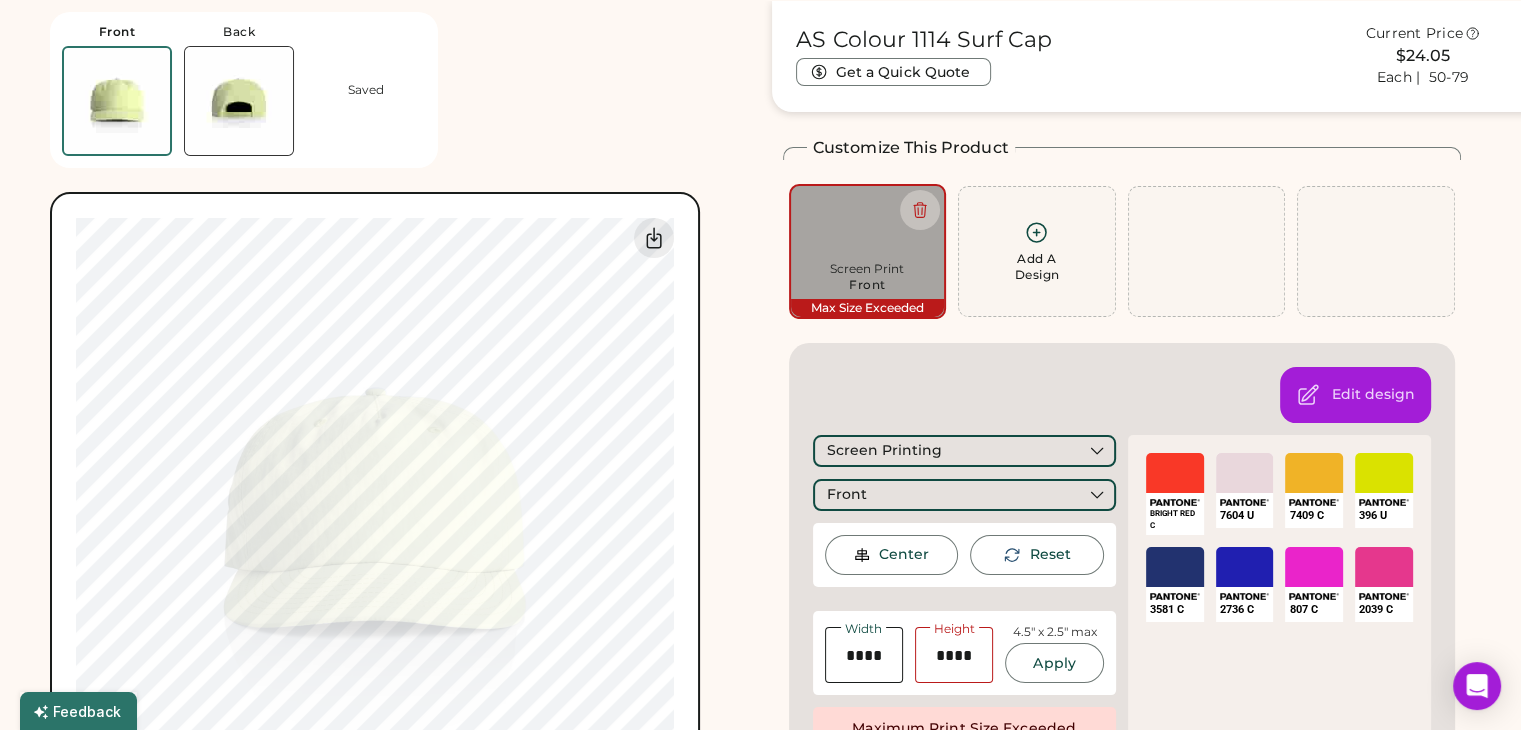 click 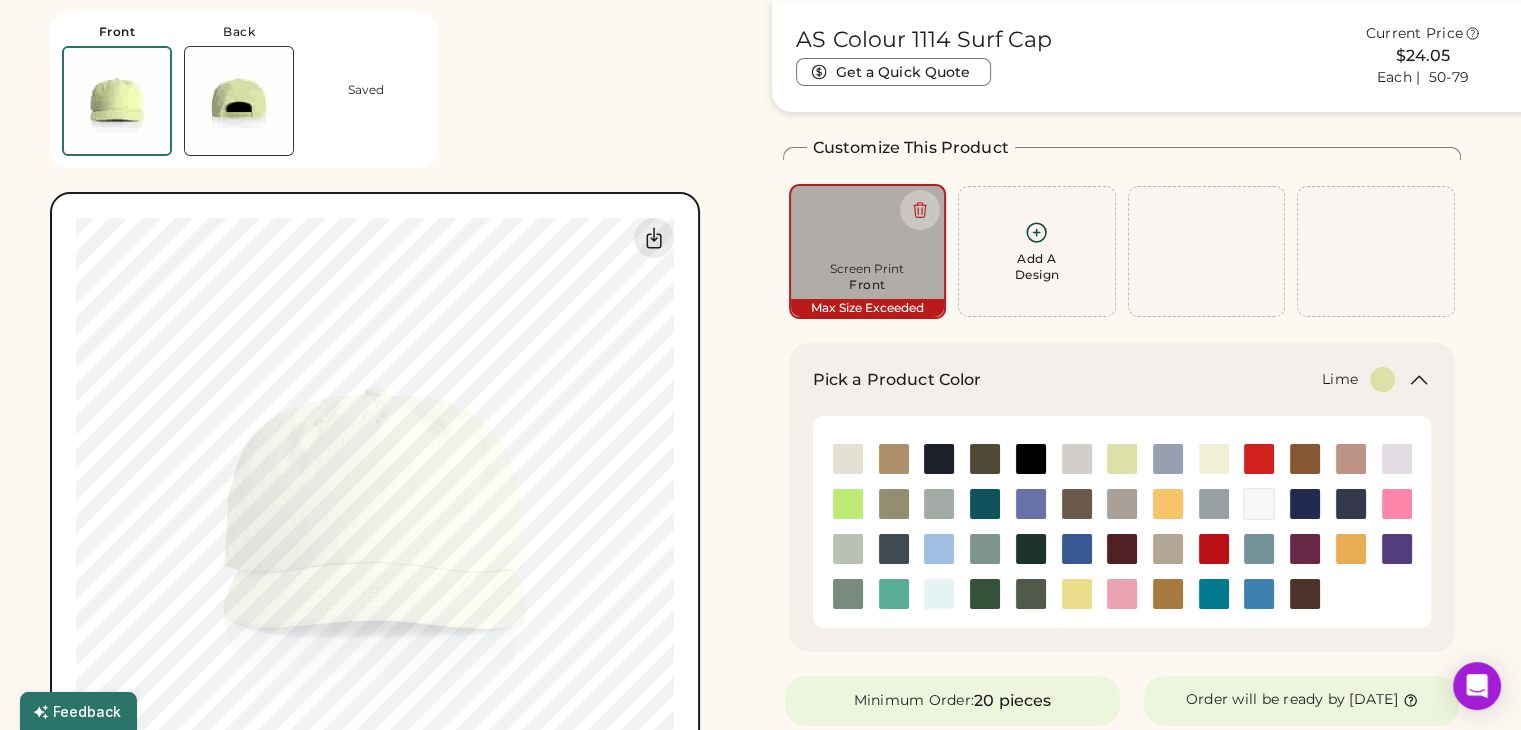 click 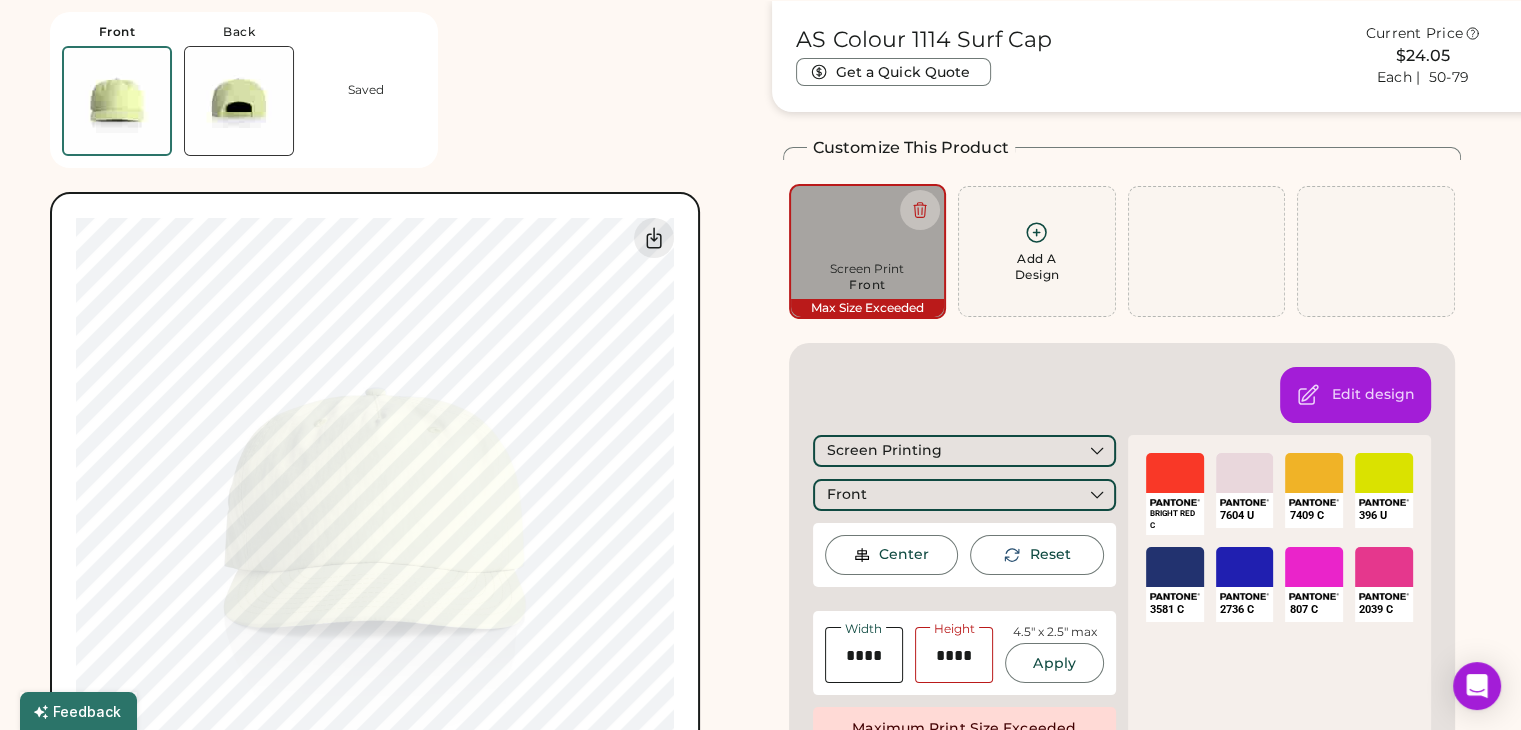 type on "****" 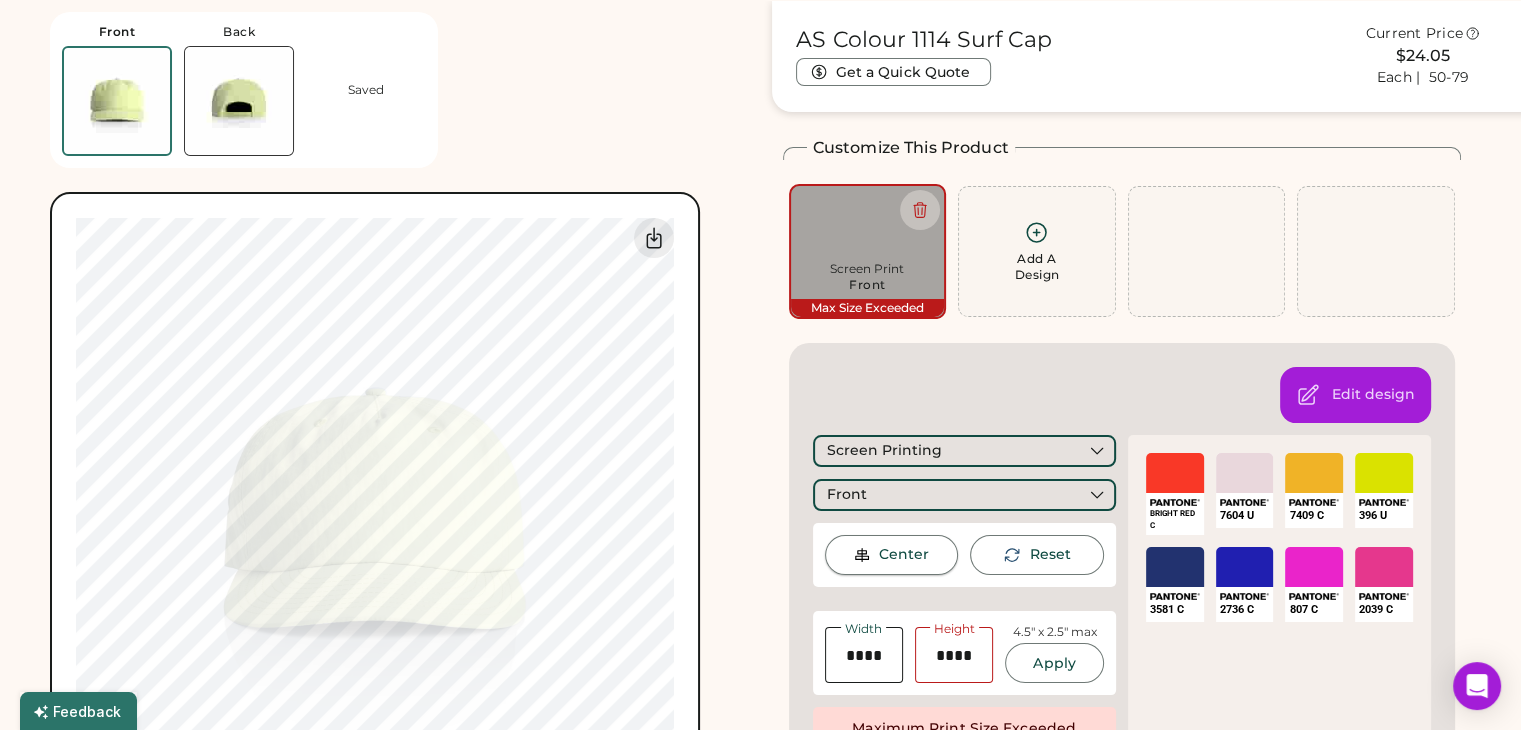 click on "Center" at bounding box center (904, 555) 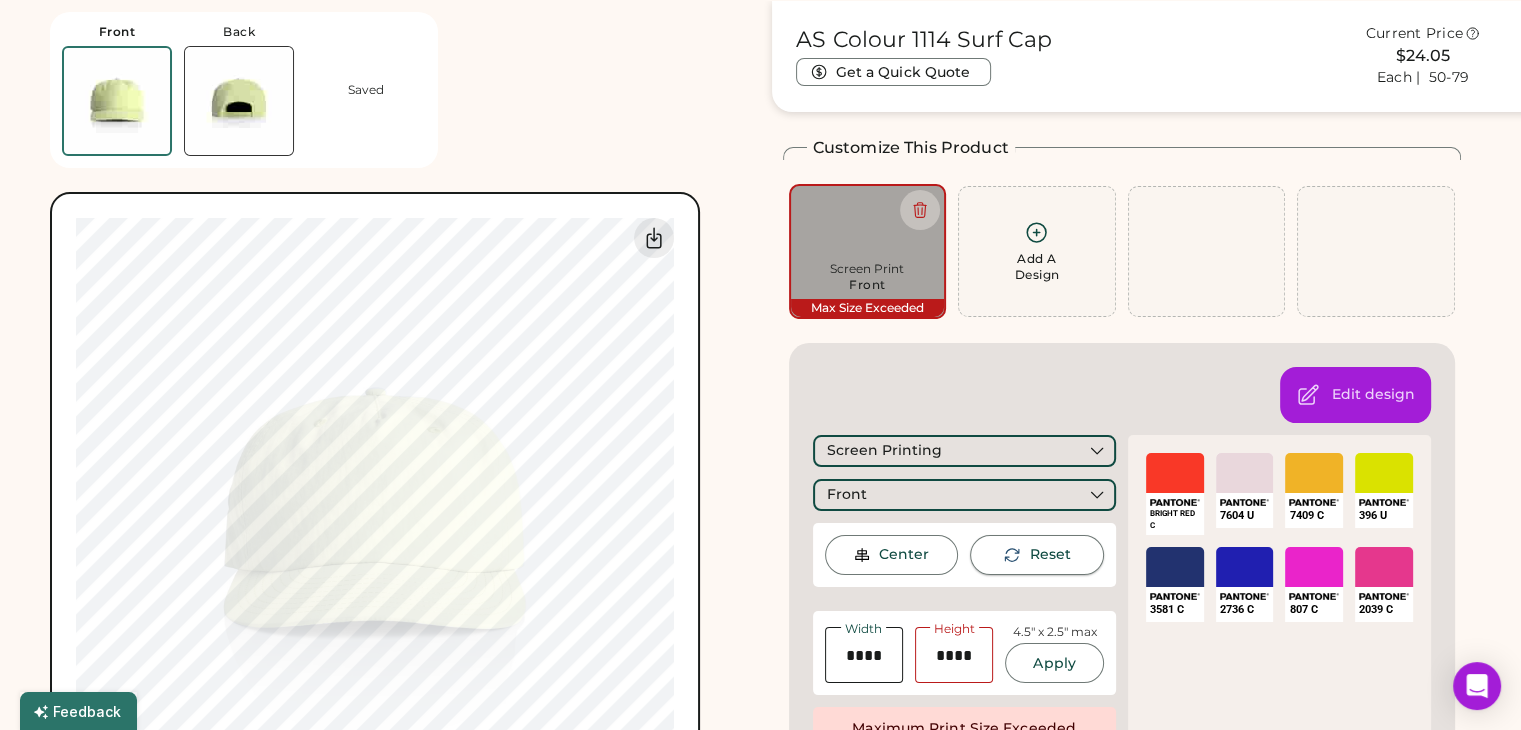 click on "Reset" at bounding box center [1049, 555] 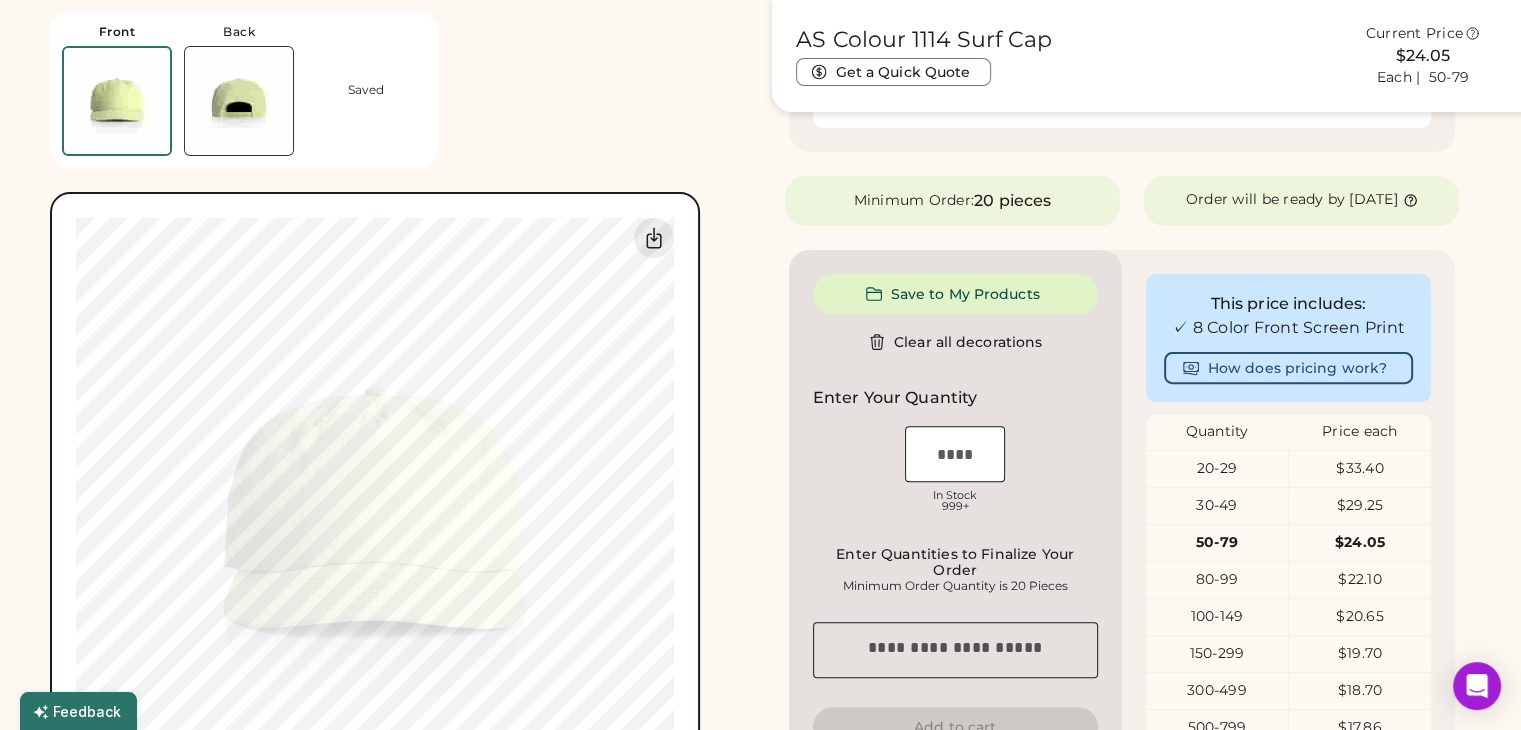 scroll, scrollTop: 75, scrollLeft: 0, axis: vertical 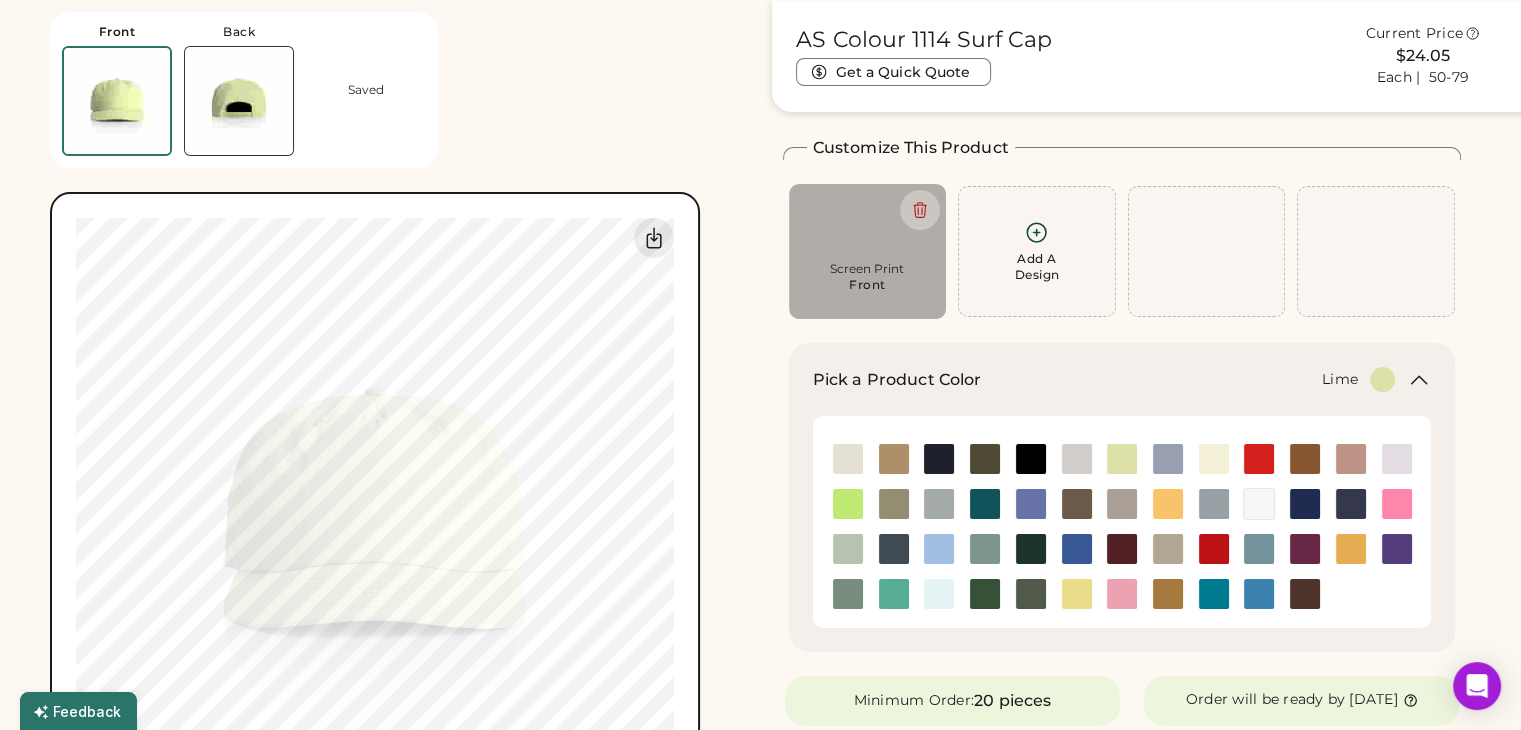 type on "****" 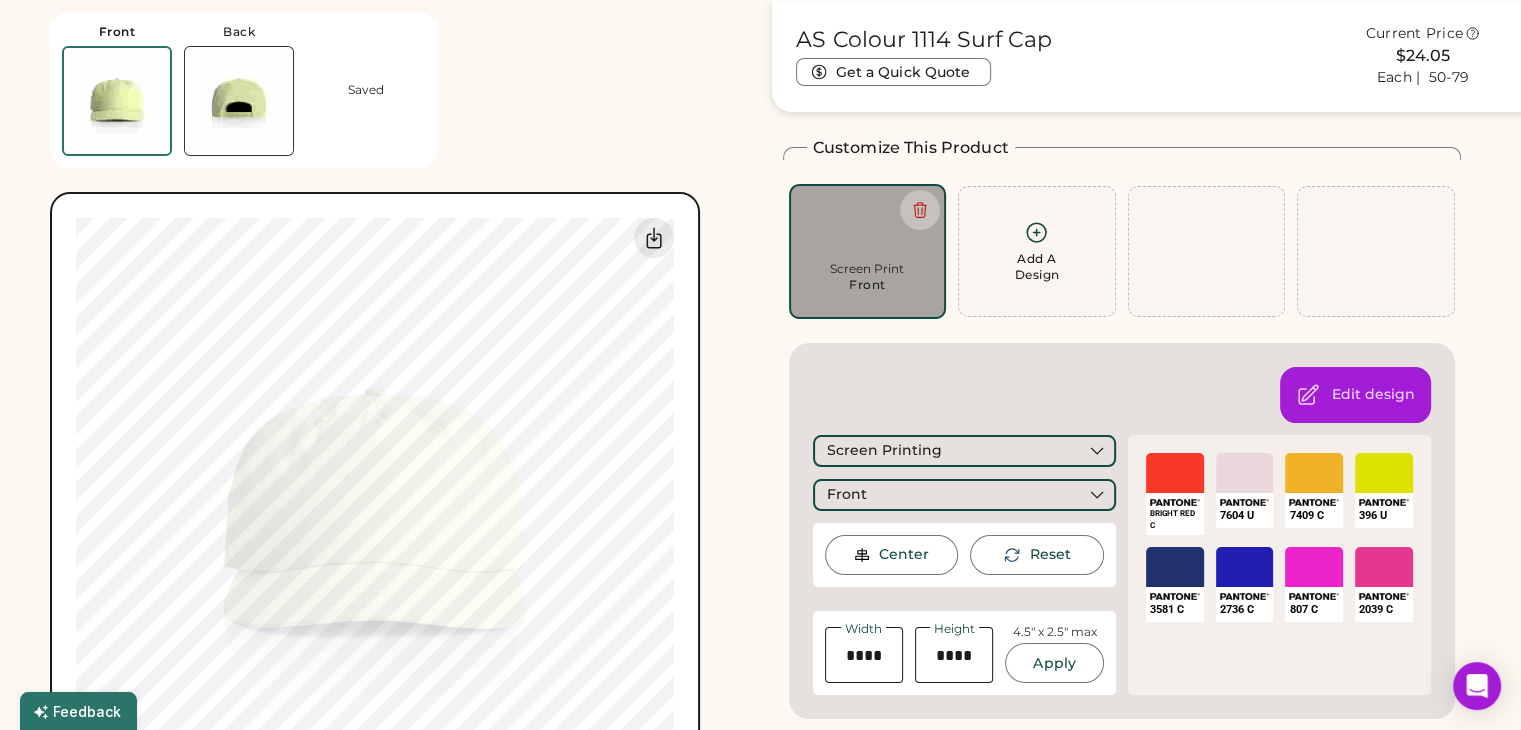 click on "Upload new design
SVG, Ai, PDF, EPS, PSD Non-preferred files:
PNG, JPG, TIFF Max File Size: 25MB    Guidelines are approximate; our team will confirm the correct placement. Switch to Front    My uploaded designs Upload Your Design
Ai, PDF, EPS, SVG, PSD Non-preferred files:
PNG, JPG, TIFF Max File Size: 25MB 0% 0%" at bounding box center [375, 517] 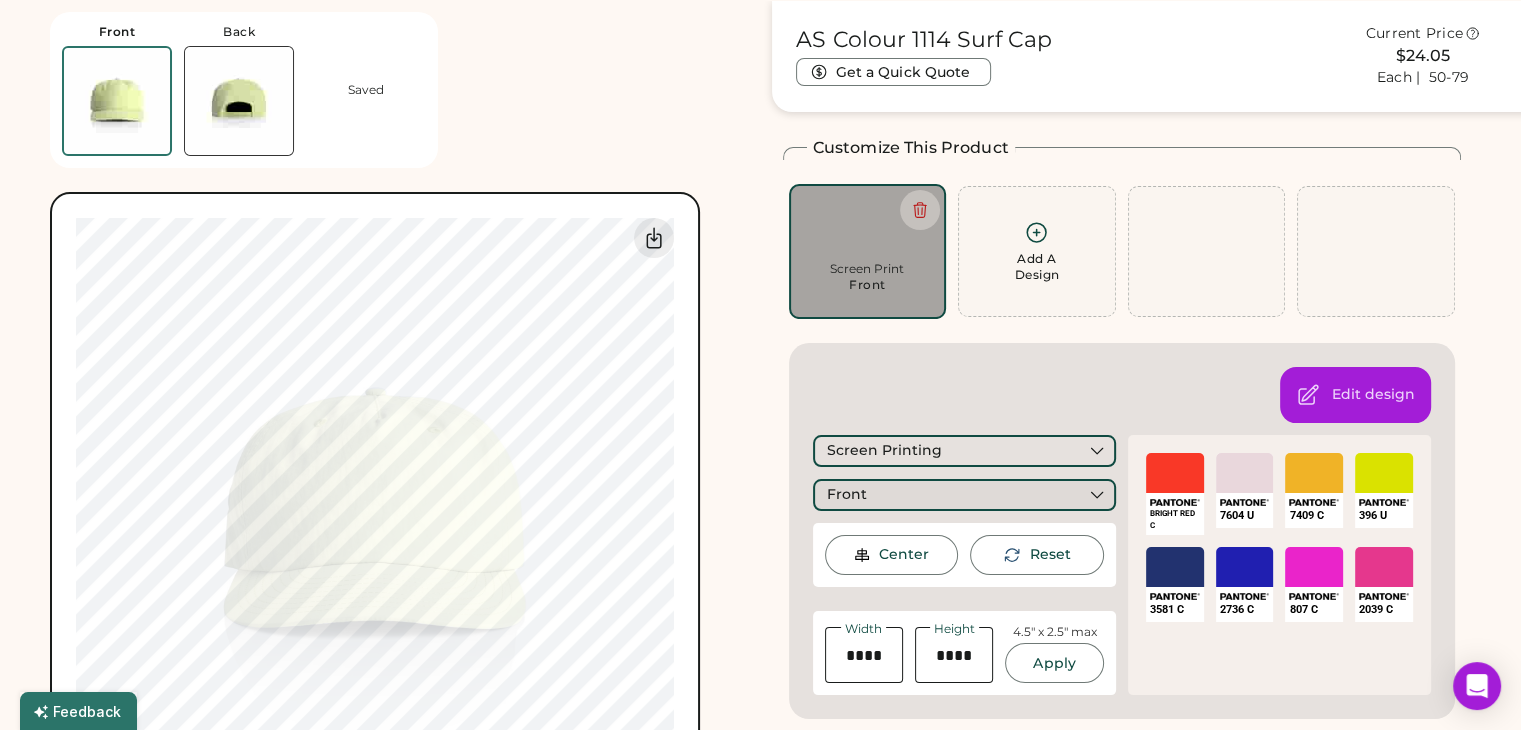 click on "Front" at bounding box center [964, 495] 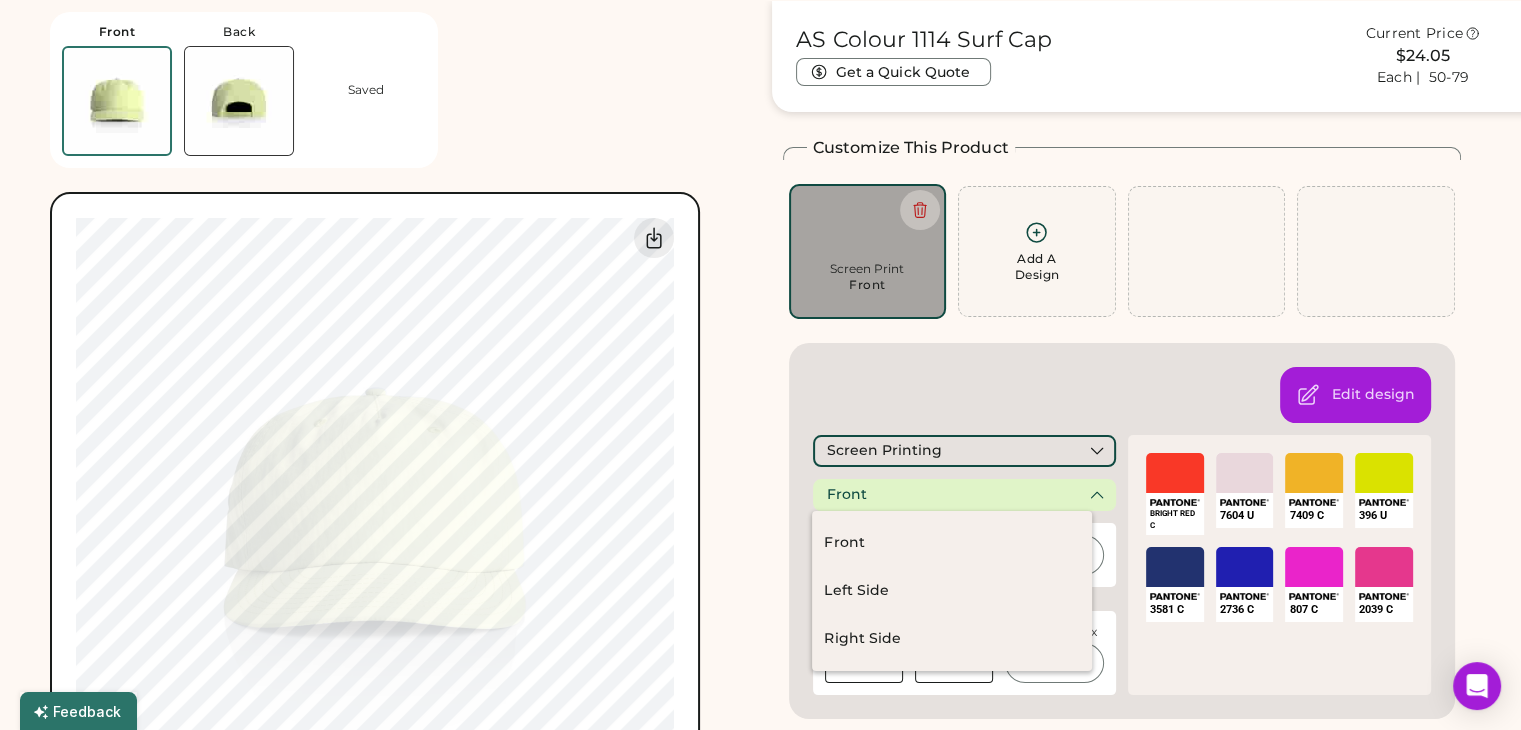 click on "Edit design Screen Printing    Front    Center    Reset Width Height 4.5" x 2.5" max Apply Maximum Print Size Exceeded Resize to fit BRIGHT RED C SELECT
A COLOR 7604 U SELECT
A COLOR 7409 C SELECT
A COLOR 396 U SELECT
A COLOR 3581 C SELECT
A COLOR 2736 C SELECT
A COLOR 807 C SELECT
A COLOR 2039 C" at bounding box center (1122, 531) 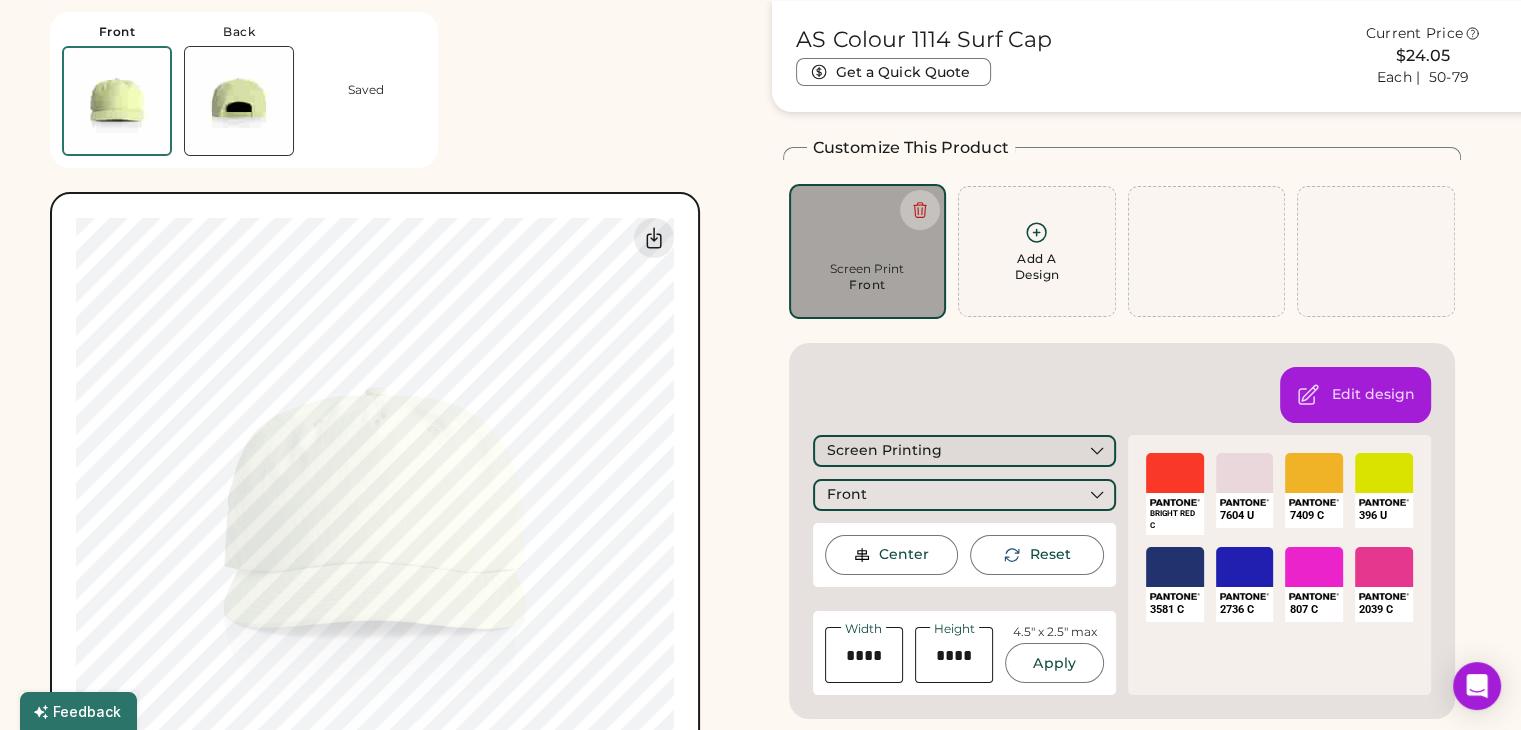 click on "Screen Printing" at bounding box center (964, 451) 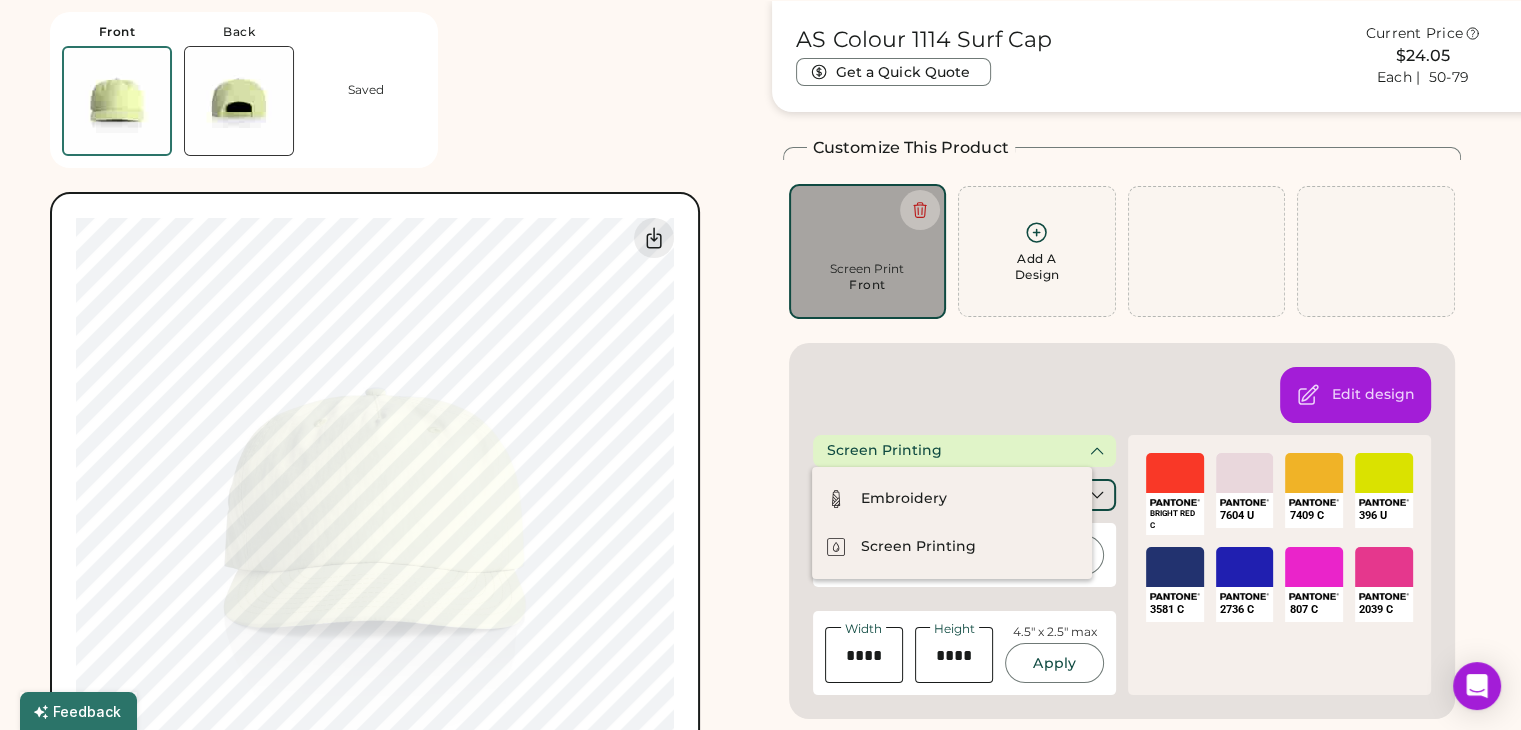 click on "Edit design Screen Printing    Front    Center    Reset Width Height 4.5" x 2.5" max Apply Maximum Print Size Exceeded Resize to fit BRIGHT RED C SELECT
A COLOR 7604 U SELECT
A COLOR 7409 C SELECT
A COLOR 396 U SELECT
A COLOR 3581 C SELECT
A COLOR 2736 C SELECT
A COLOR 807 C SELECT
A COLOR 2039 C" at bounding box center [1122, 531] 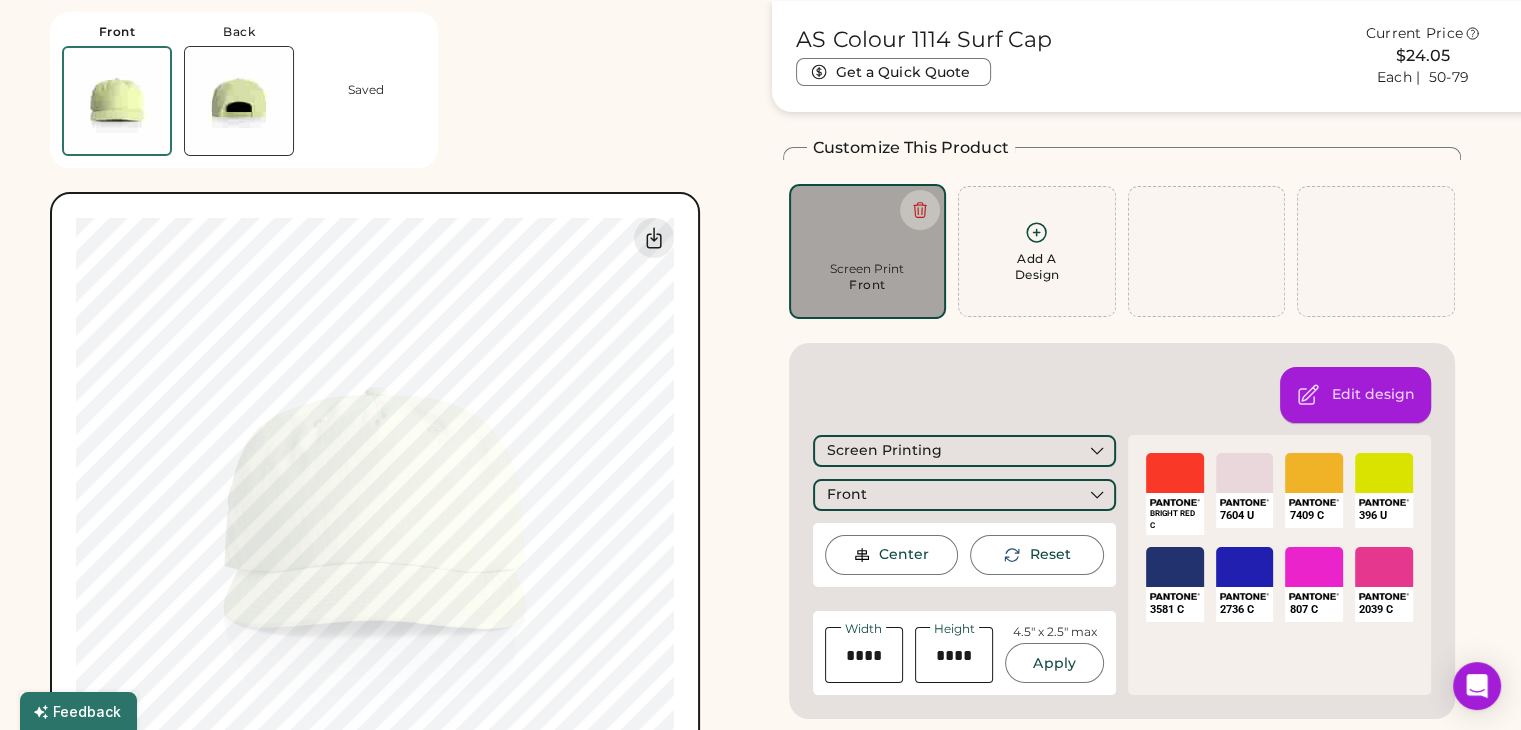 click on "Edit design" at bounding box center (1373, 395) 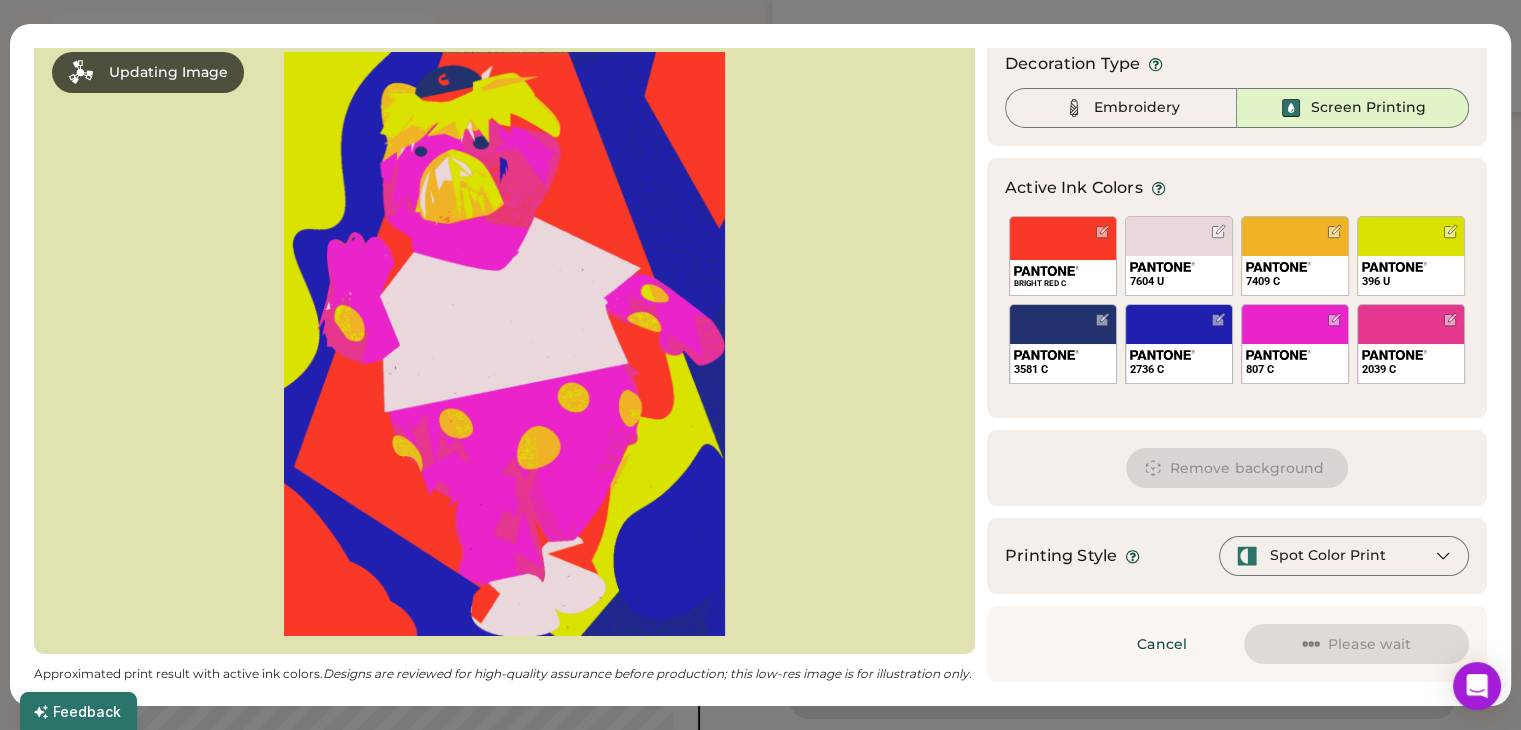 scroll, scrollTop: 0, scrollLeft: 0, axis: both 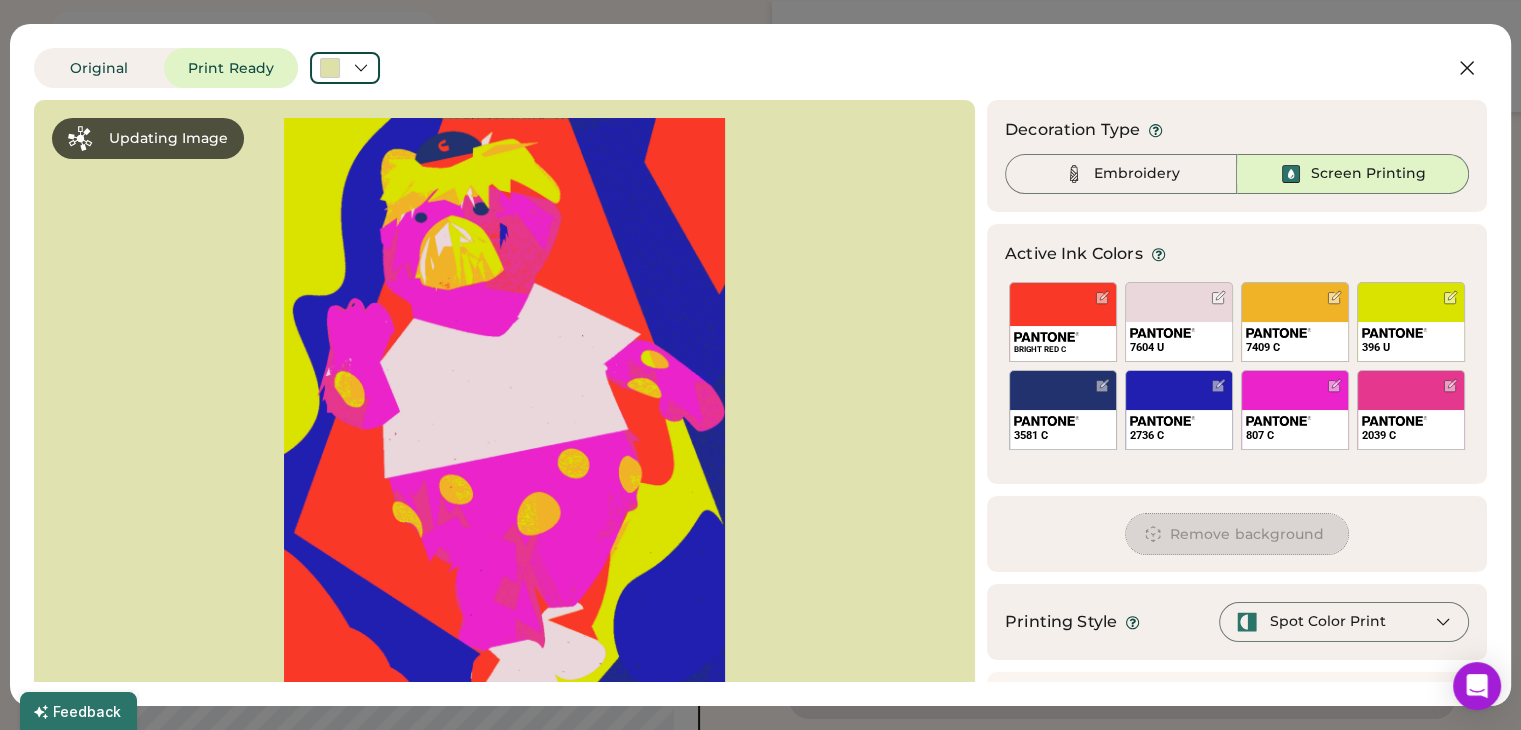 click on "Remove background" at bounding box center (1237, 534) 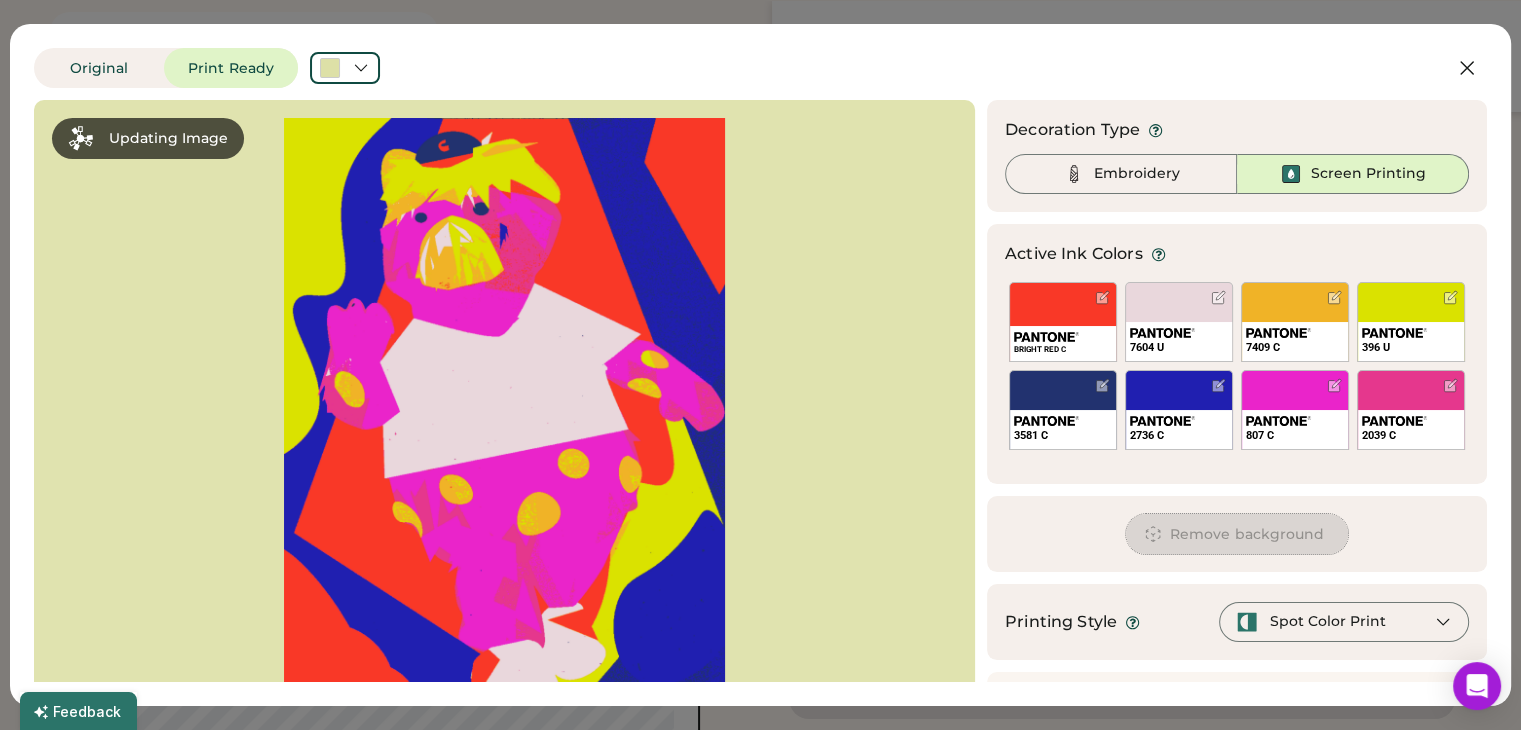 drag, startPoint x: 1167, startPoint y: 537, endPoint x: 653, endPoint y: 484, distance: 516.7253 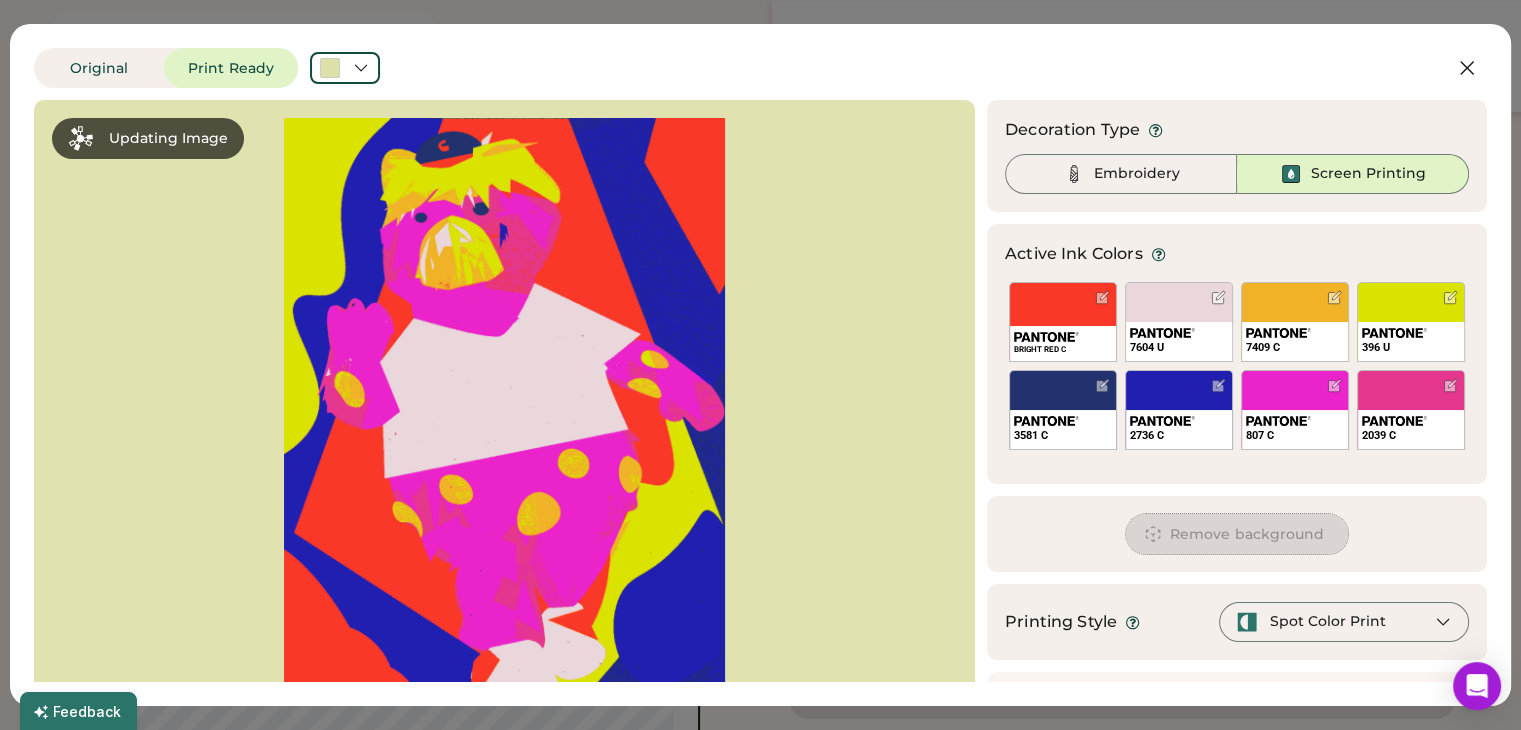 click on "Remove background" at bounding box center [1237, 534] 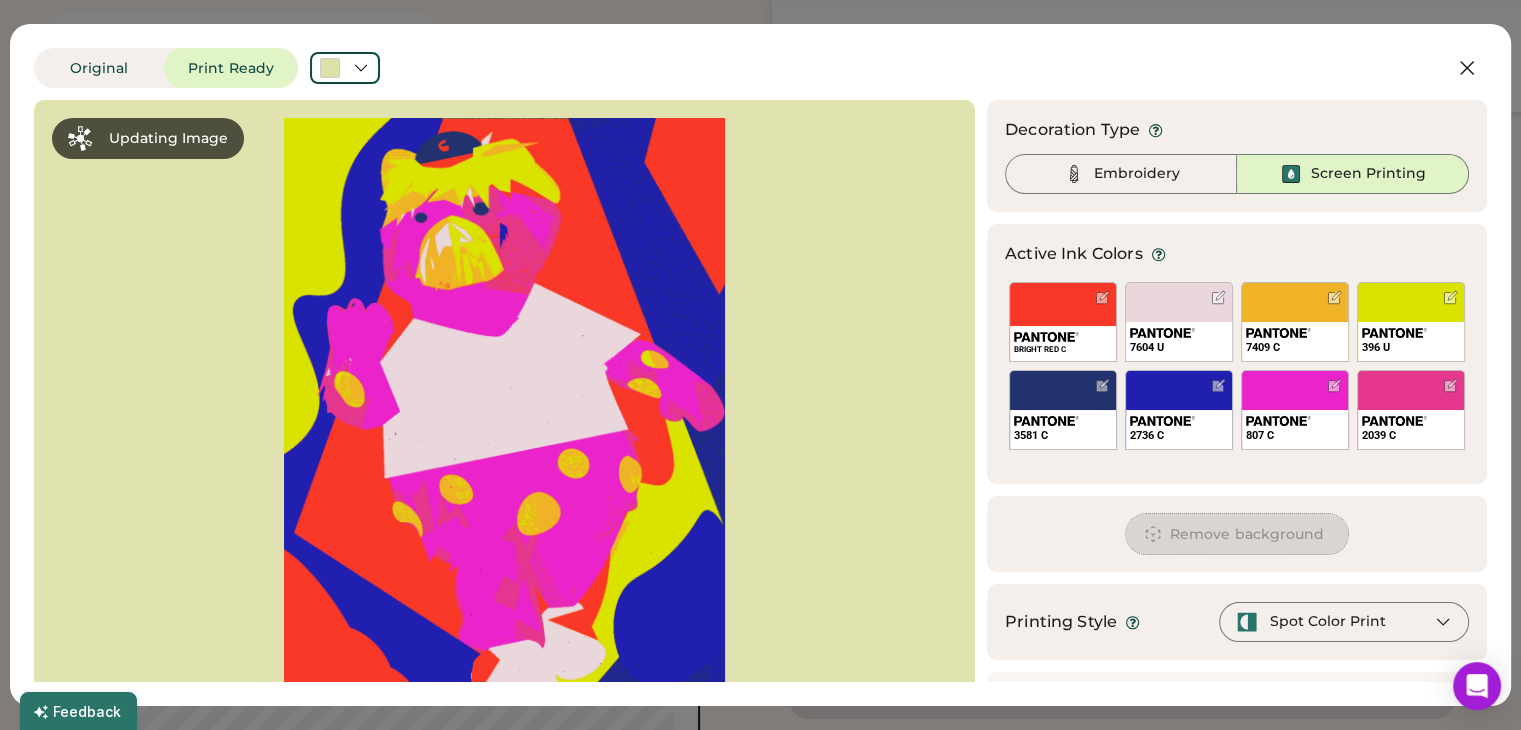 click at bounding box center [504, 410] 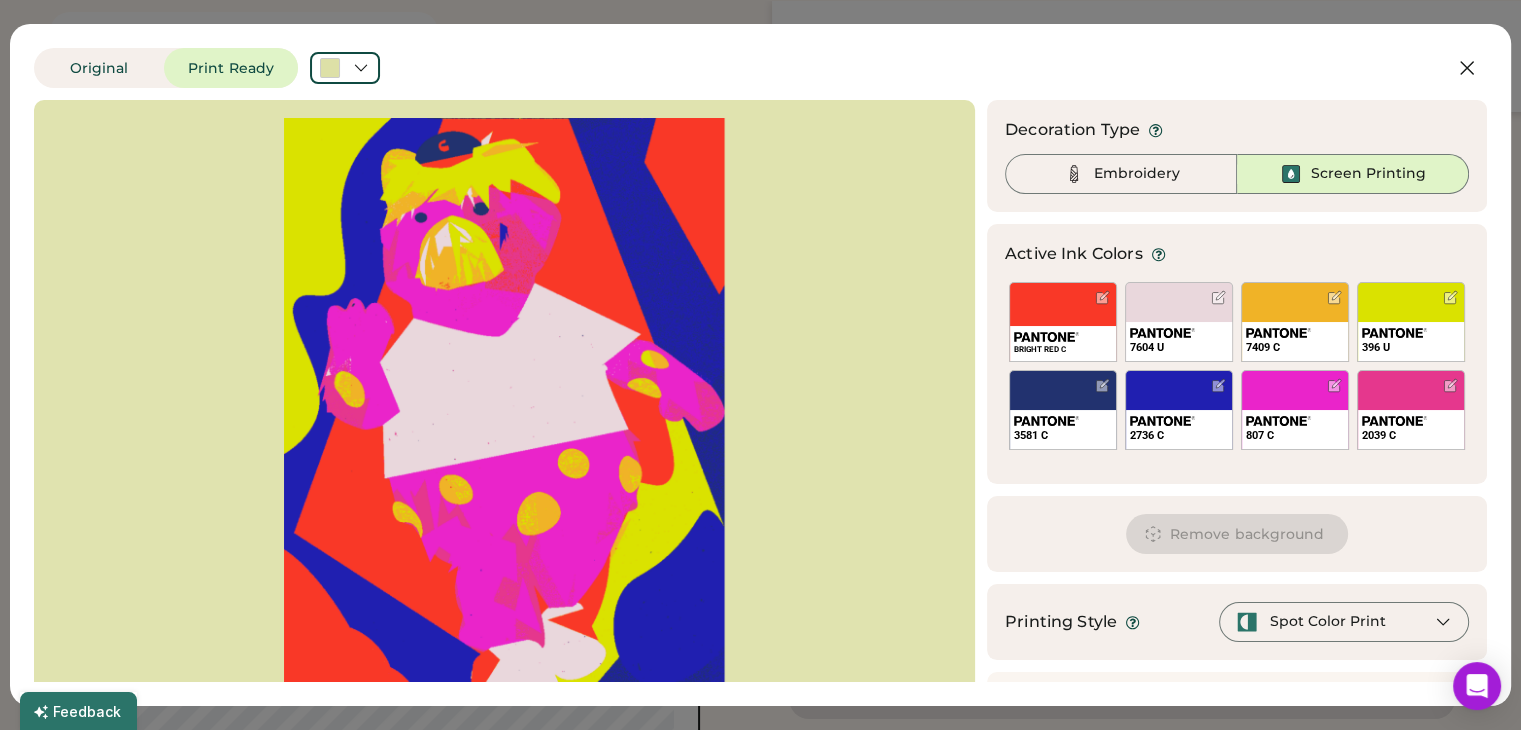 click on "Remove background" at bounding box center [1237, 534] 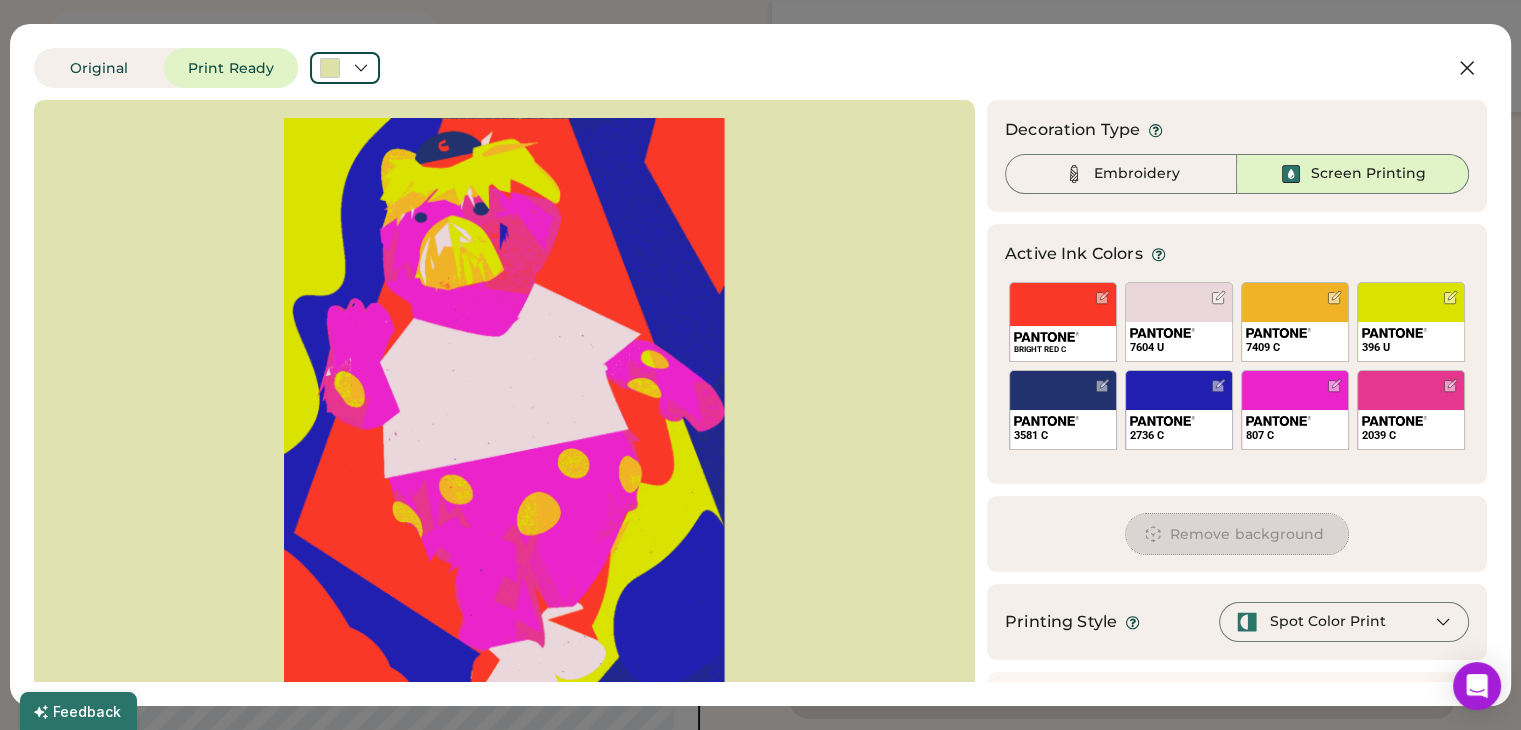 click on "Remove background" at bounding box center (1237, 534) 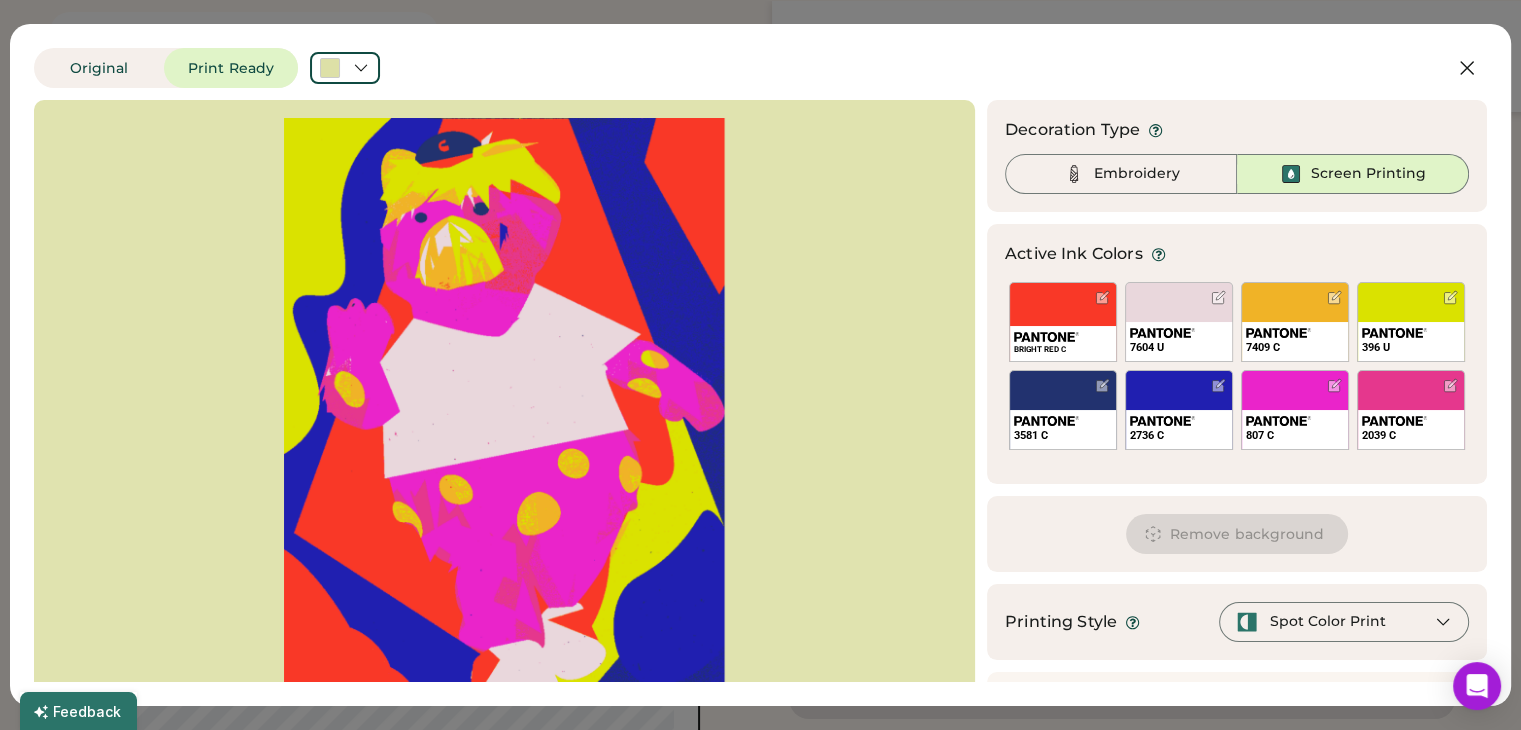 click on "Spot Color Print" at bounding box center [1328, 622] 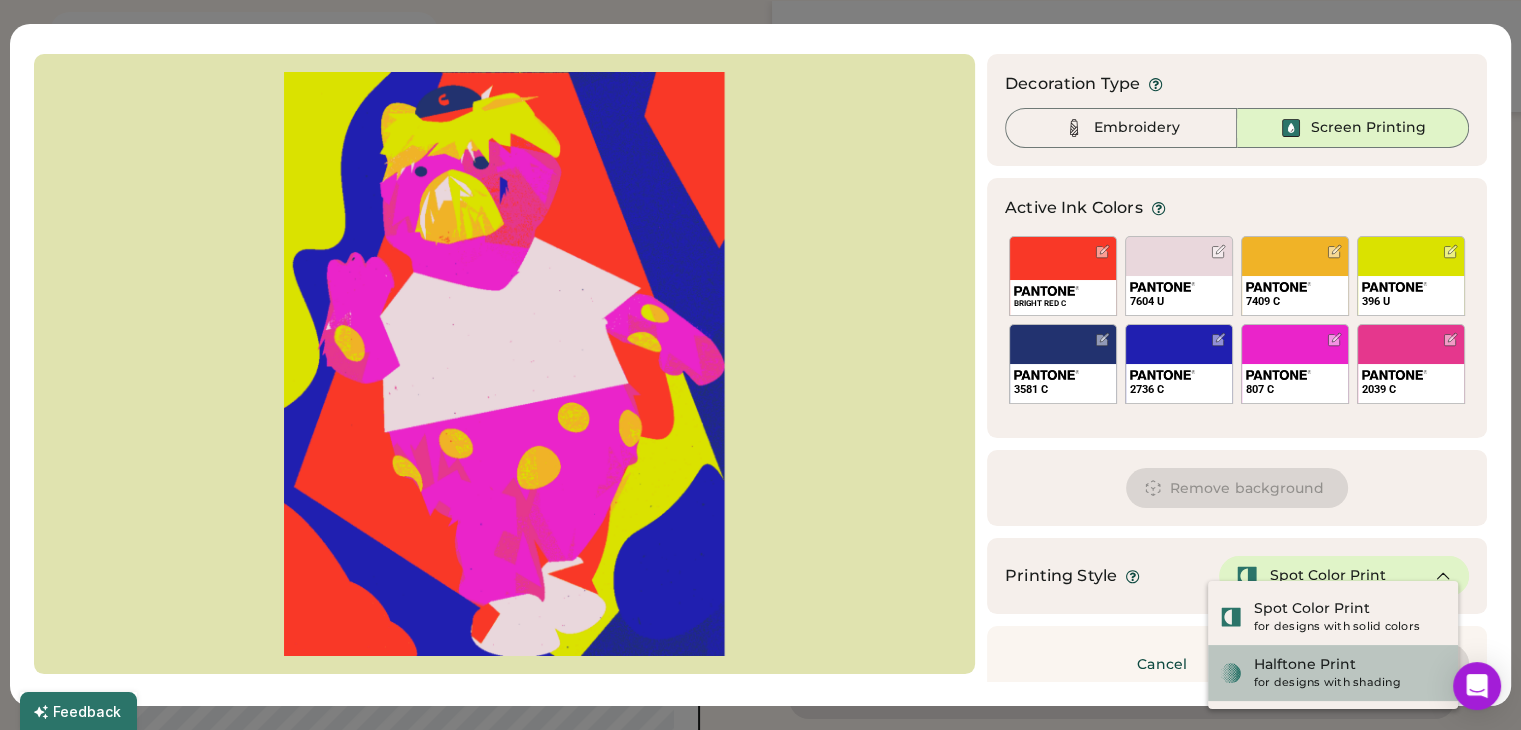 scroll, scrollTop: 66, scrollLeft: 0, axis: vertical 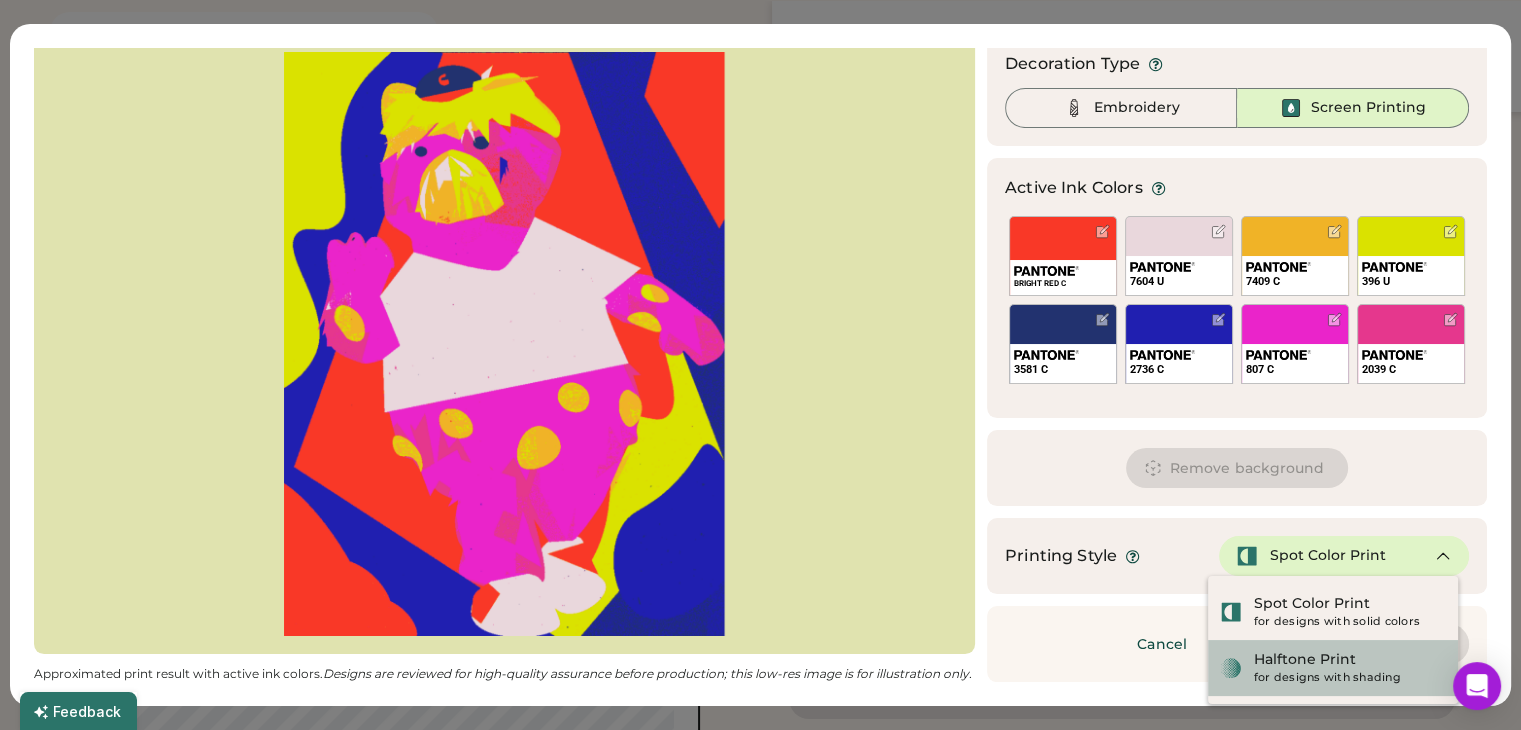 click on "Halftone Print" at bounding box center (1305, 660) 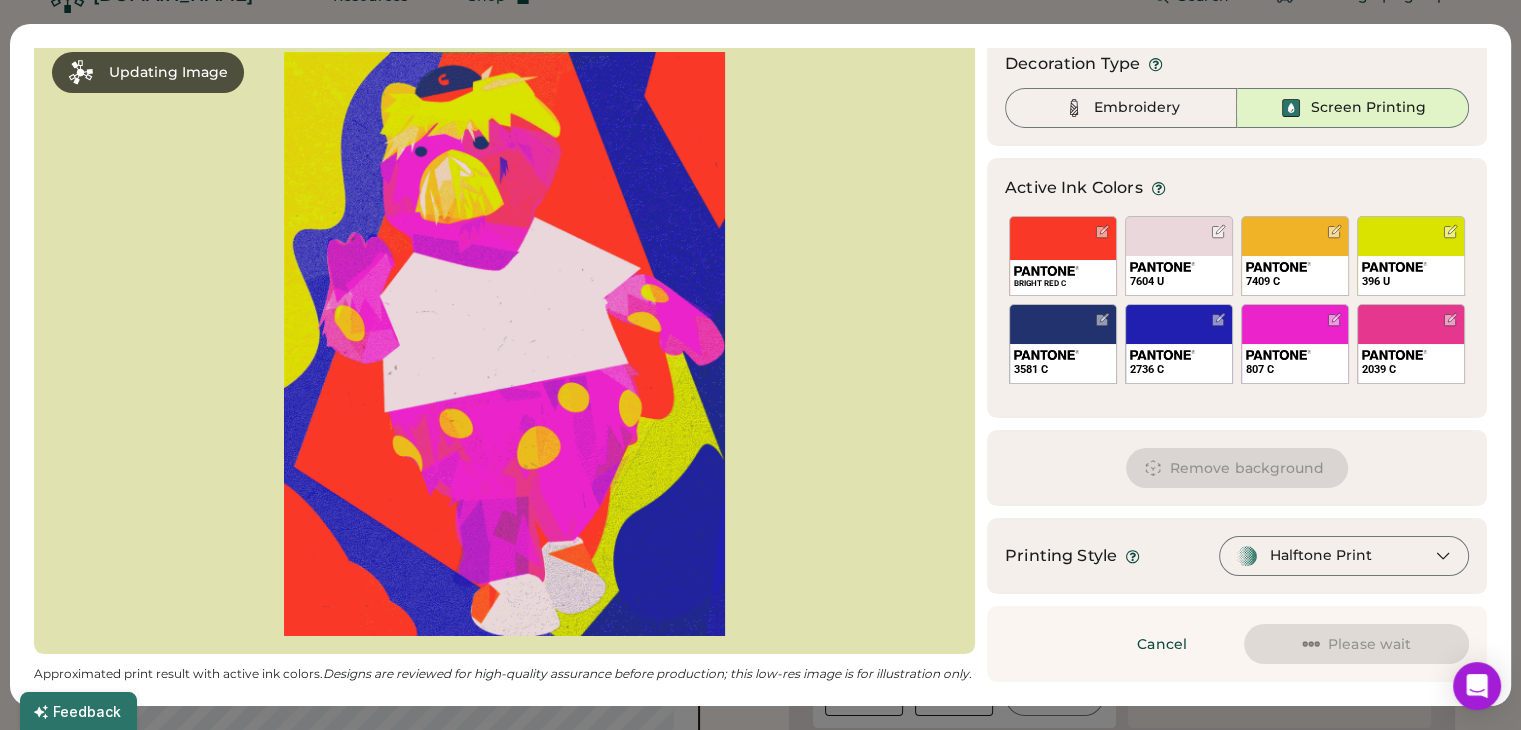 scroll, scrollTop: 0, scrollLeft: 0, axis: both 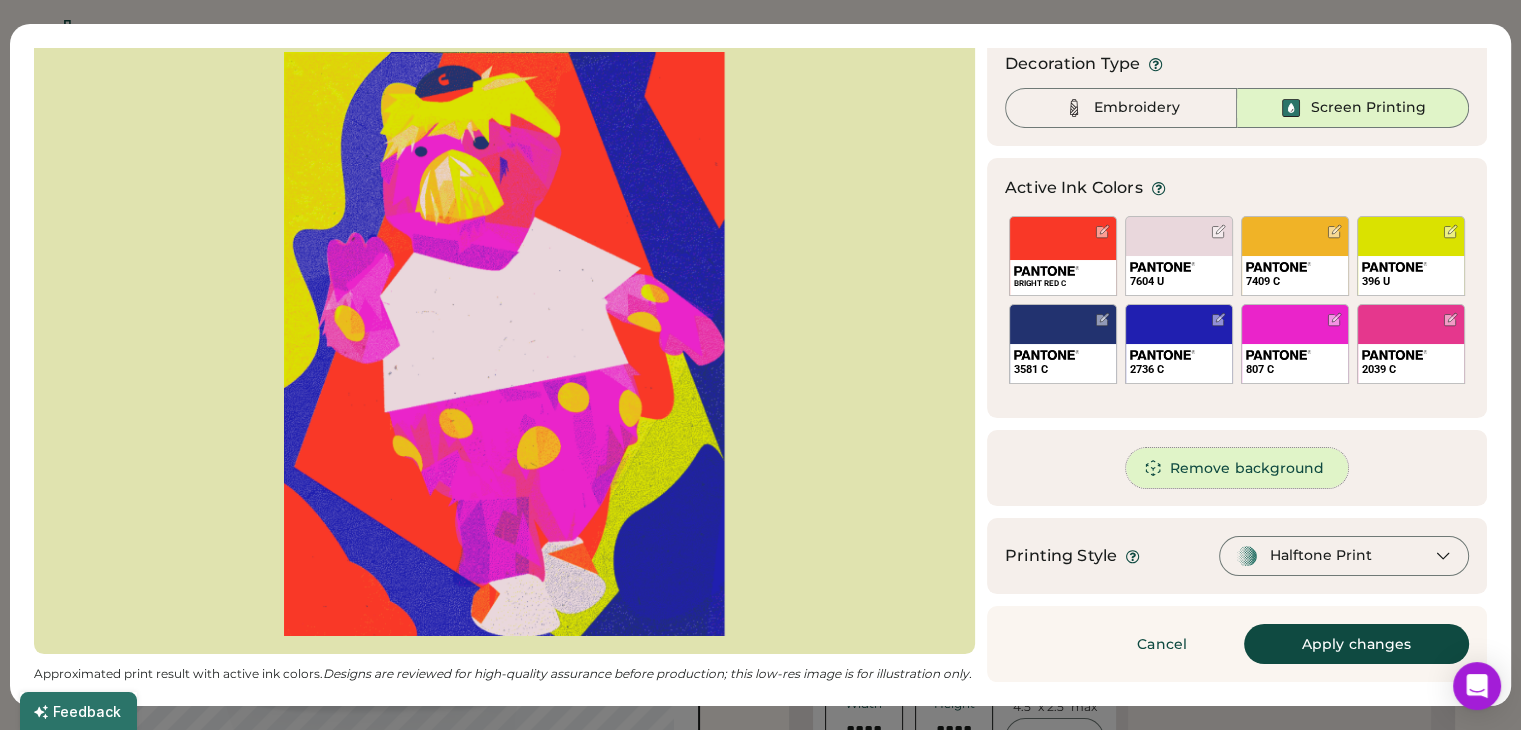 click on "Remove background" at bounding box center (1237, 468) 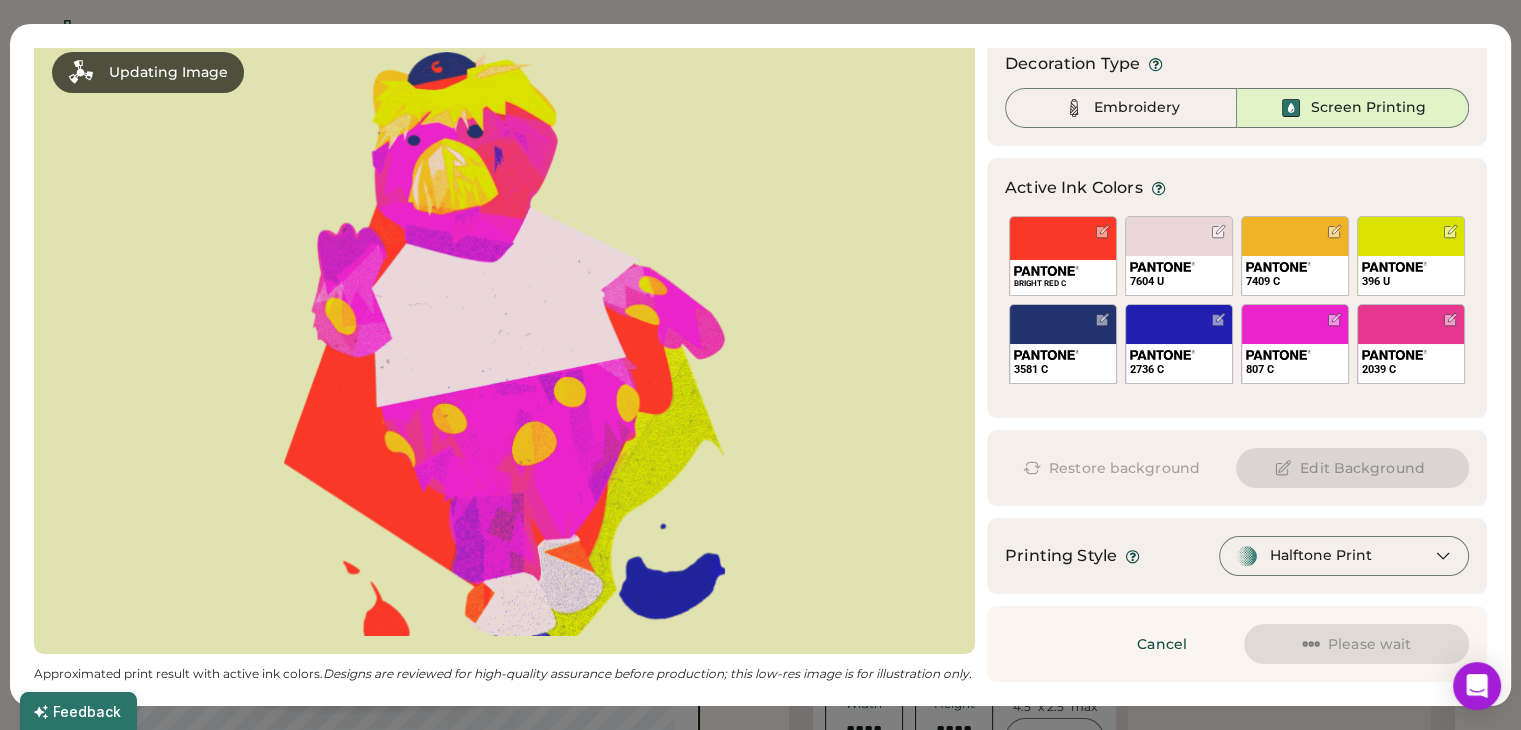 click on "Halftone Print" at bounding box center [1321, 556] 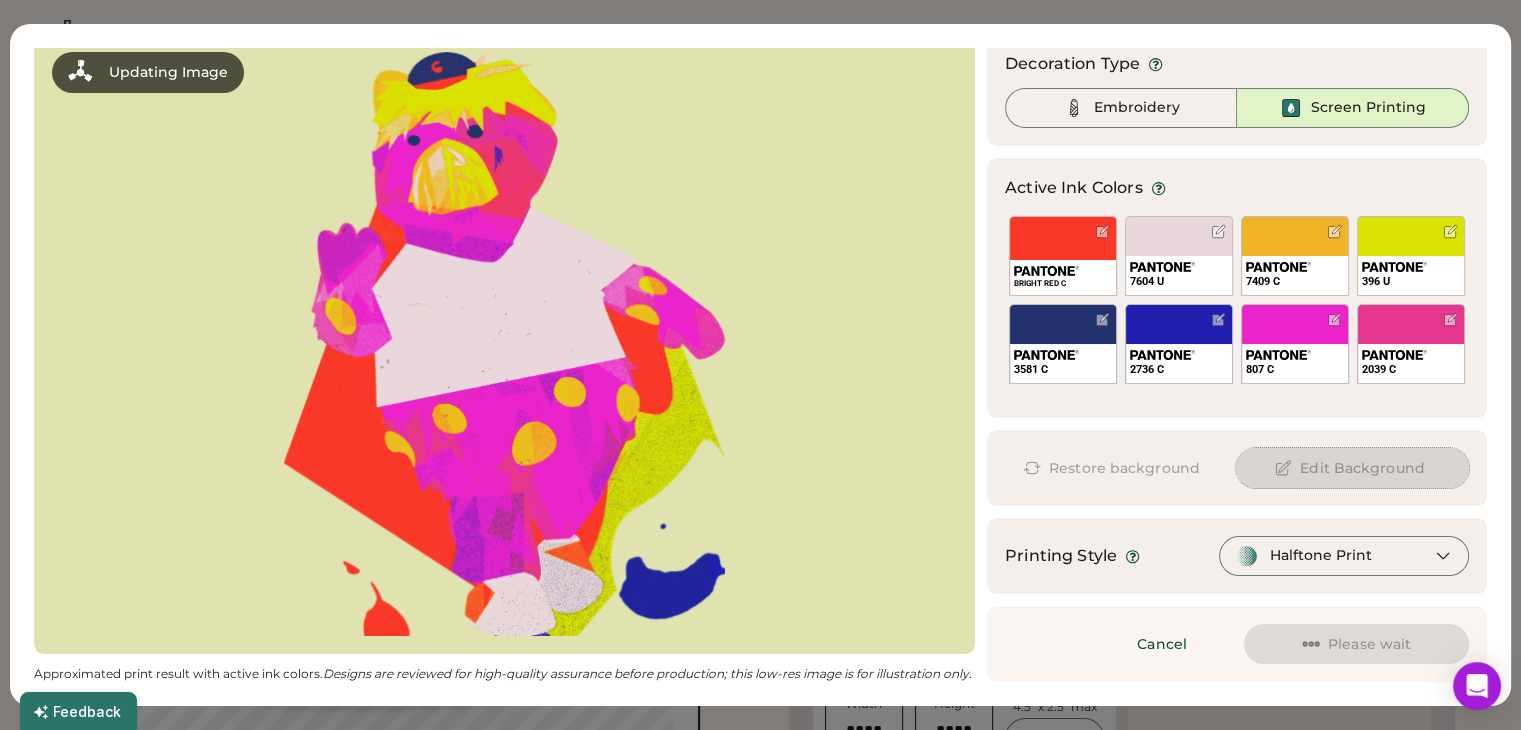 click on "Edit Background" at bounding box center (1352, 468) 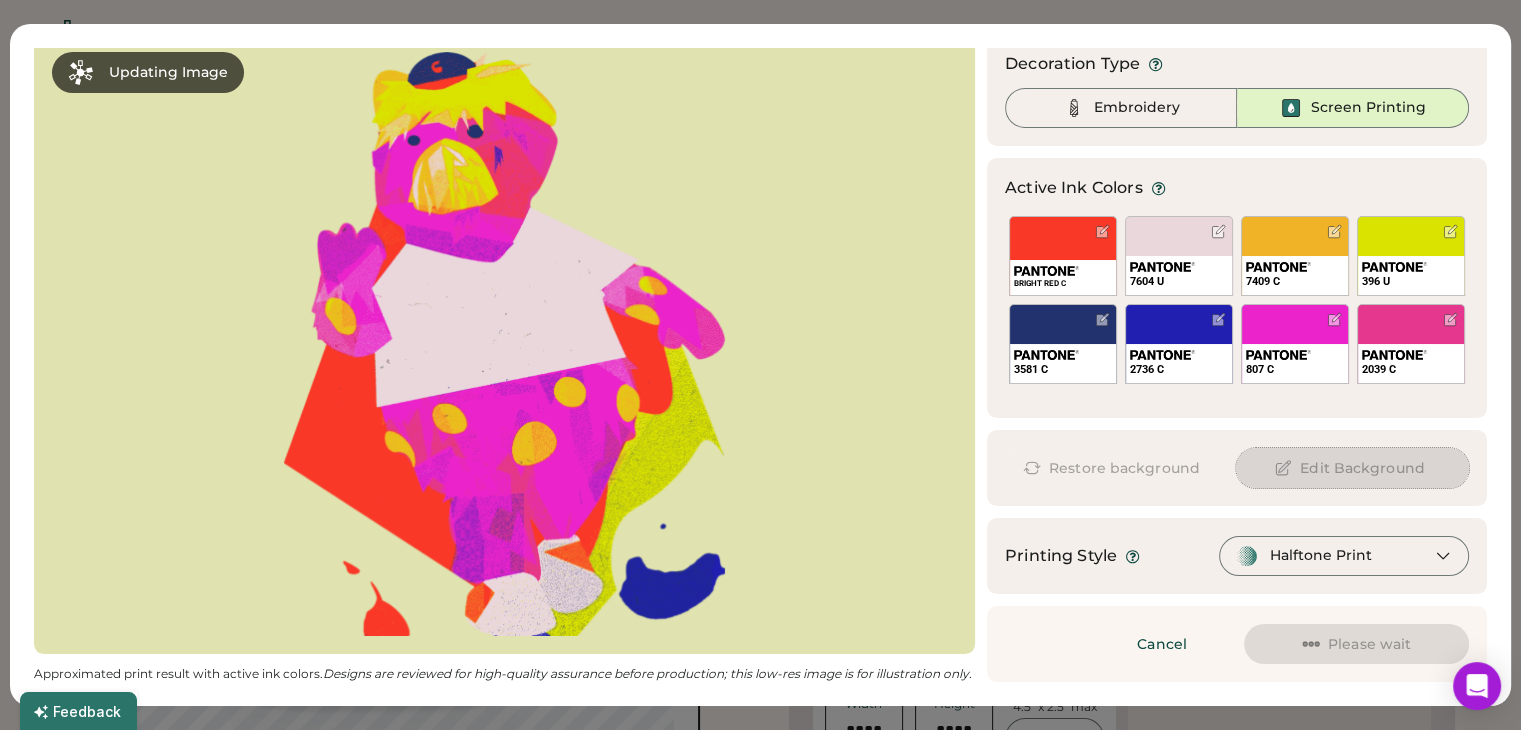 click on "Restore background" at bounding box center [1114, 468] 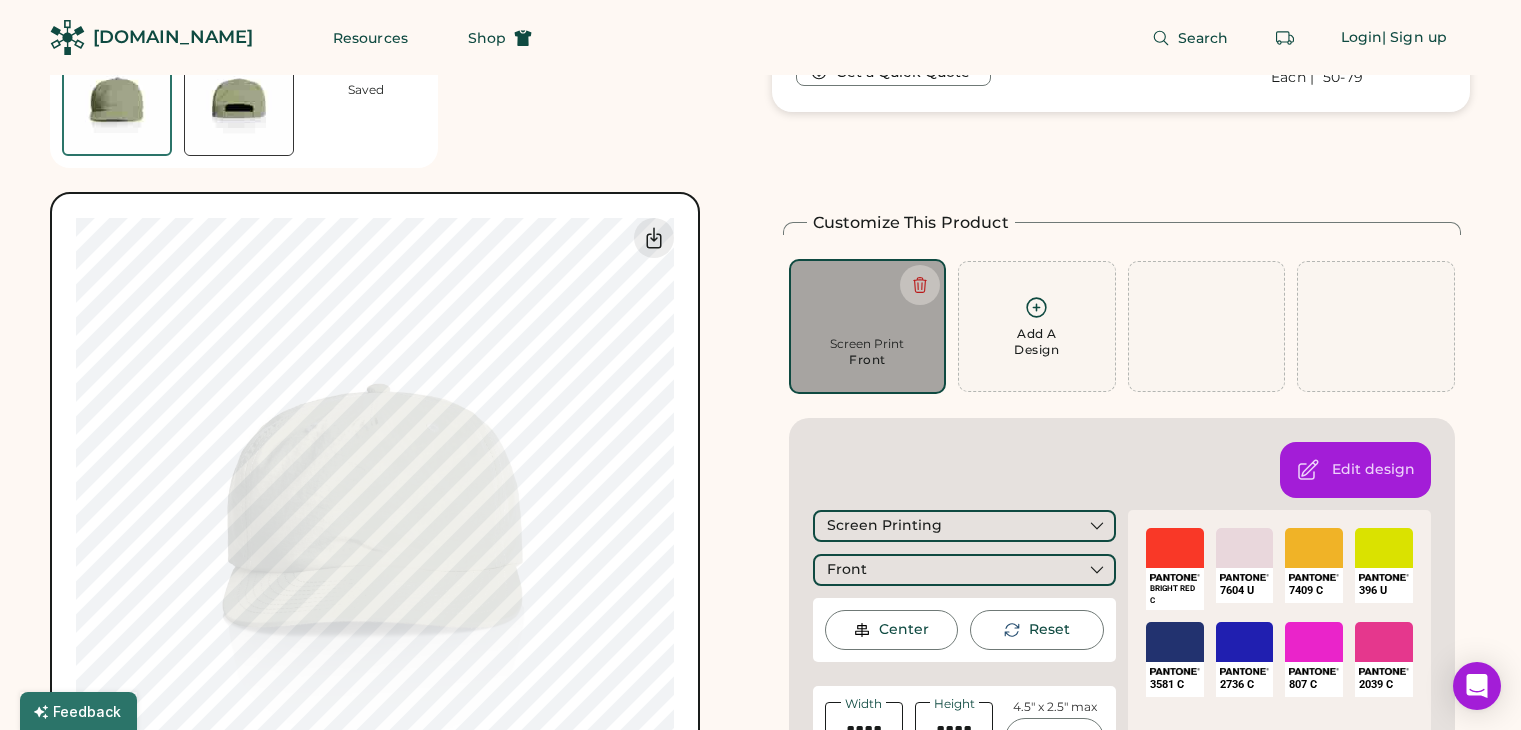 scroll, scrollTop: 400, scrollLeft: 0, axis: vertical 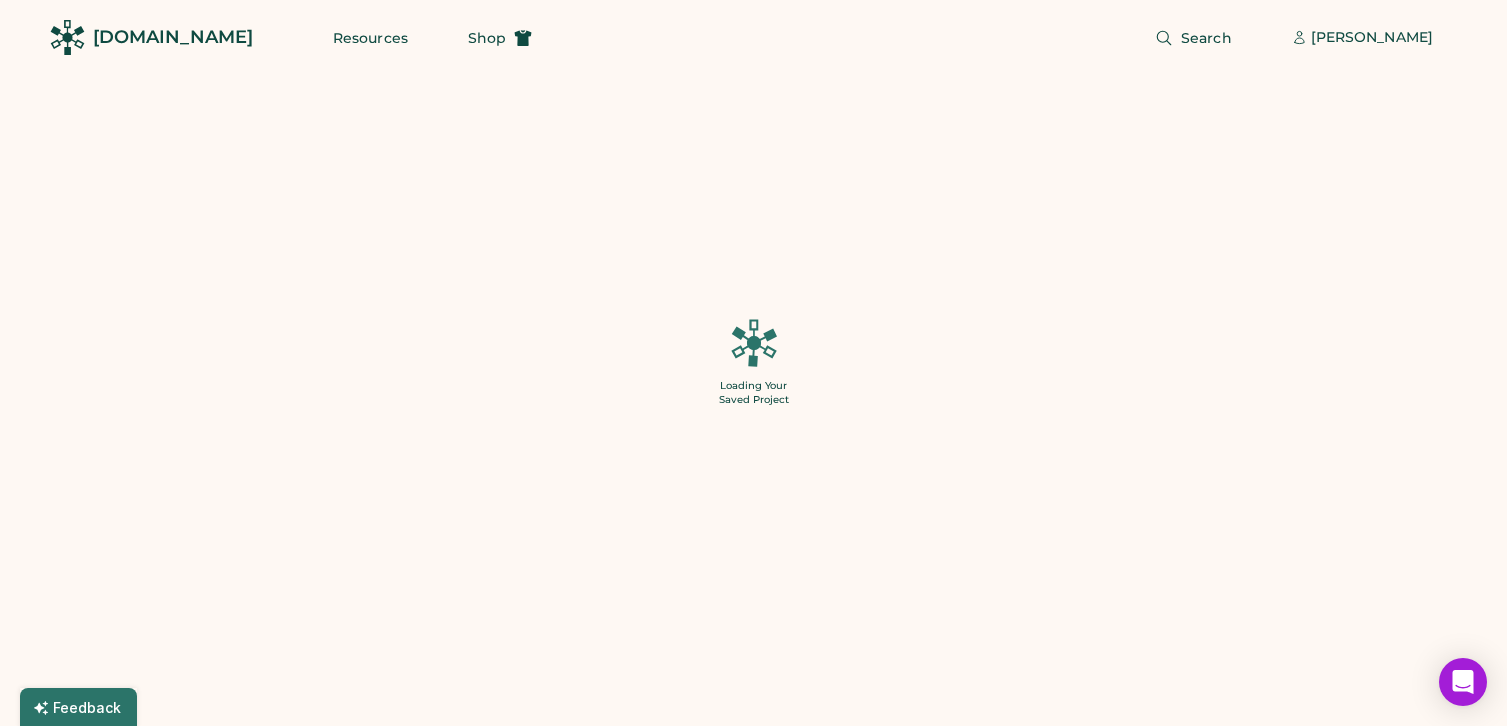 type on "**" 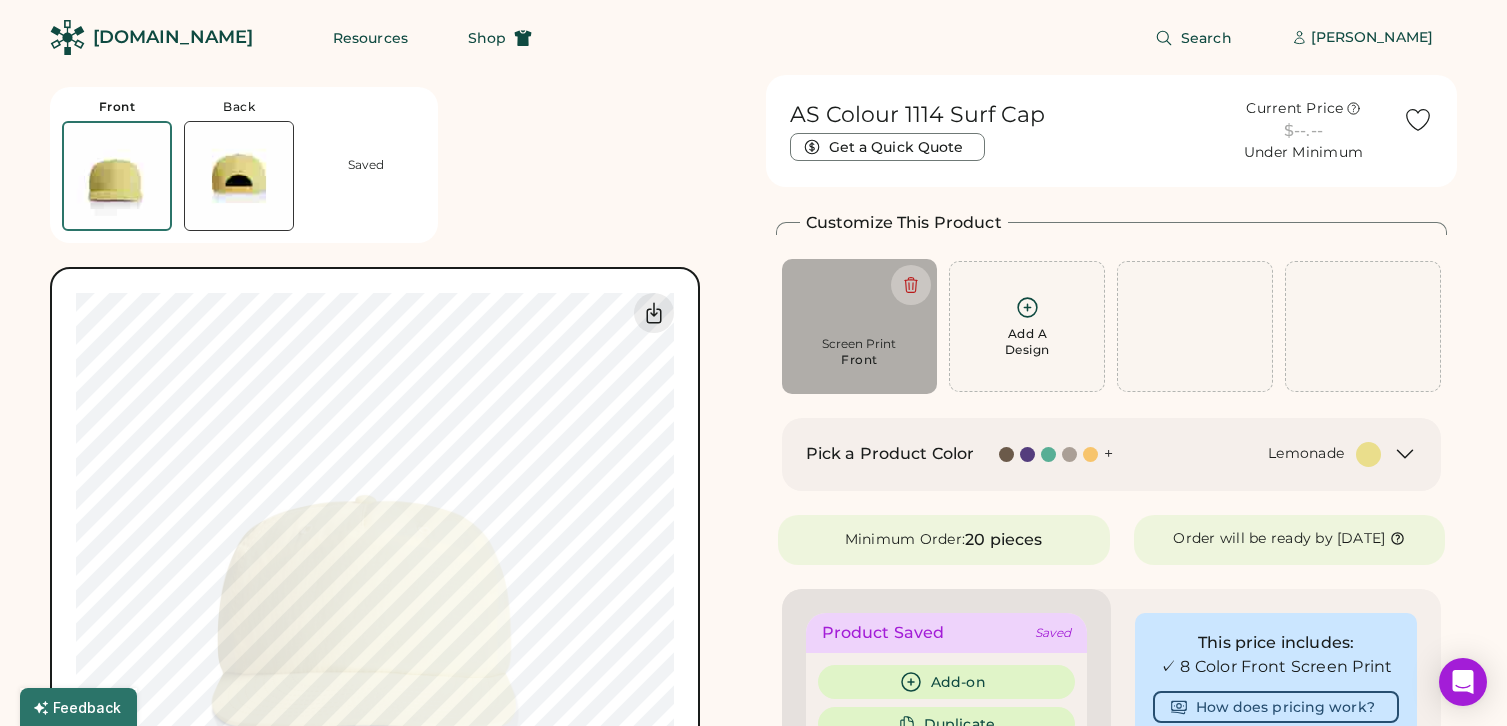 click on "Front Back Saved    0% 0%" at bounding box center [396, 496] 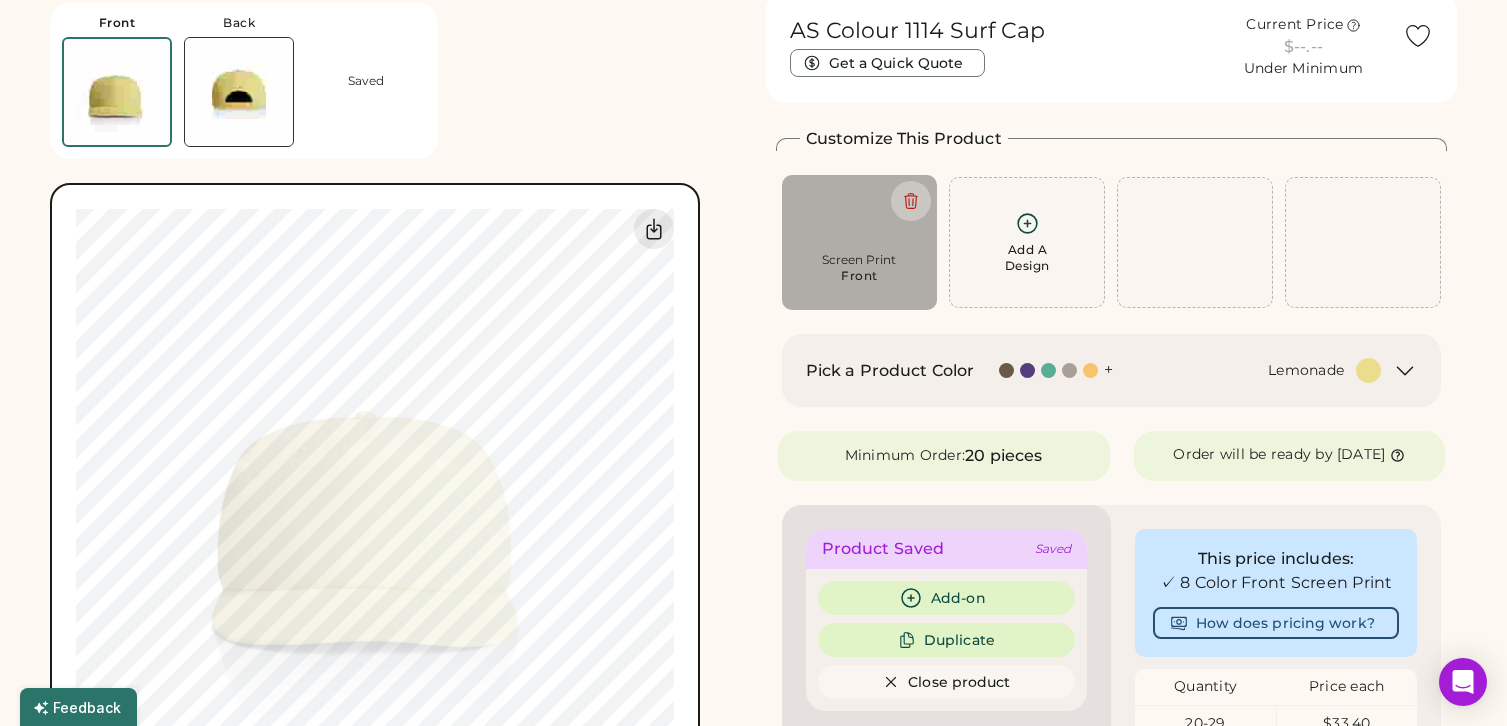 scroll, scrollTop: 100, scrollLeft: 0, axis: vertical 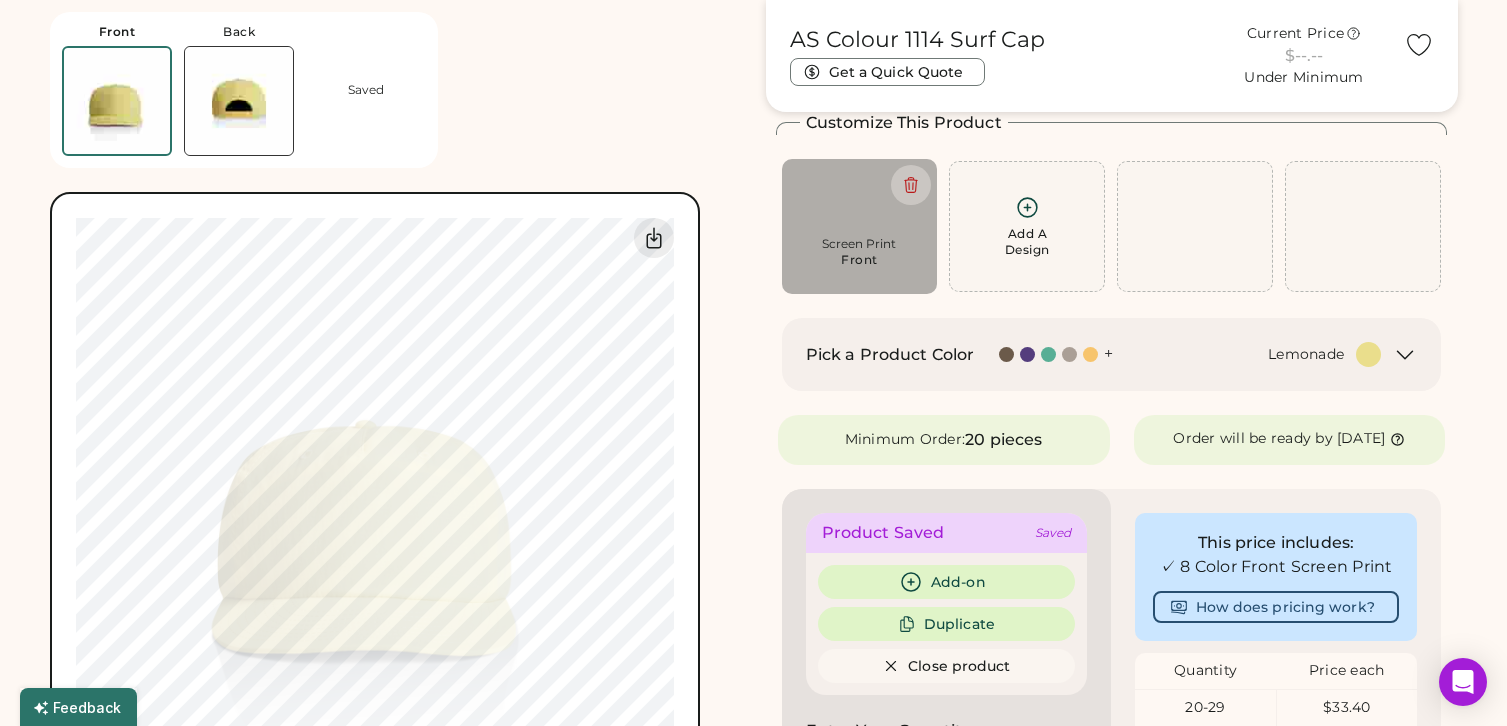 click on "Screen Print" at bounding box center [860, 244] 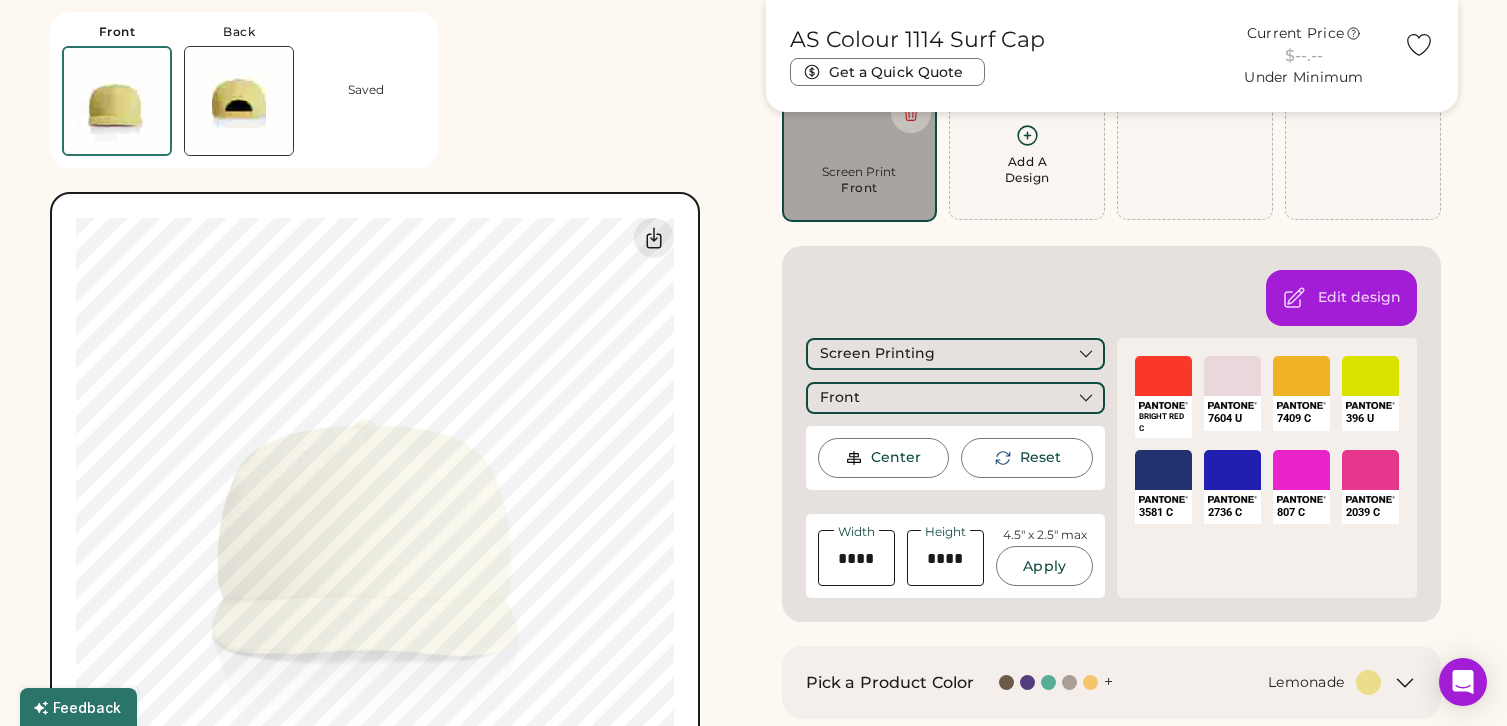 scroll, scrollTop: 200, scrollLeft: 0, axis: vertical 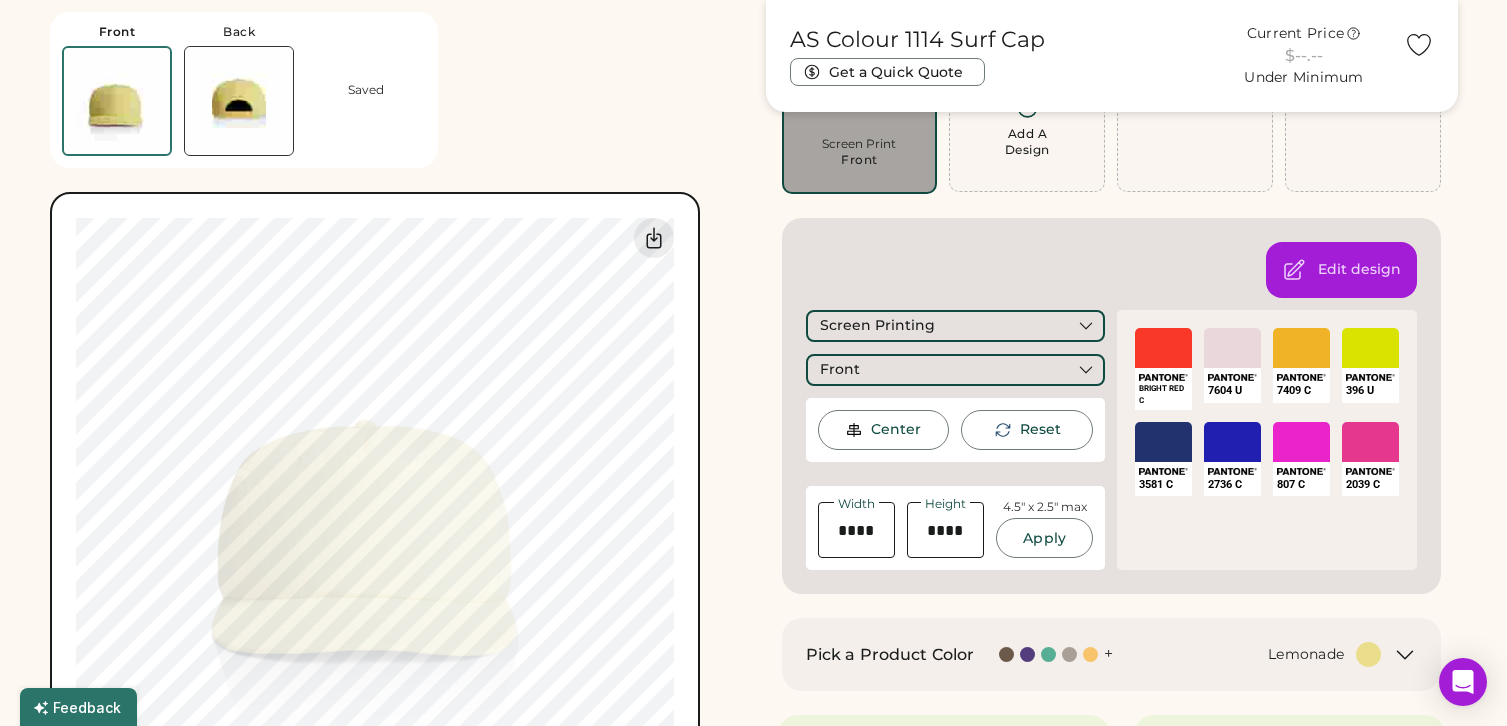 click on "SELECT
A COLOR" at bounding box center [1370, 348] 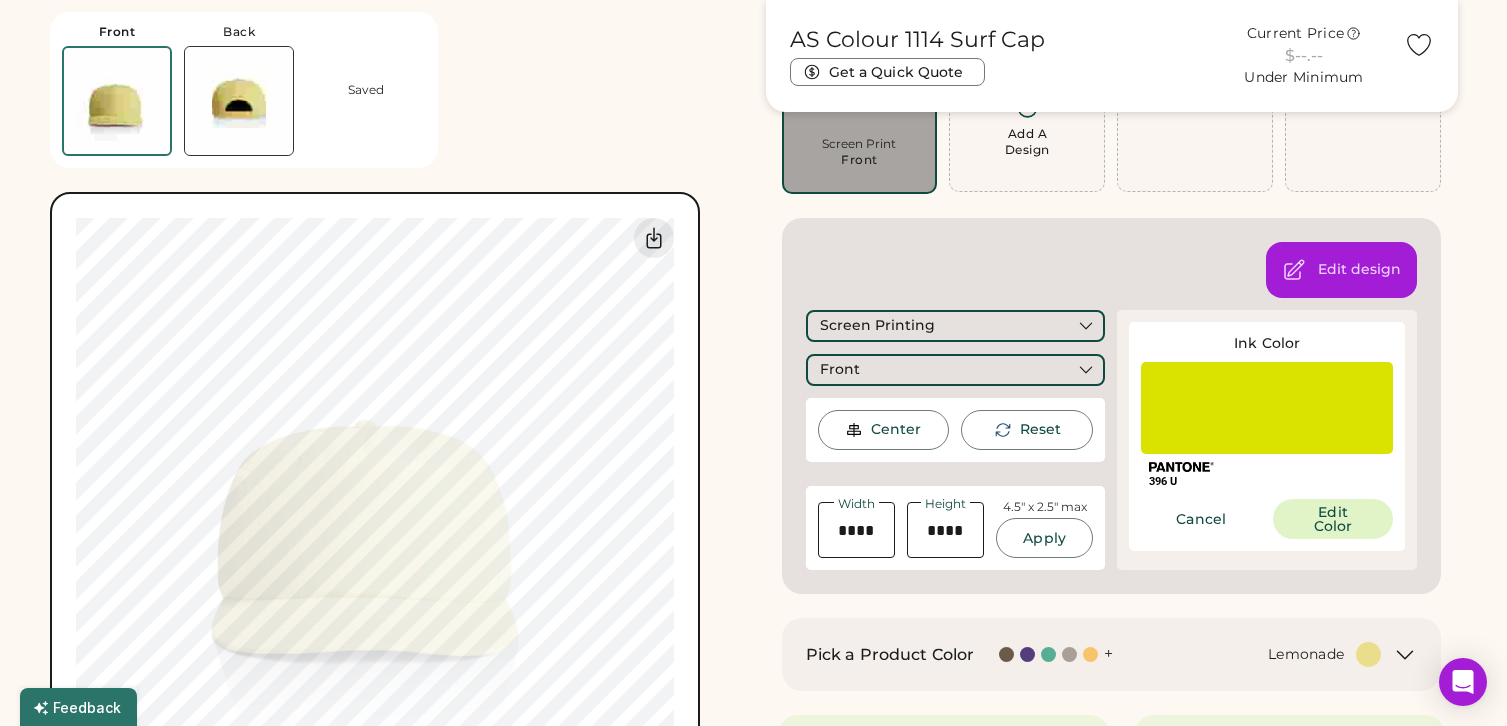 click at bounding box center (1267, 408) 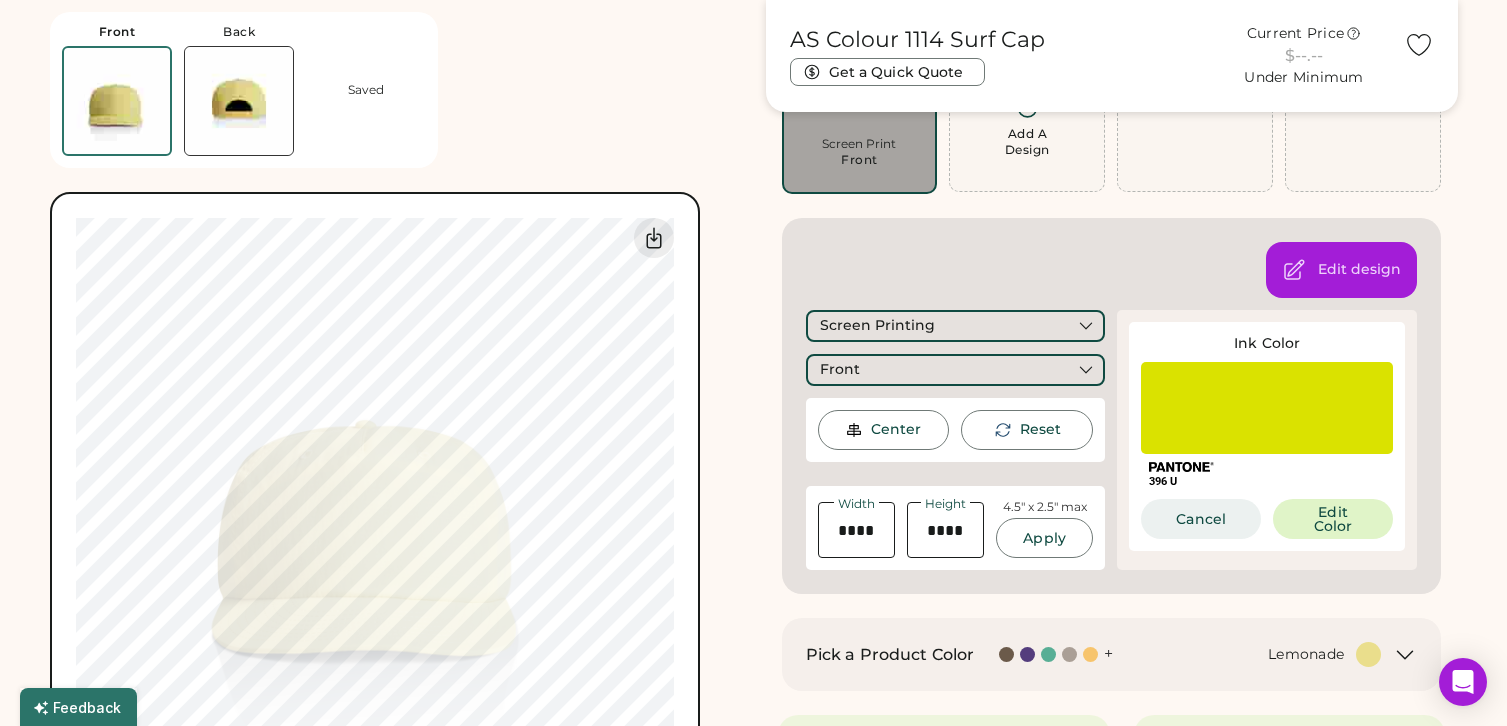 click on "Cancel" at bounding box center (1201, 519) 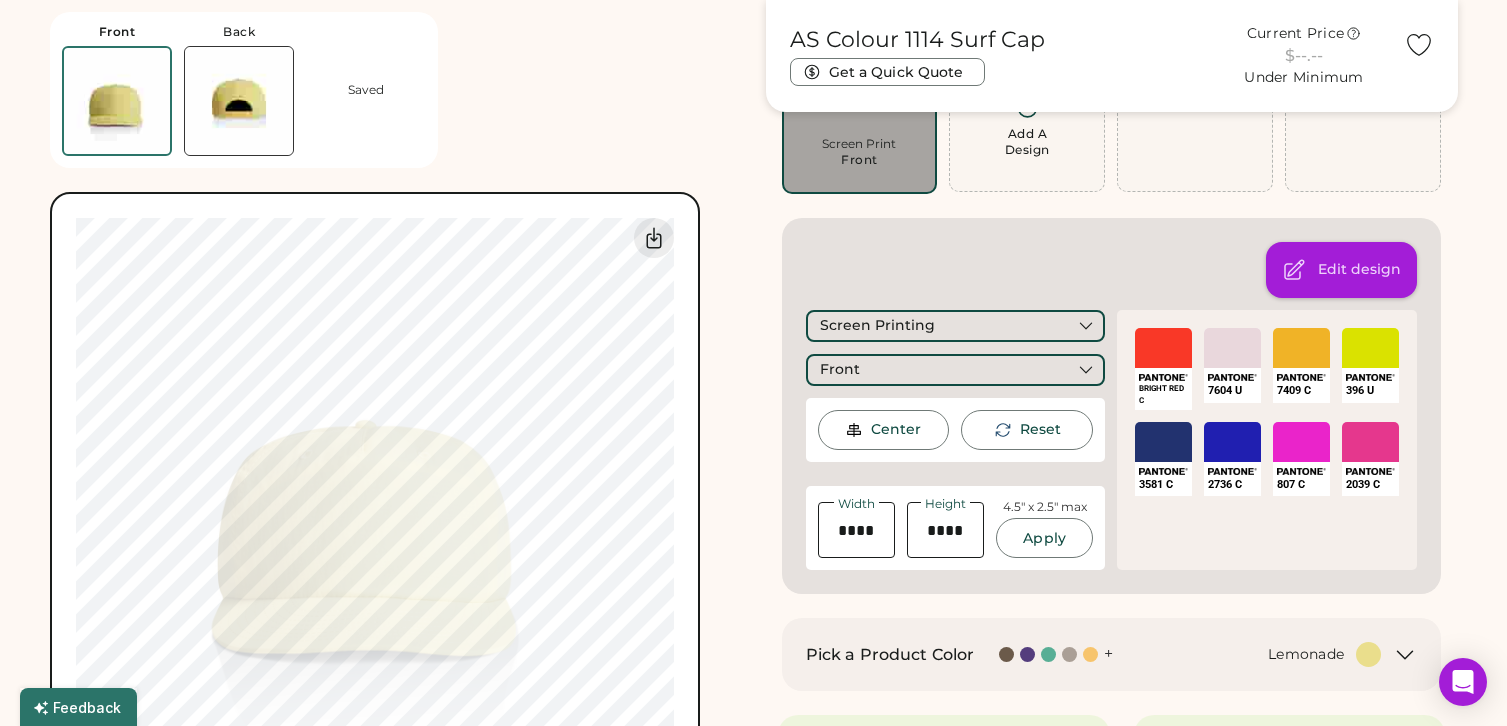 click on "Edit design" at bounding box center (1341, 270) 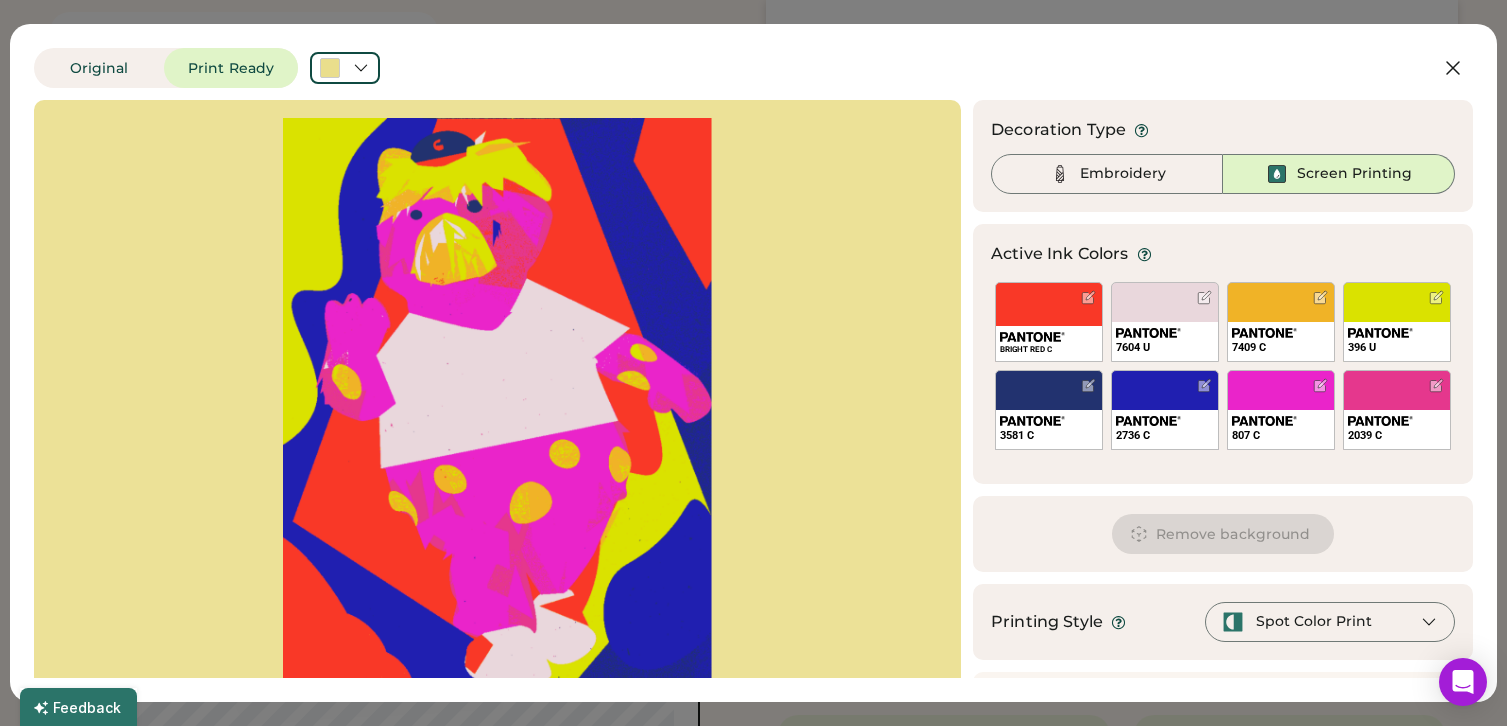 click on "Spot Color Print" at bounding box center [1330, 622] 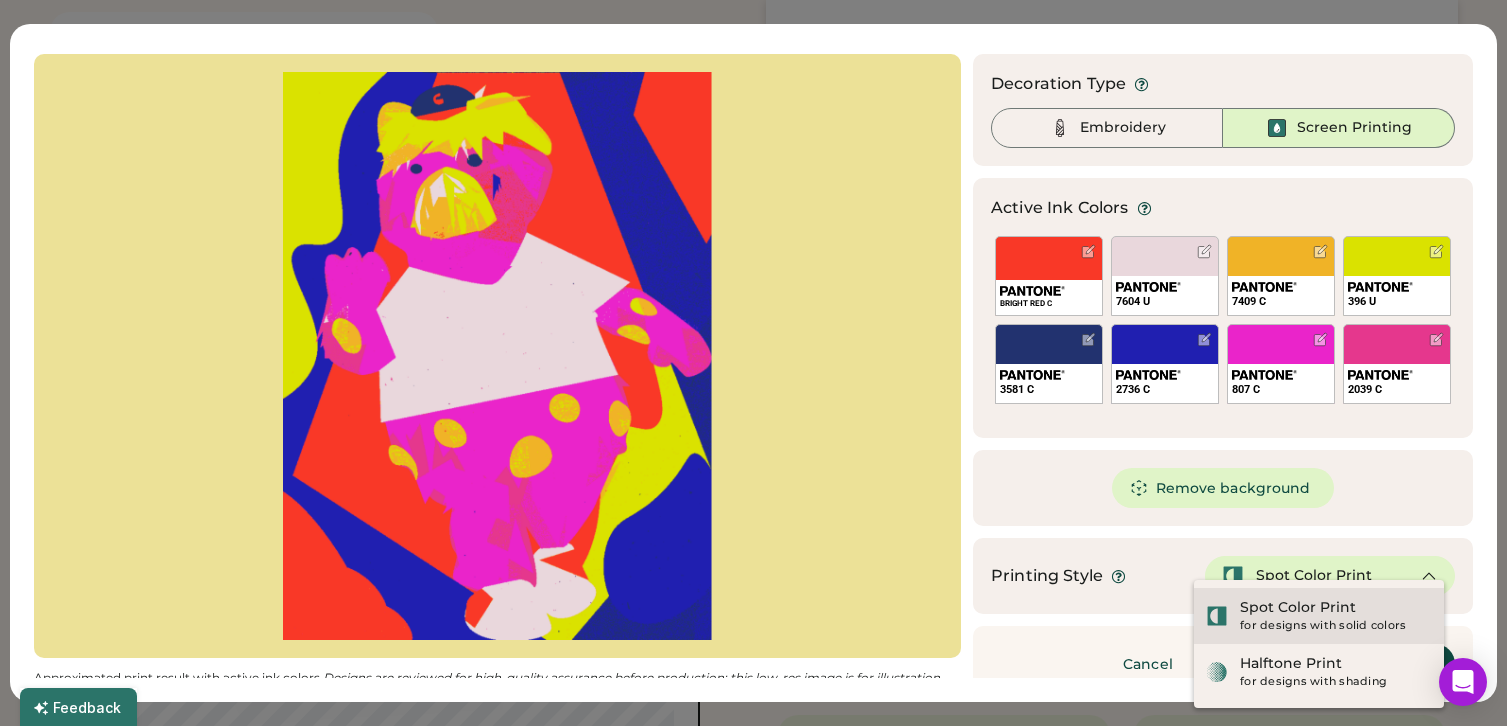 scroll, scrollTop: 70, scrollLeft: 0, axis: vertical 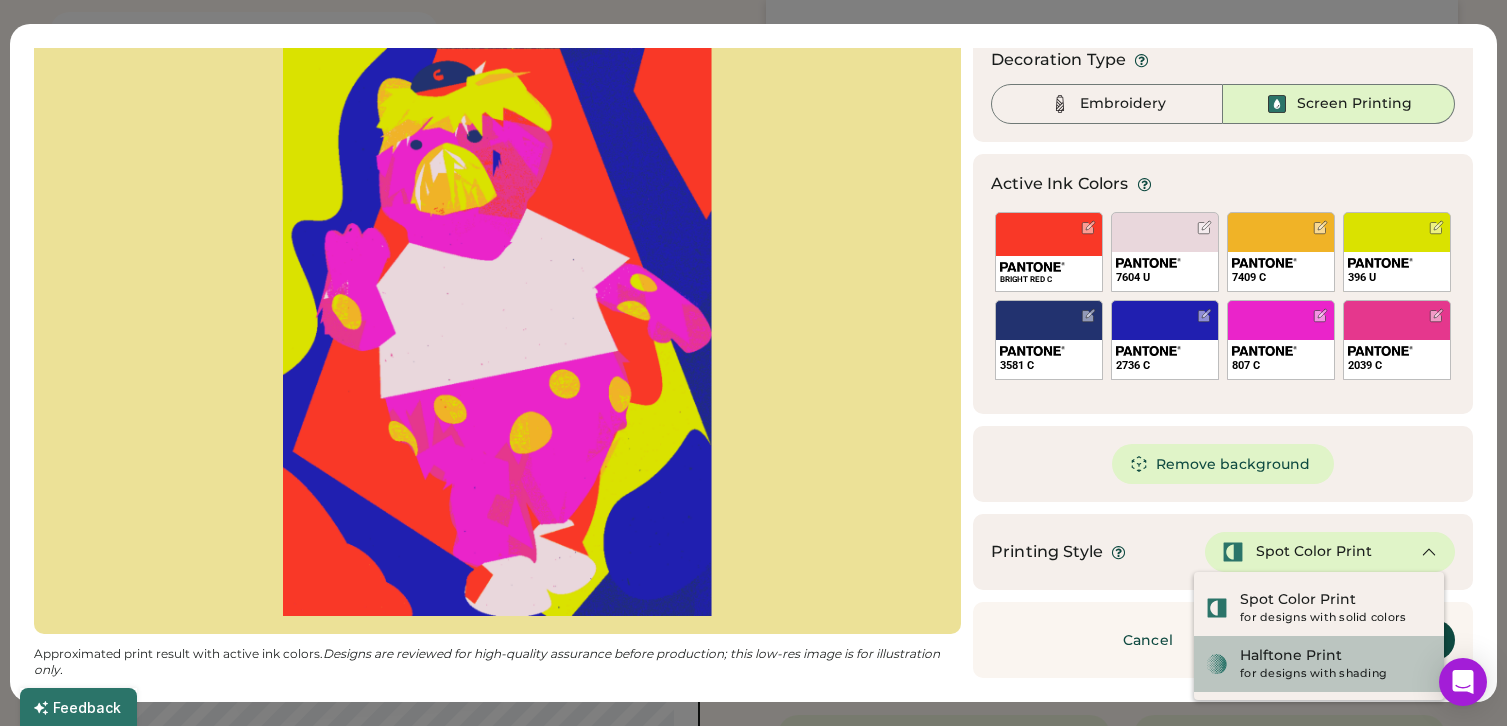 click on "Halftone Print" at bounding box center [1291, 656] 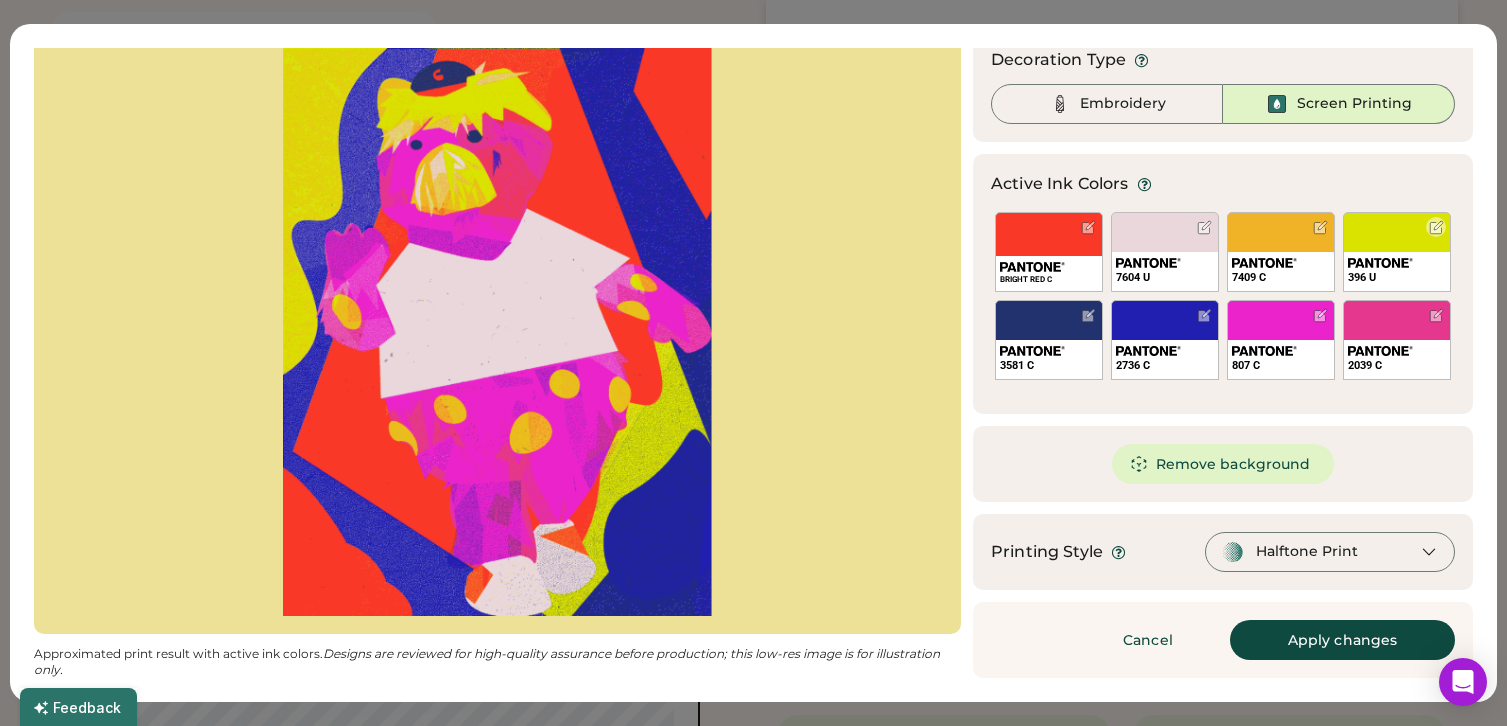 click at bounding box center (1436, 227) 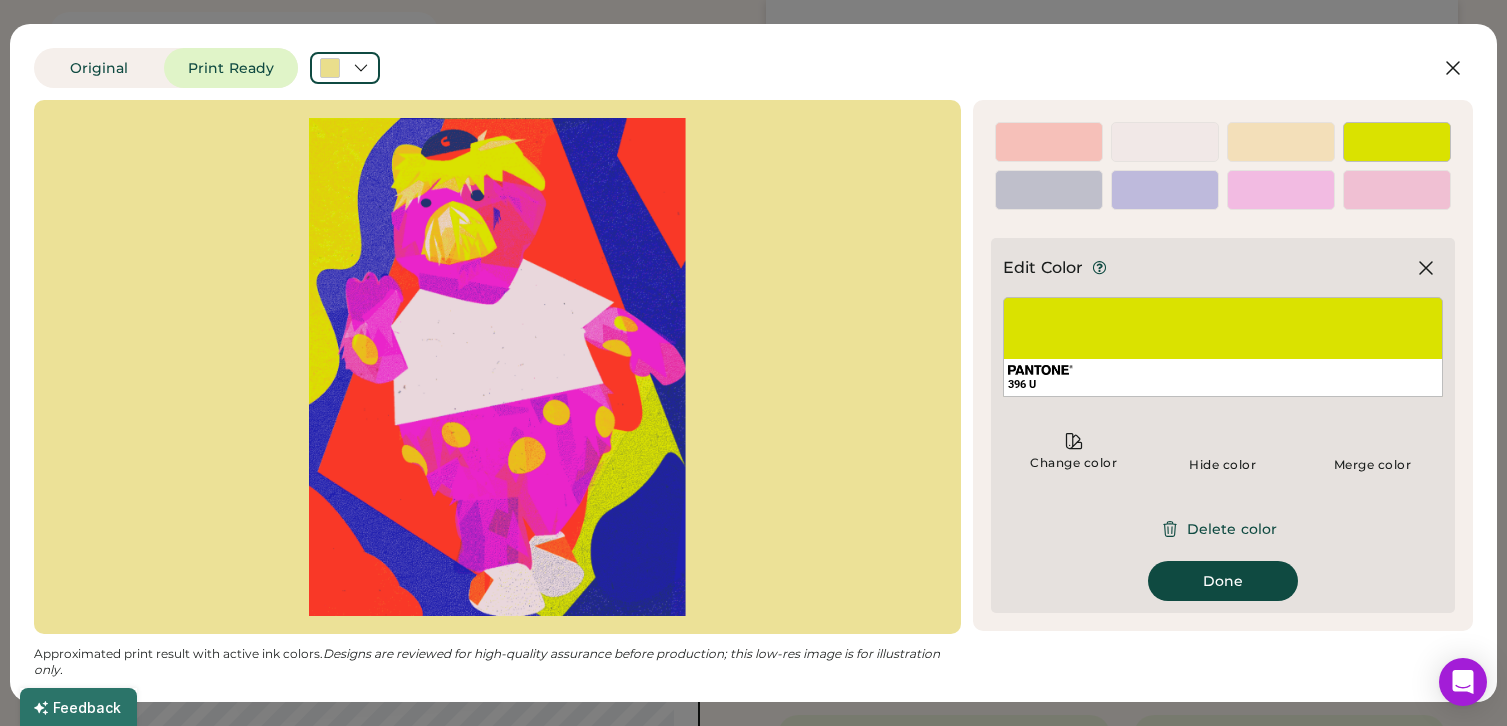 scroll, scrollTop: 0, scrollLeft: 0, axis: both 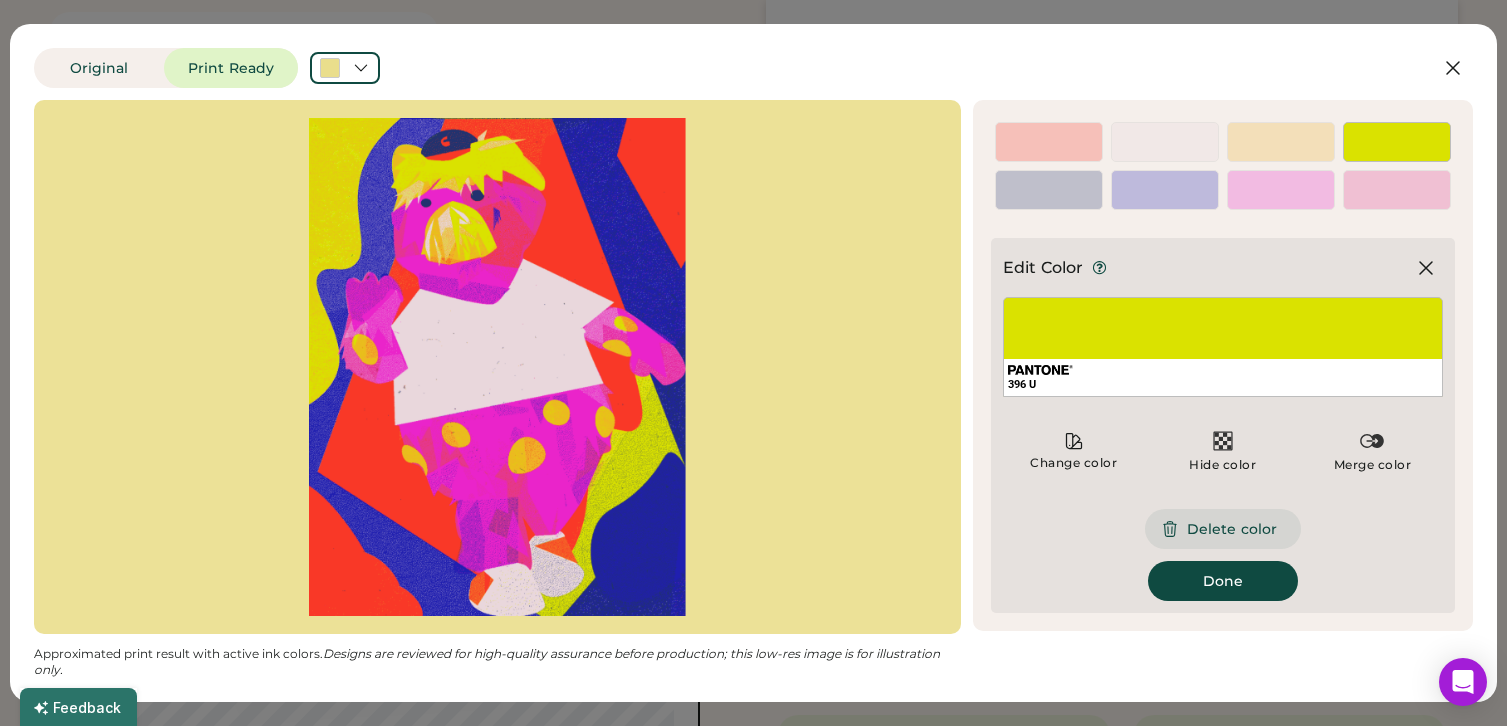 click on "Delete color" at bounding box center [1223, 529] 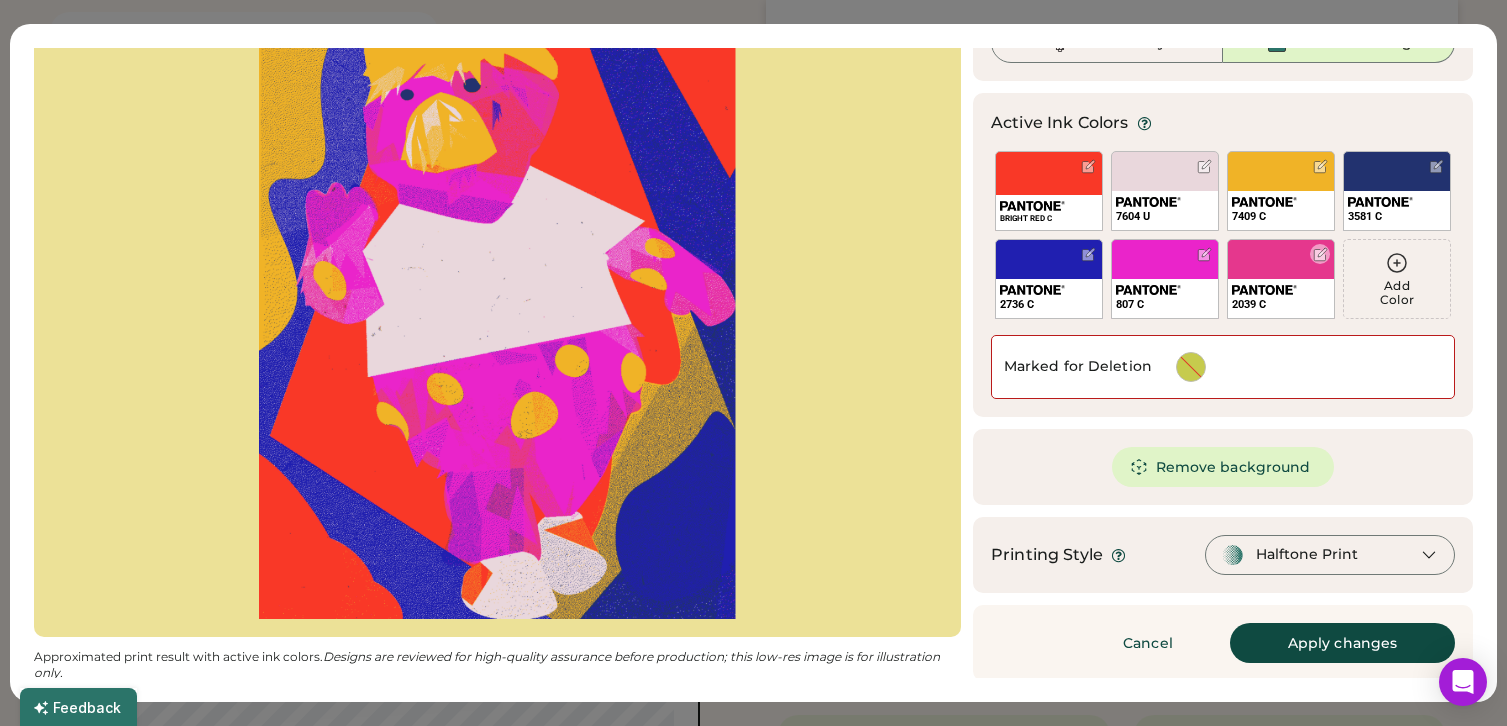 scroll, scrollTop: 134, scrollLeft: 0, axis: vertical 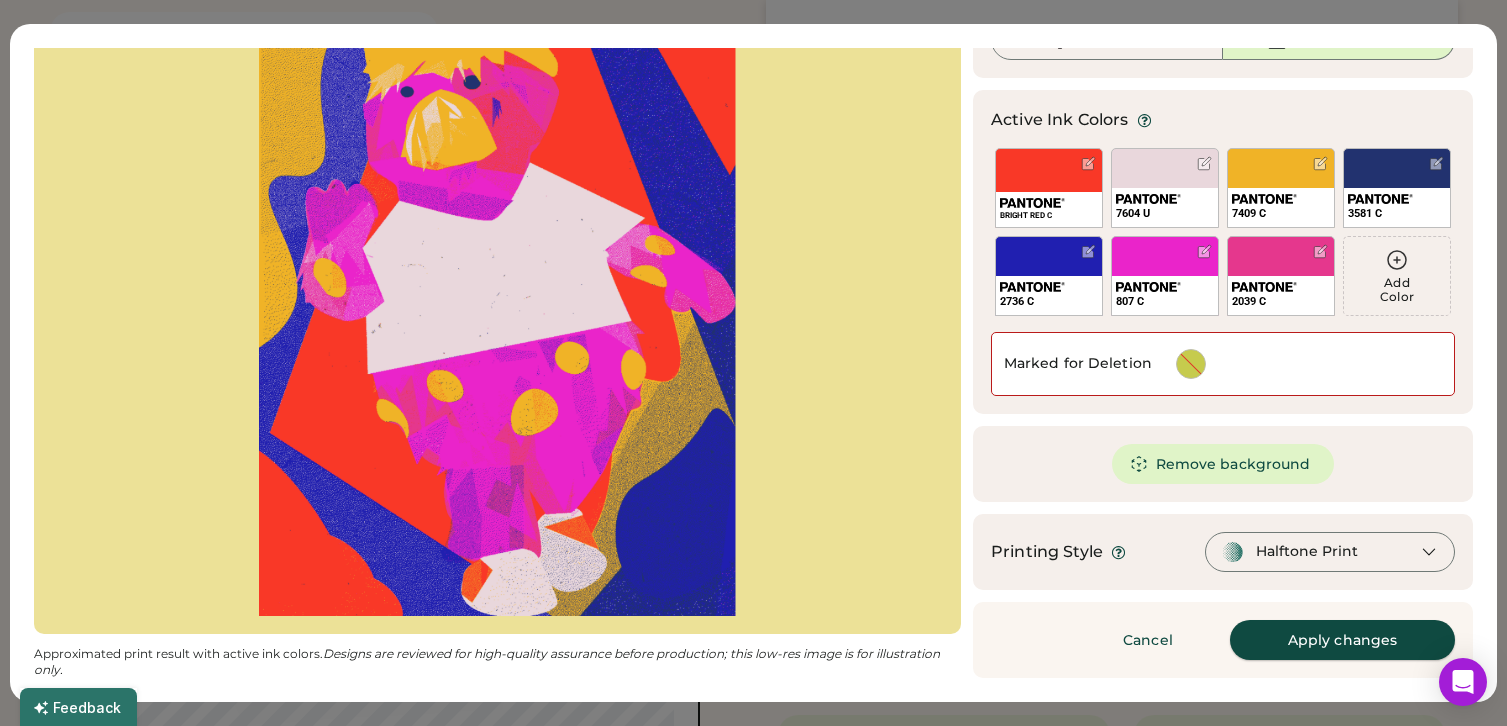 click on "Apply changes" at bounding box center (1342, 640) 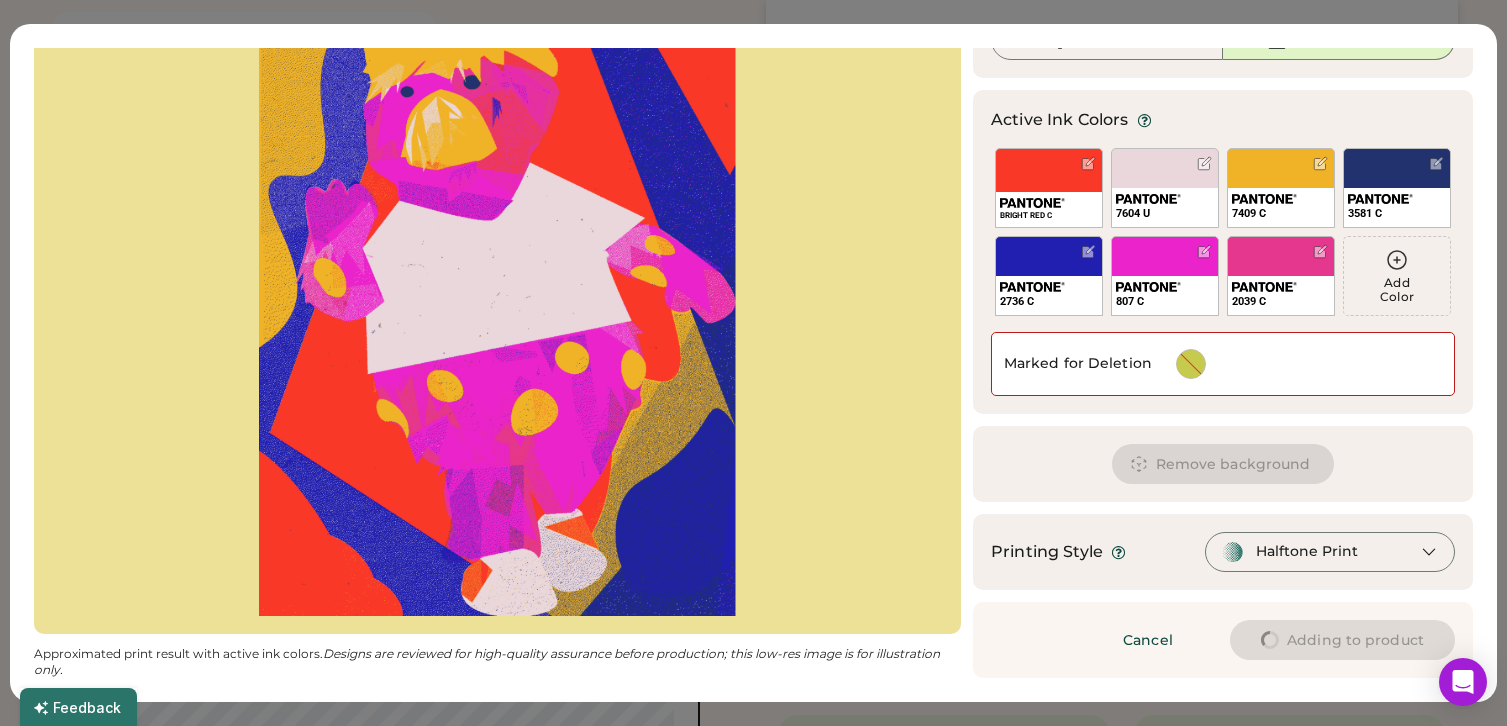 type on "****" 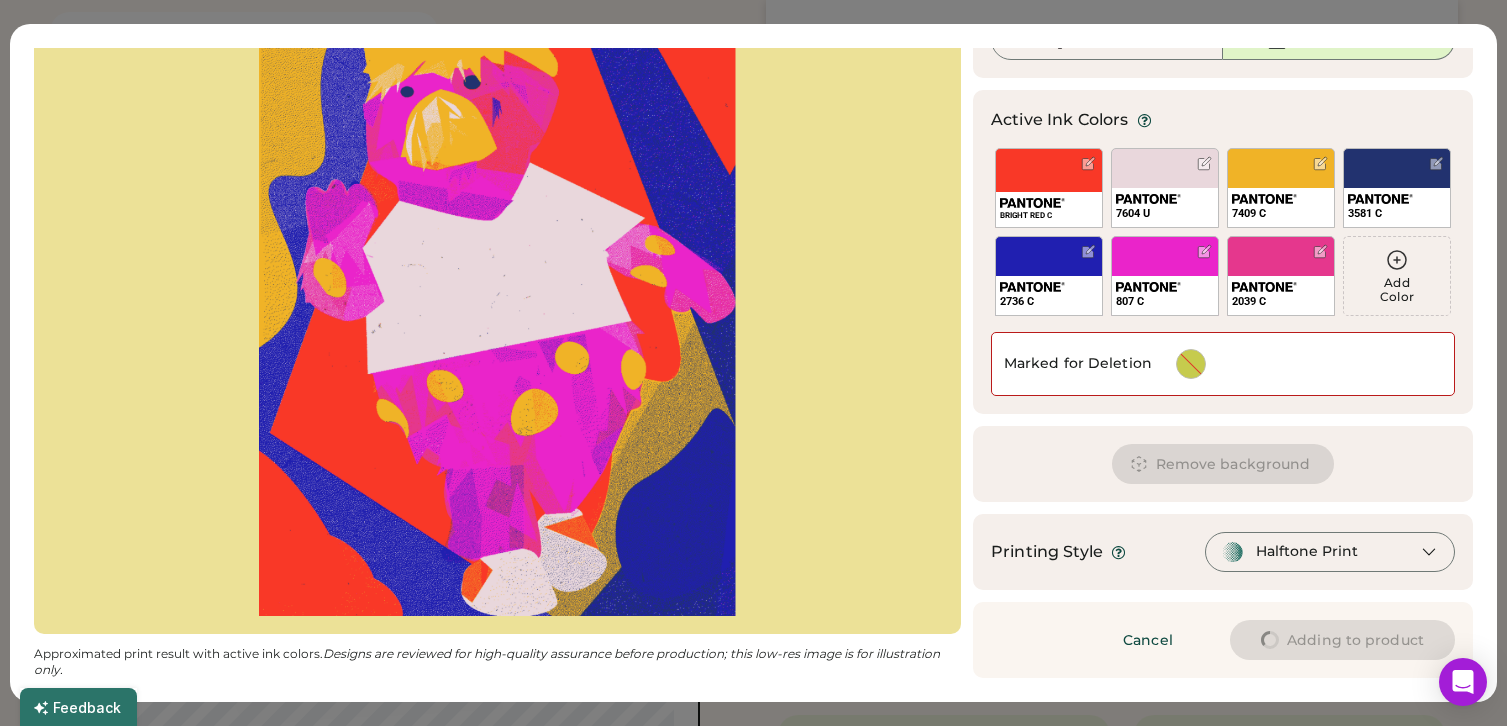 type on "****" 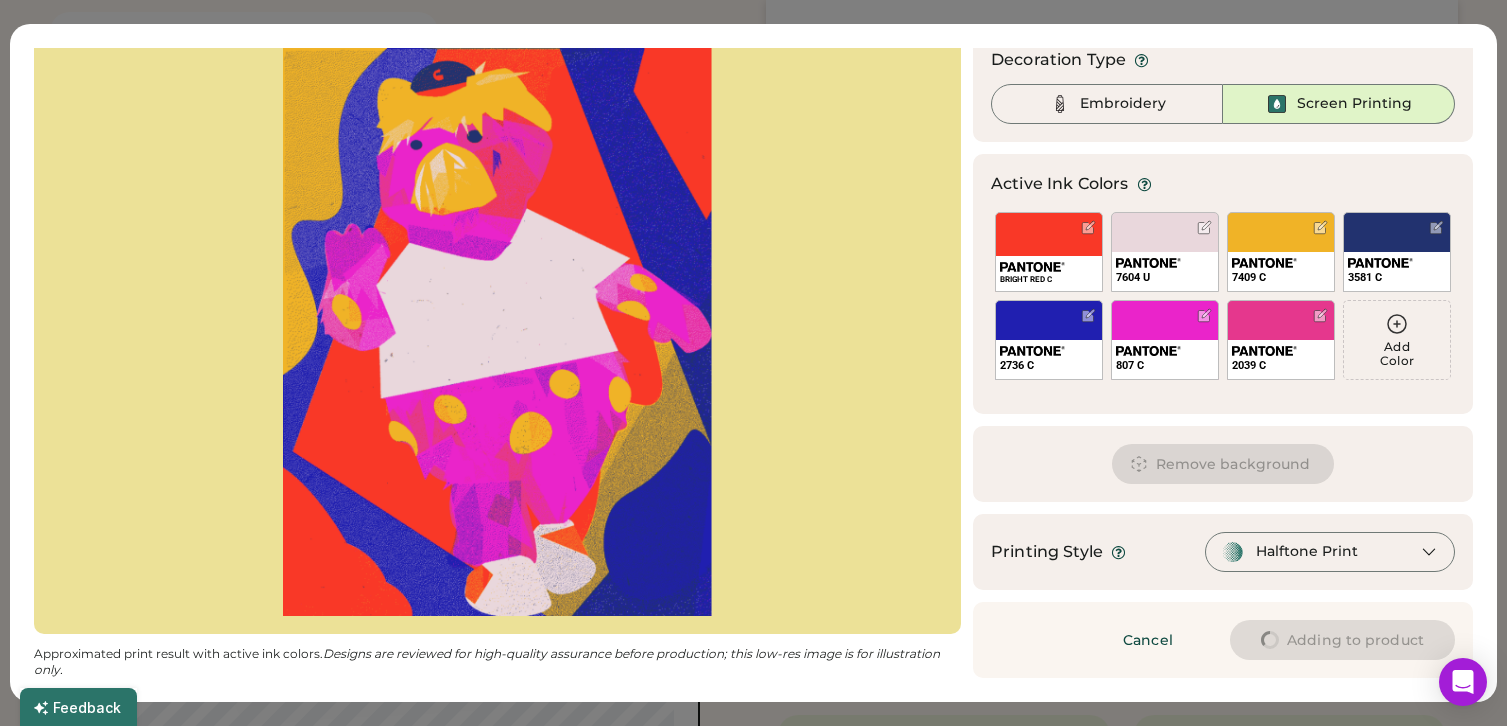scroll, scrollTop: 70, scrollLeft: 0, axis: vertical 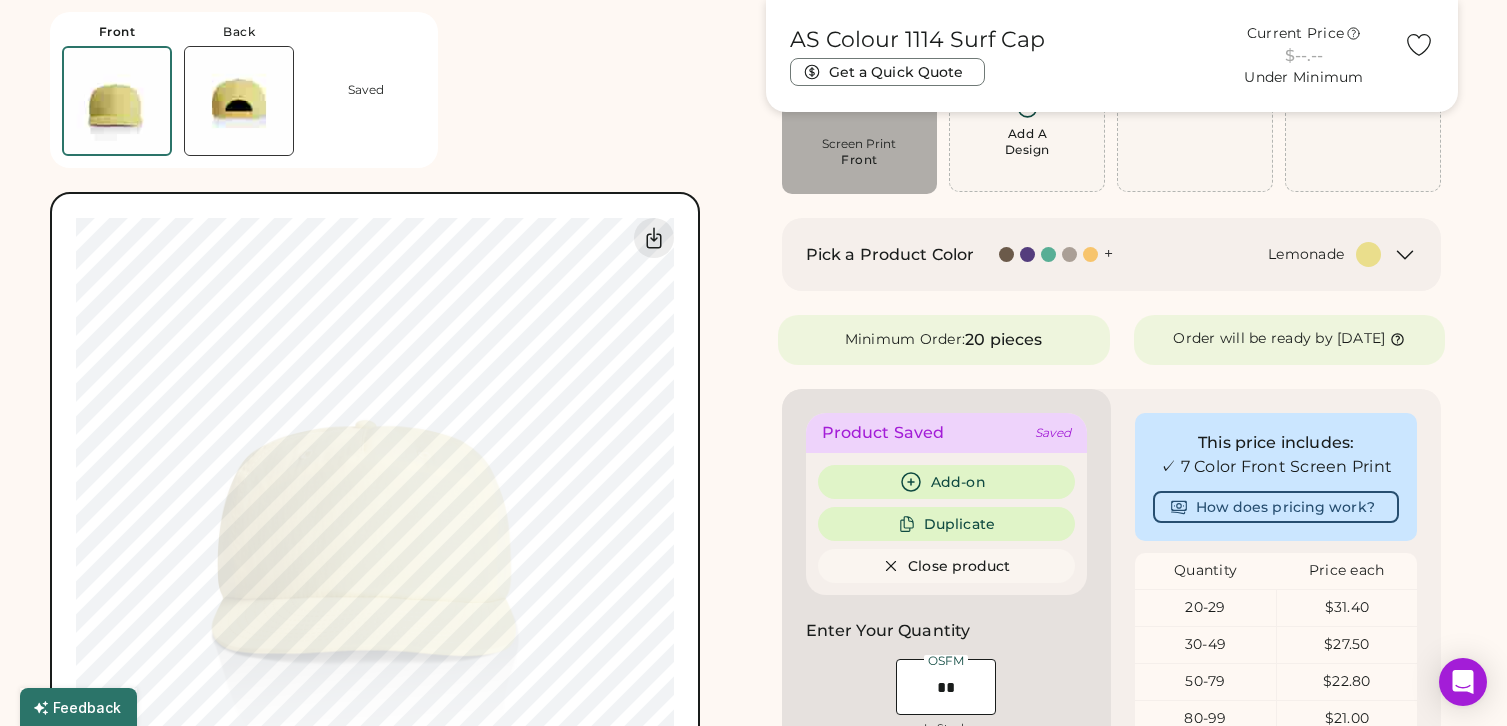 type on "****" 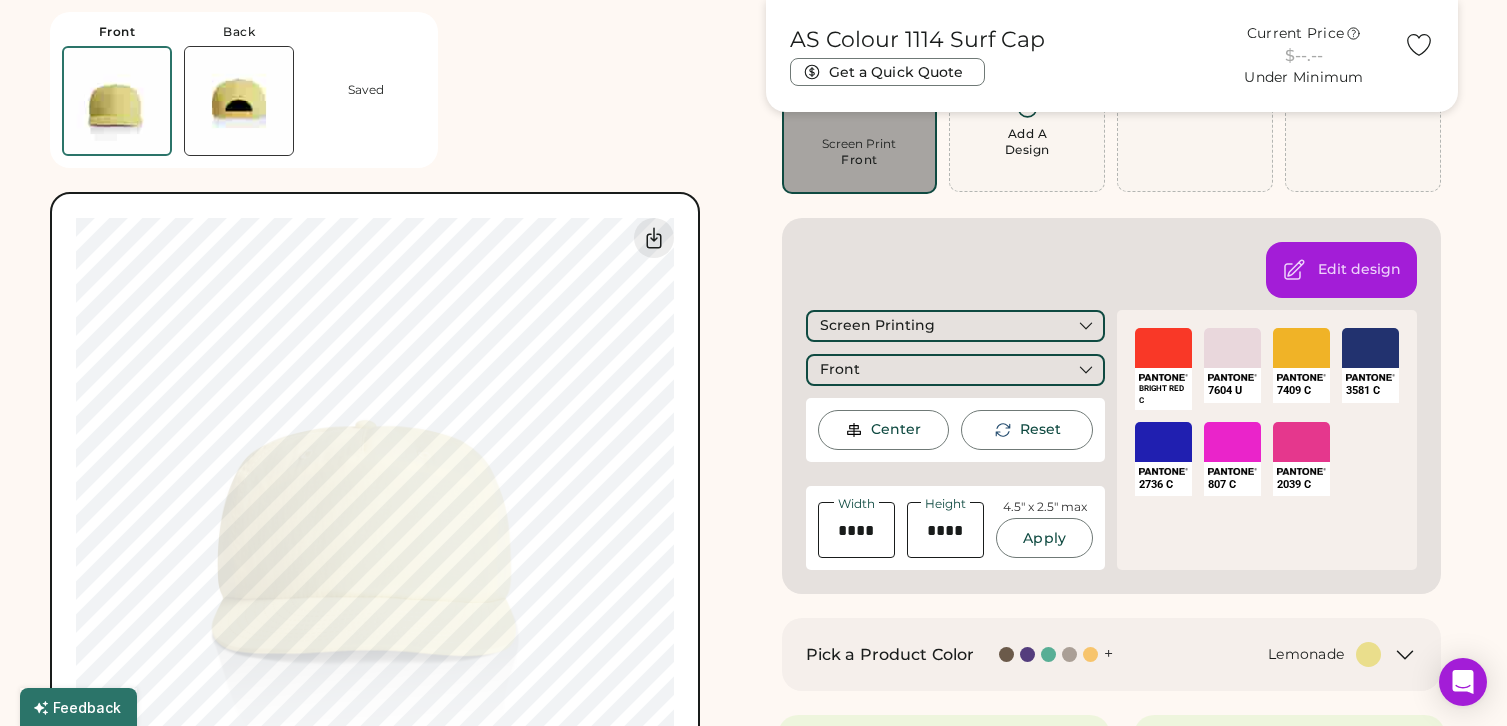 click on "AS Colour 1114 Surf Cap    Get a Quick Quote Current Price    $--.-- Under Minimum    Customize This Product    Add A
Design
Screen Print Front       Add A
Design    Edit design Screen Printing    Front    Center    Reset Width Height 4.5" x 2.5" max Apply BRIGHT RED C SELECT
A COLOR 7604 U SELECT
A COLOR 7409 C SELECT
A COLOR 3581 C SELECT
A COLOR 2736 C SELECT
A COLOR 807 C SELECT
A COLOR 2039 C SELECT
A COLOR 2039 C Ink Color Cancel Edit Color Pick a Product Color + Lemonade    Minimum Order:  20 pieces Order will be ready by Wednesday, Aug. 13     Product Saved Saved    Add-on    Duplicate    Close product Enter Your Quantity OSFM In Stock
999+ Add  10 More  to Finalize Your Product Minimum Order Quantity is 20 Pieces Quantity Price Each Item Total $0.00 Special instructions Add to cart This price includes: ✓ 7 Color Front Screen Print    How does pricing work? Quantity Price each 20-29 $31.40 30-49 $27.50 50-79 $22.80 80-99 $21.00 100-149 $19.65 150-299 $18.80       Product Details" at bounding box center (1112, 846) 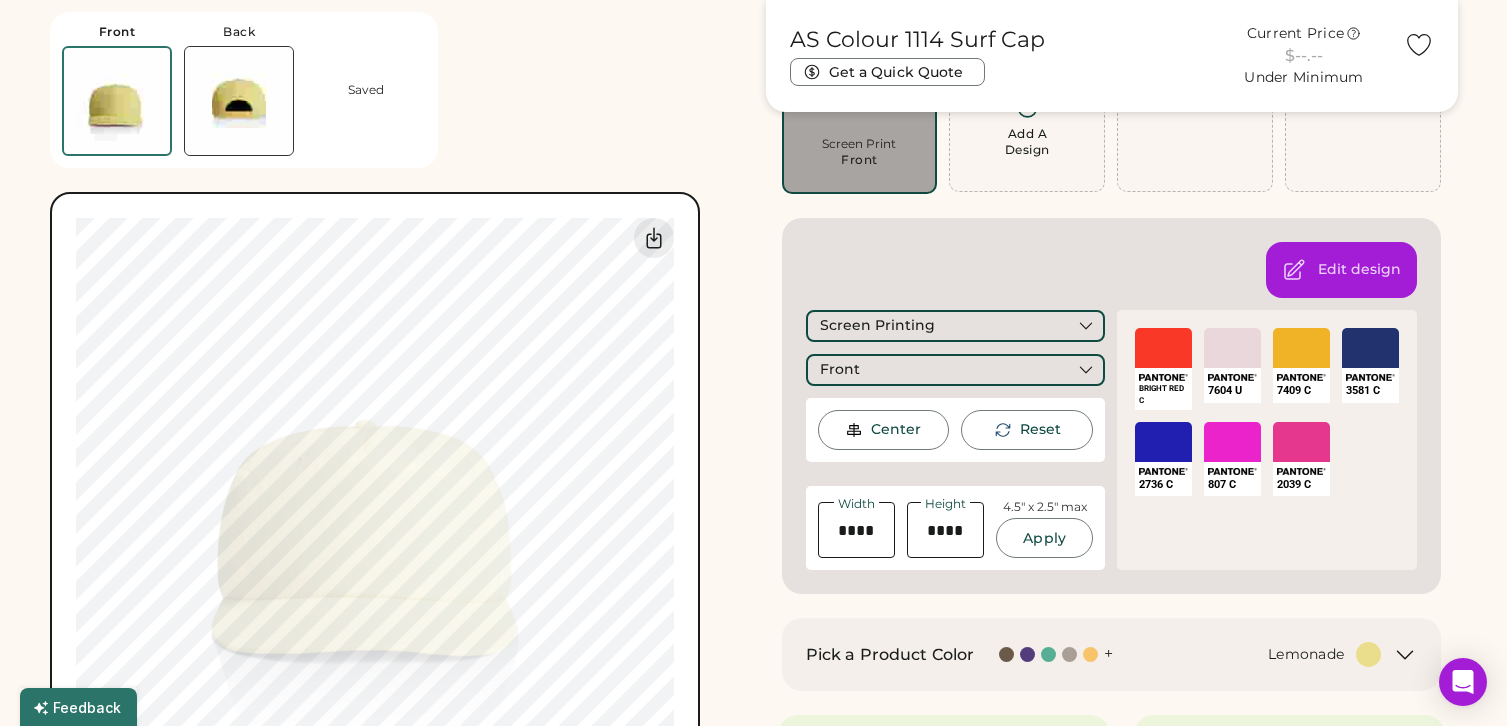 click on "AS Colour 1114 Surf Cap    Get a Quick Quote Current Price    $--.-- Under Minimum    Customize This Product    Add A
Design
Screen Print Front       Add A
Design    Edit design Screen Printing    Front    Center    Reset Width Height 4.5" x 2.5" max Apply BRIGHT RED C SELECT
A COLOR 7604 U SELECT
A COLOR 7409 C SELECT
A COLOR 3581 C SELECT
A COLOR 2736 C SELECT
A COLOR 807 C SELECT
A COLOR 2039 C SELECT
A COLOR 2039 C Ink Color Cancel Edit Color Pick a Product Color + Lemonade    Minimum Order:  20 pieces Order will be ready by Wednesday, Aug. 13     Product Saved Saved    Add-on    Duplicate    Close product Enter Your Quantity OSFM In Stock
999+ Add  10 More  to Finalize Your Product Minimum Order Quantity is 20 Pieces Quantity Price Each Item Total $0.00 Special instructions Add to cart This price includes: ✓ 7 Color Front Screen Print    How does pricing work? Quantity Price each 20-29 $31.40 30-49 $27.50 50-79 $22.80 80-99 $21.00 100-149 $19.65 150-299 $18.80       Product Details" at bounding box center [1112, 846] 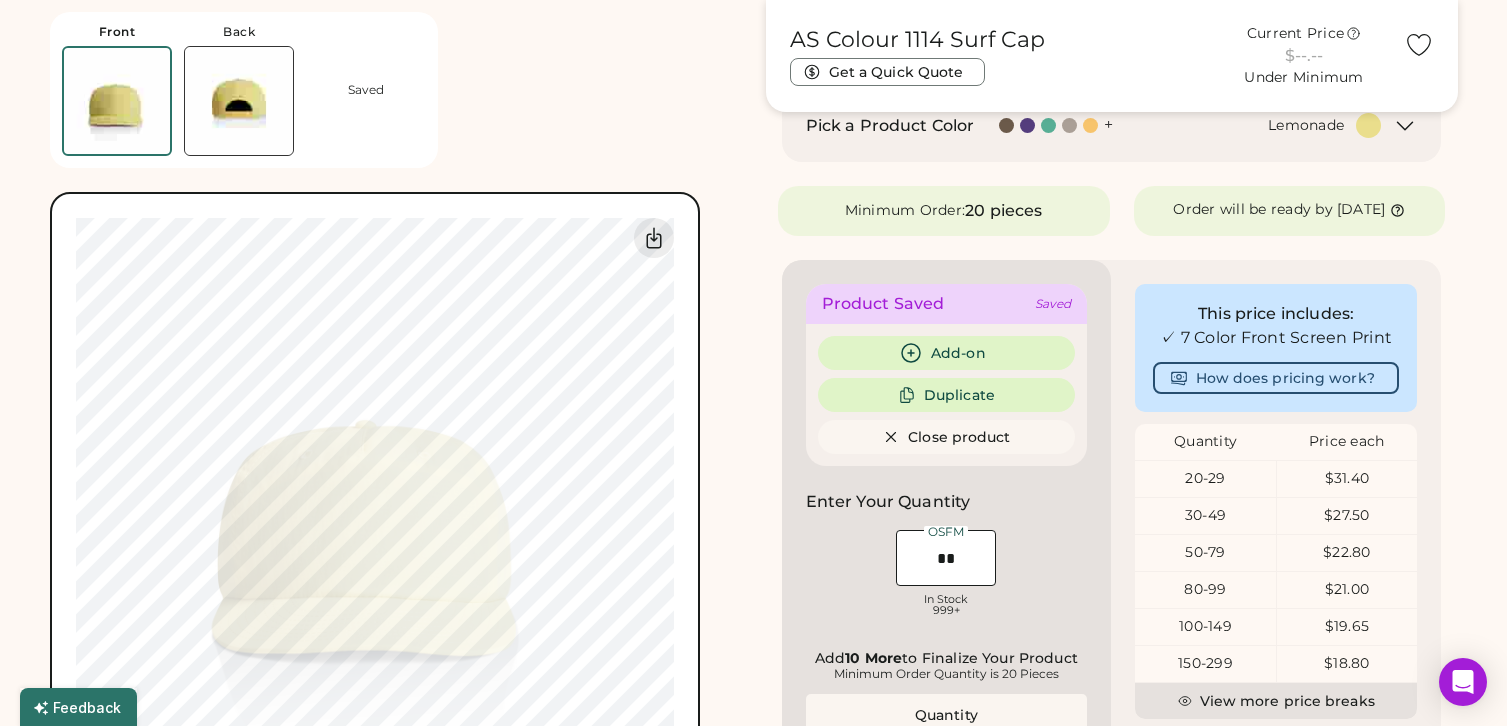 scroll, scrollTop: 400, scrollLeft: 0, axis: vertical 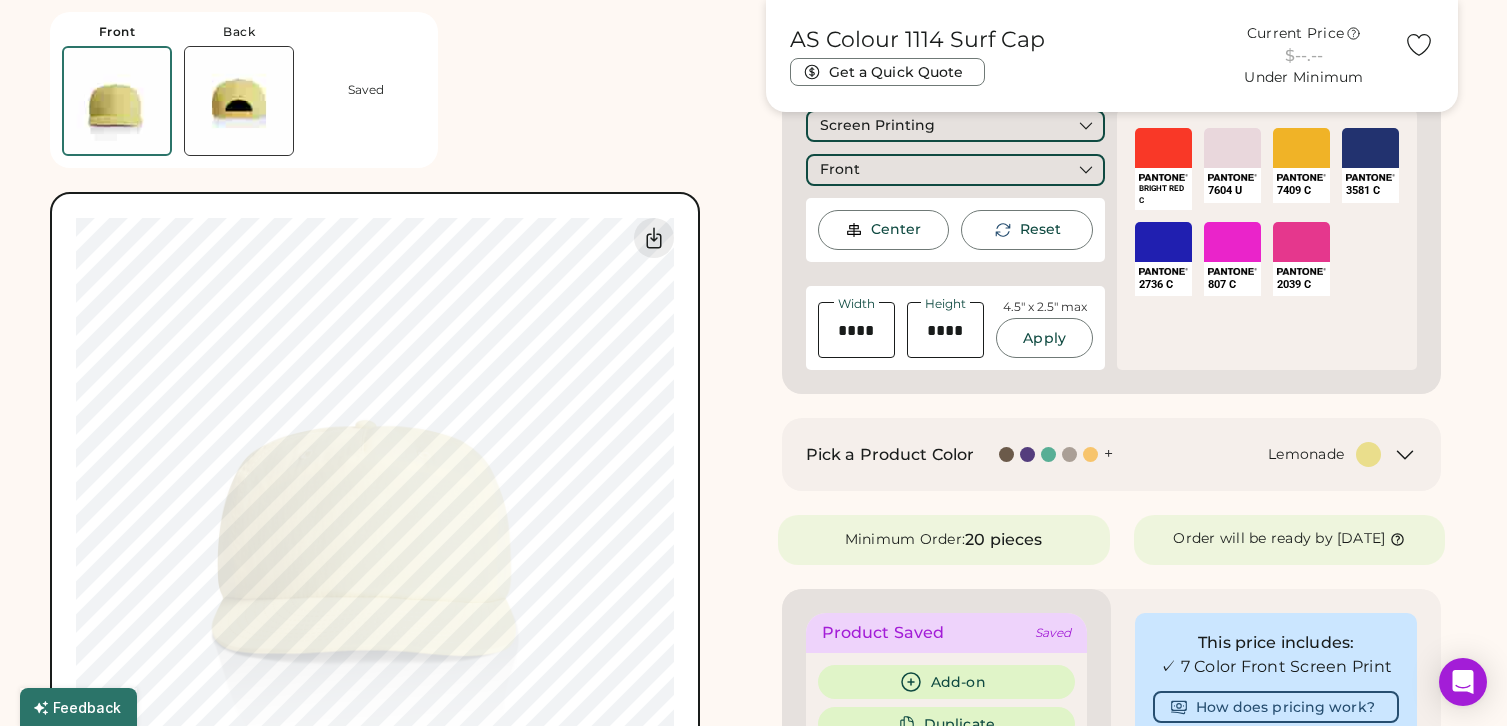 click on "BRIGHT RED C SELECT
A COLOR 7604 U SELECT
A COLOR 7409 C SELECT
A COLOR 3581 C SELECT
A COLOR 2736 C SELECT
A COLOR 807 C SELECT
A COLOR 2039 C SELECT
A COLOR 2039 C" at bounding box center [1267, 212] 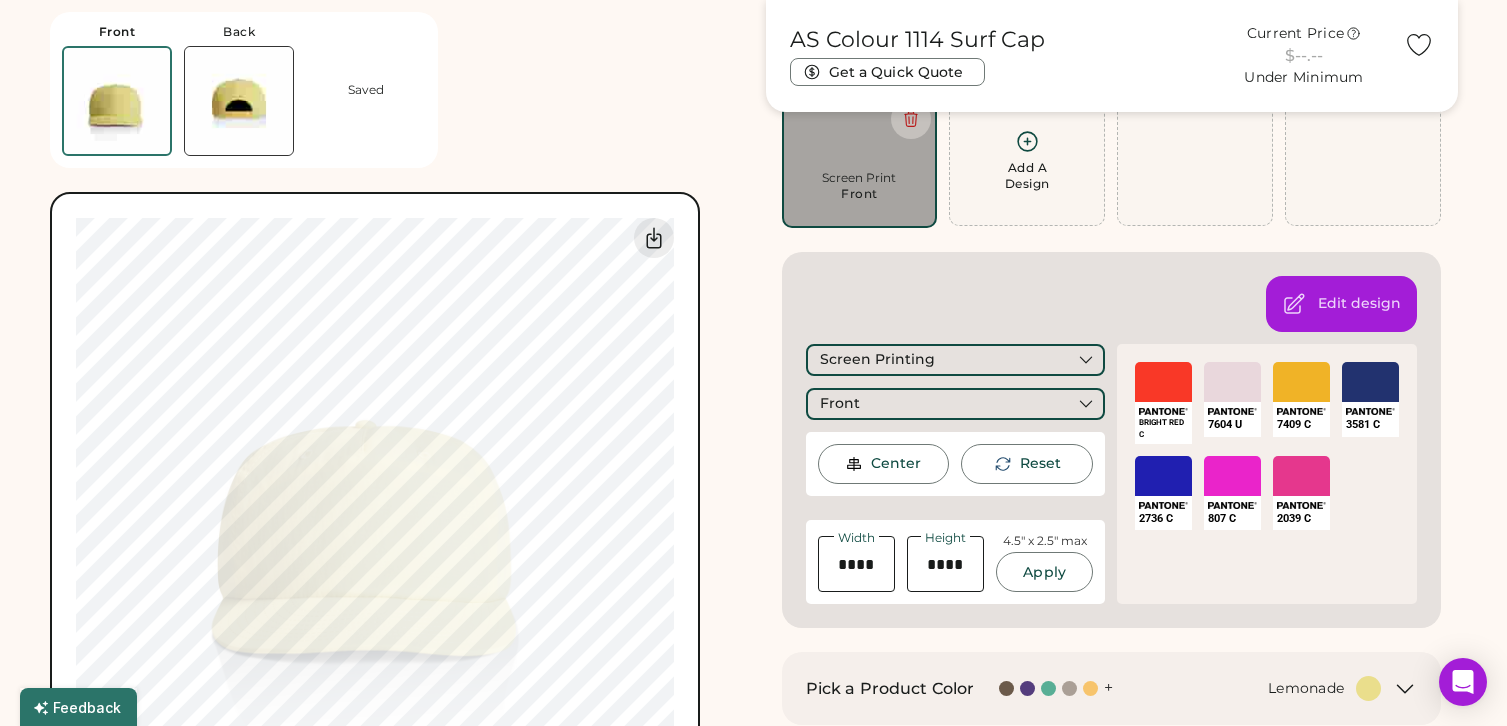 scroll, scrollTop: 100, scrollLeft: 0, axis: vertical 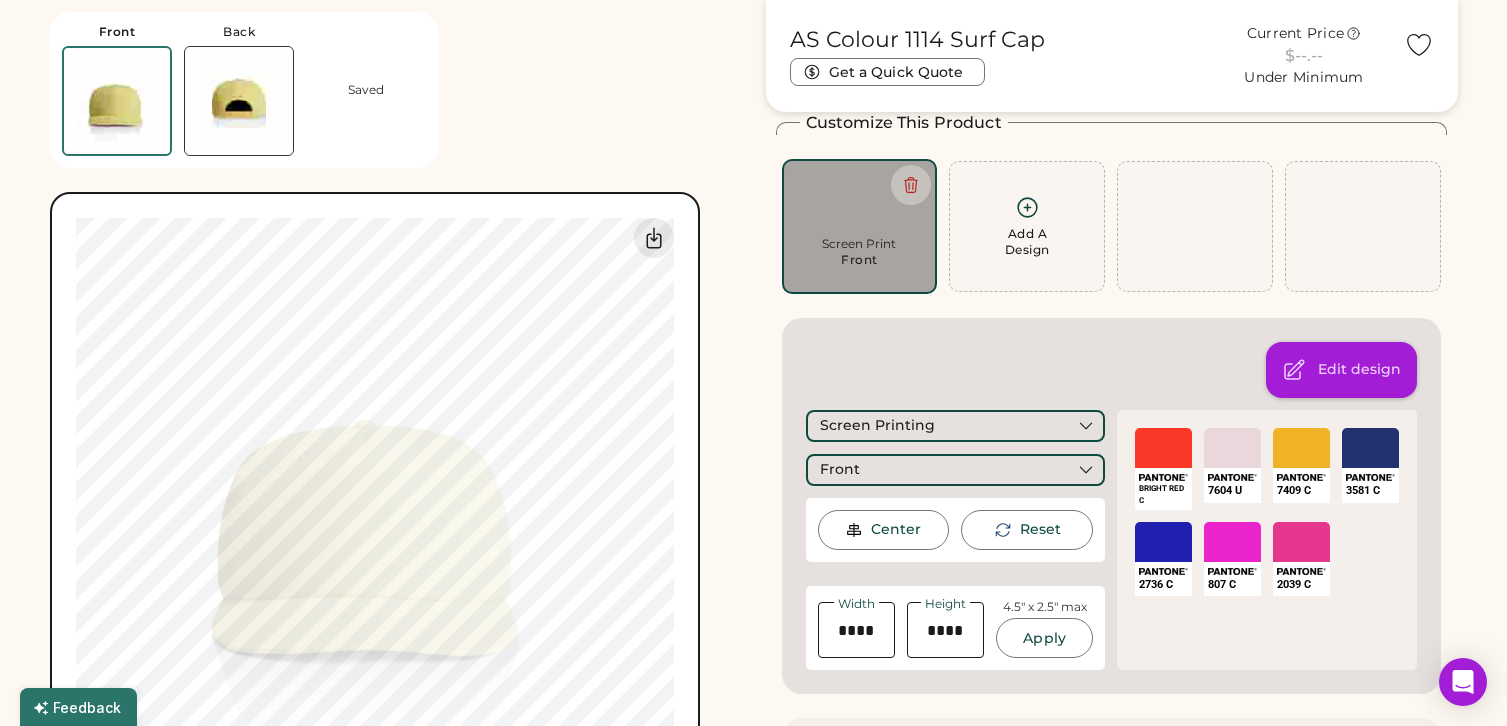 drag, startPoint x: 1351, startPoint y: 374, endPoint x: 1319, endPoint y: 374, distance: 32 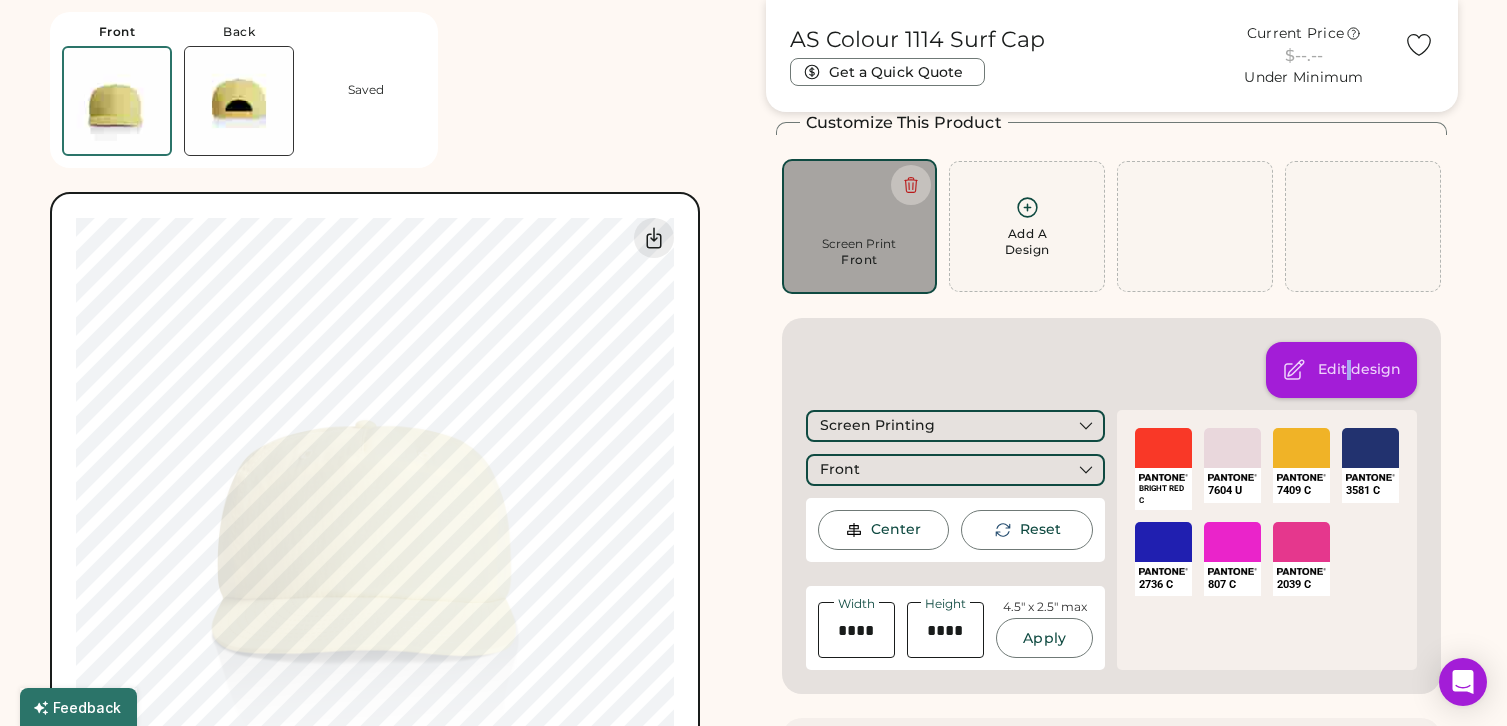 click on "Add
Color" at bounding box center [0, 0] 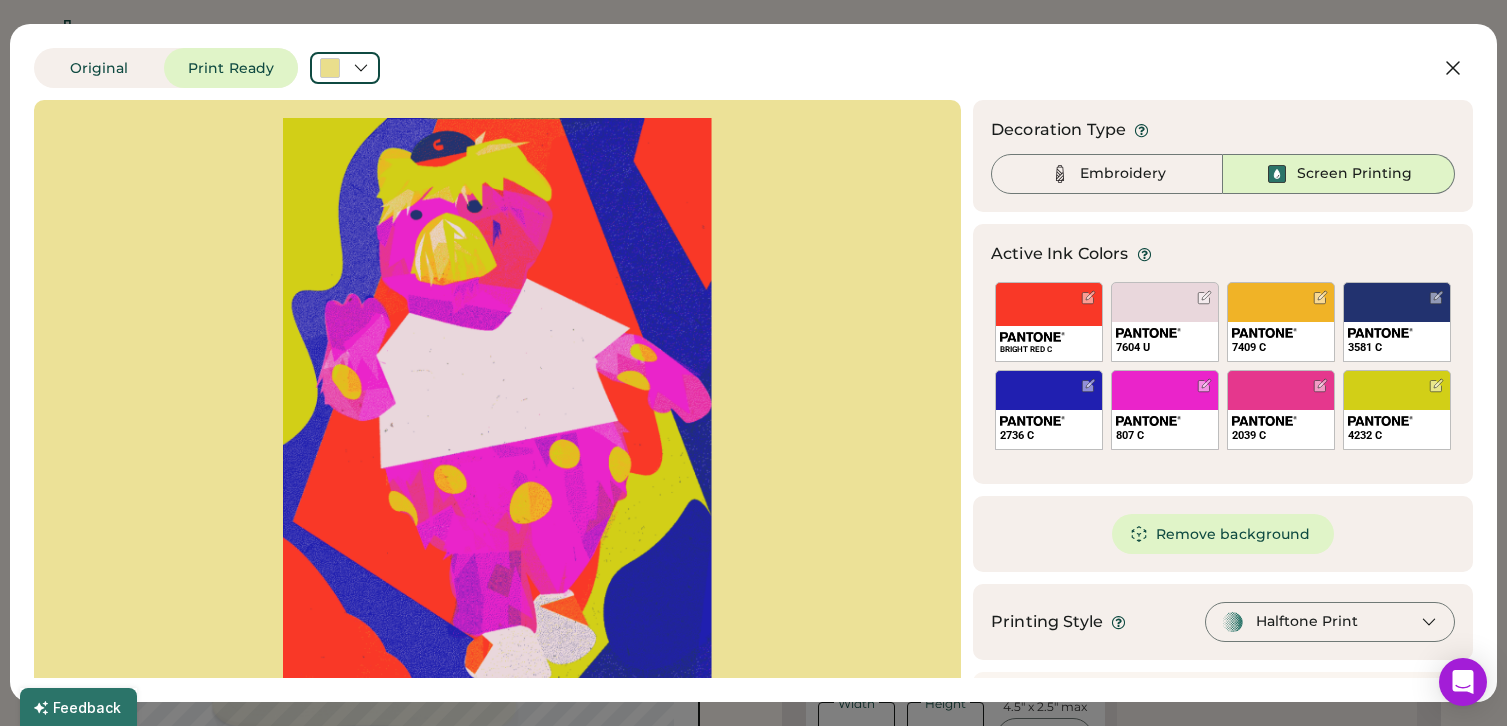 scroll, scrollTop: 0, scrollLeft: 0, axis: both 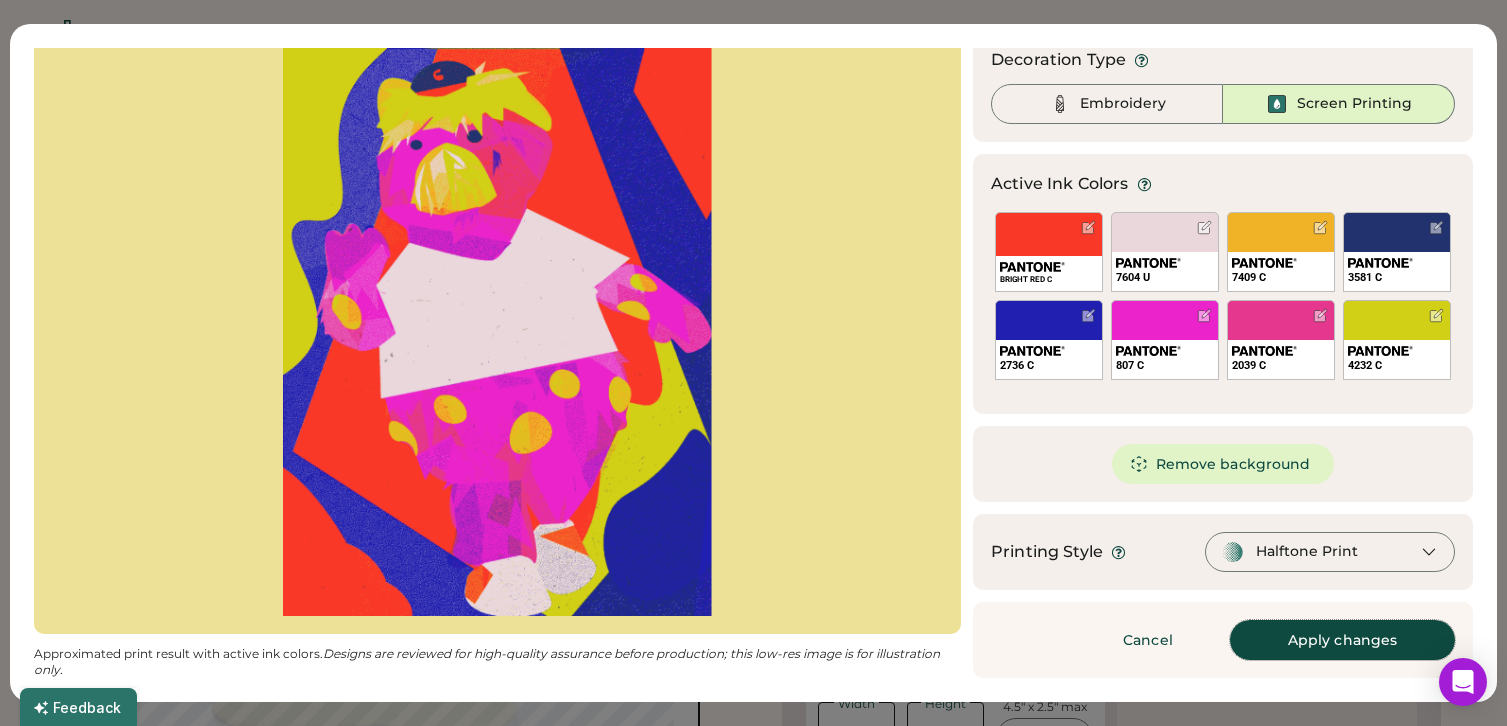 click on "Apply changes" at bounding box center (1342, 640) 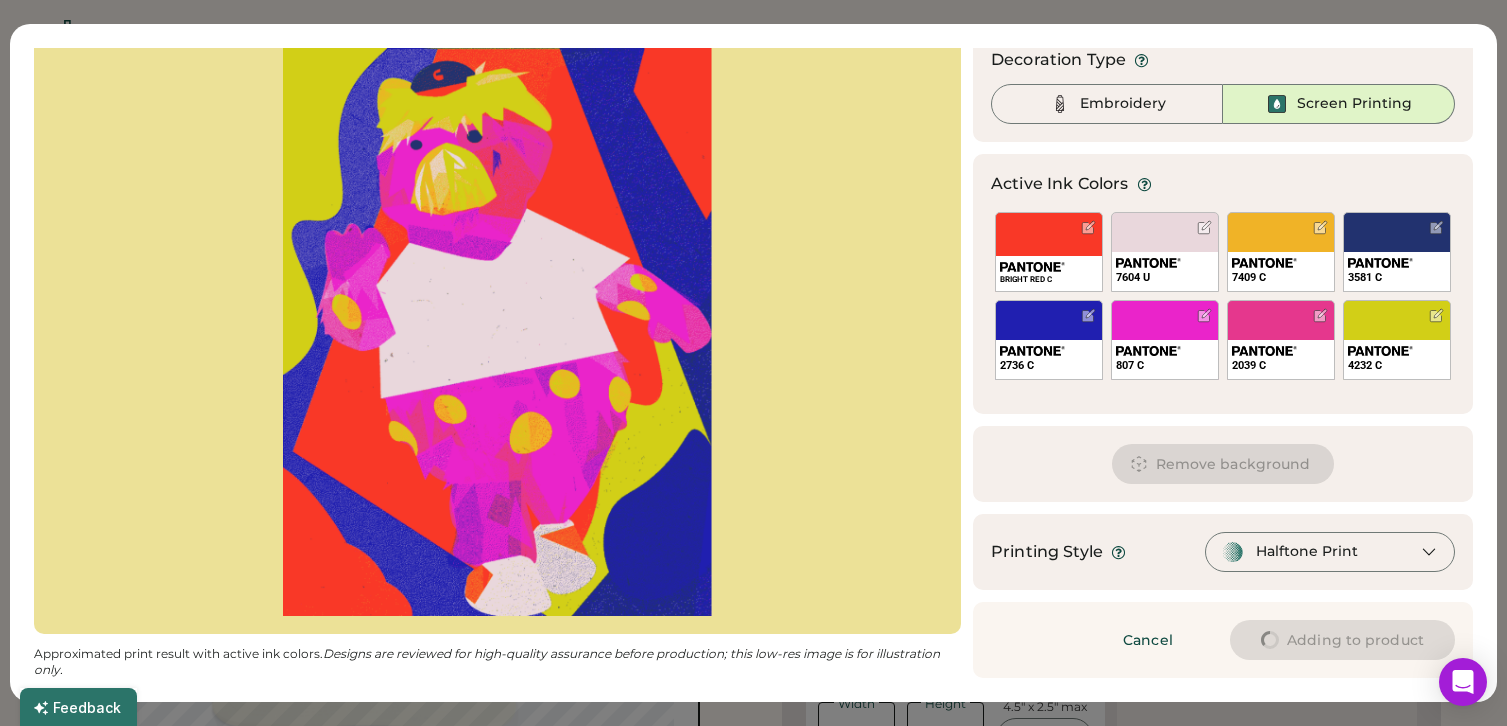 type on "****" 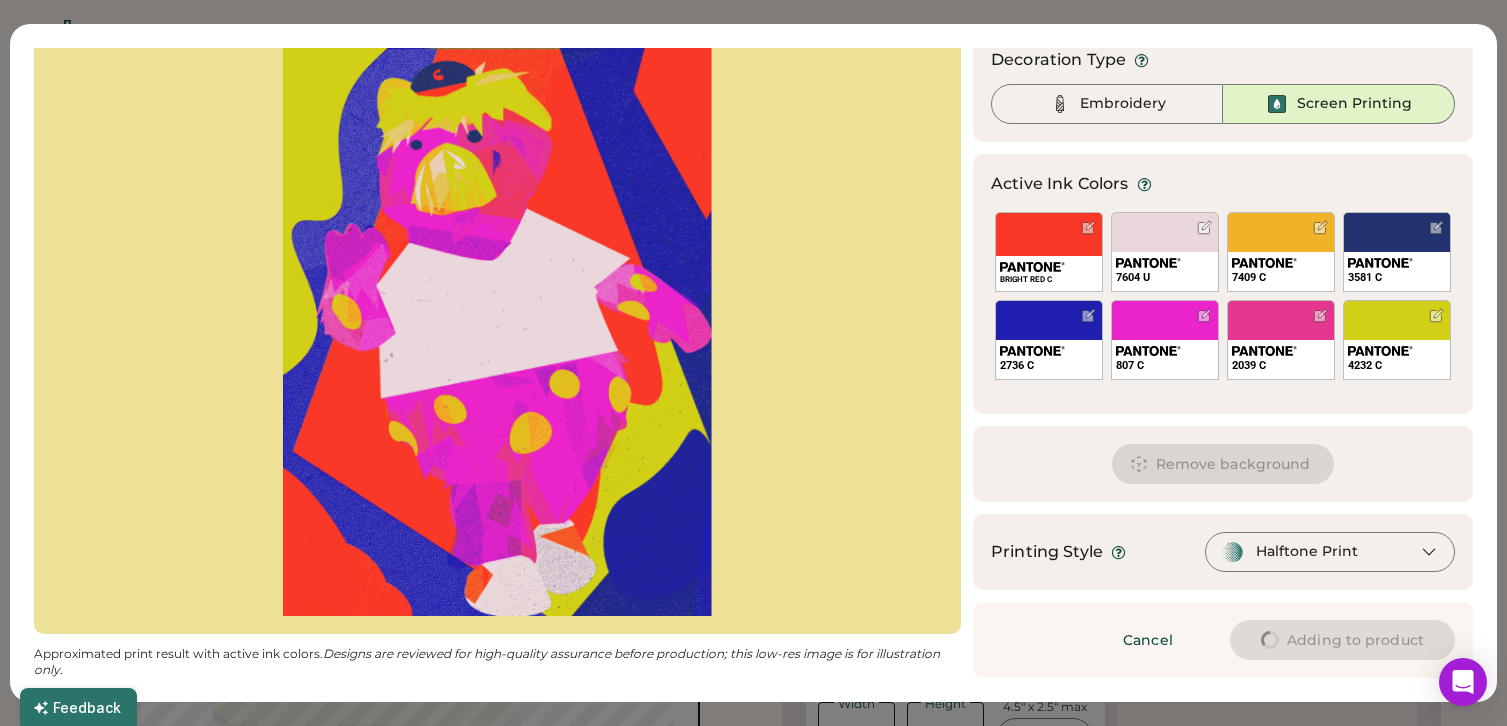 type on "****" 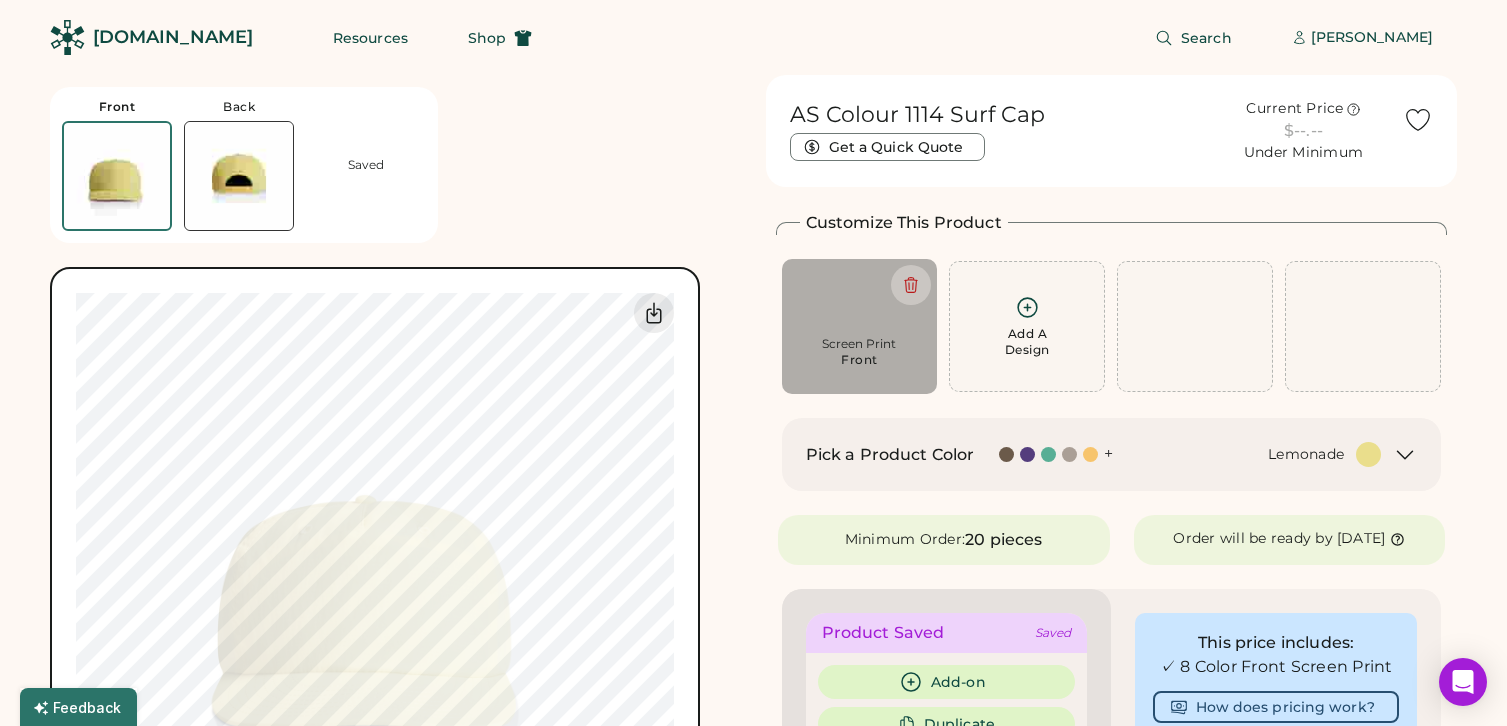 type on "****" 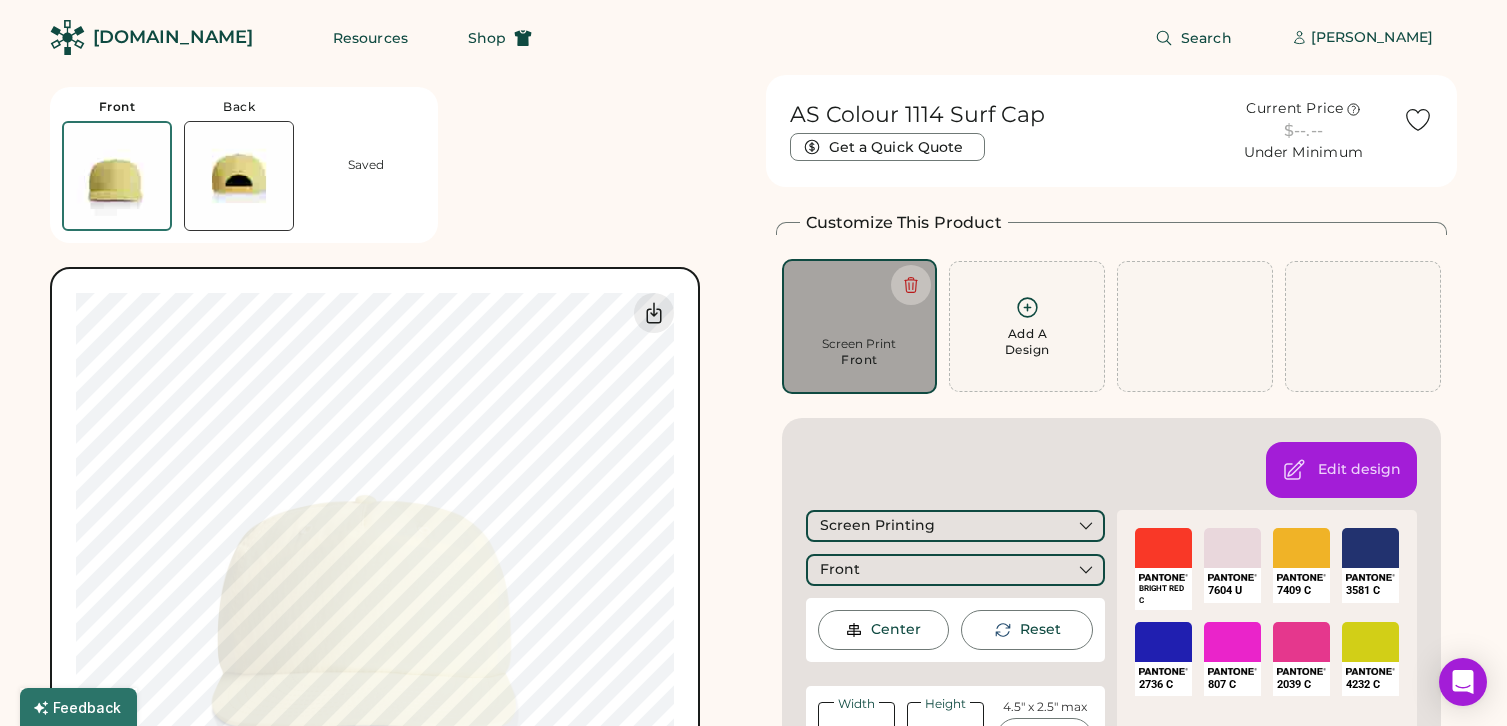 click on "Front Back Saved    0% 0%" at bounding box center [396, 496] 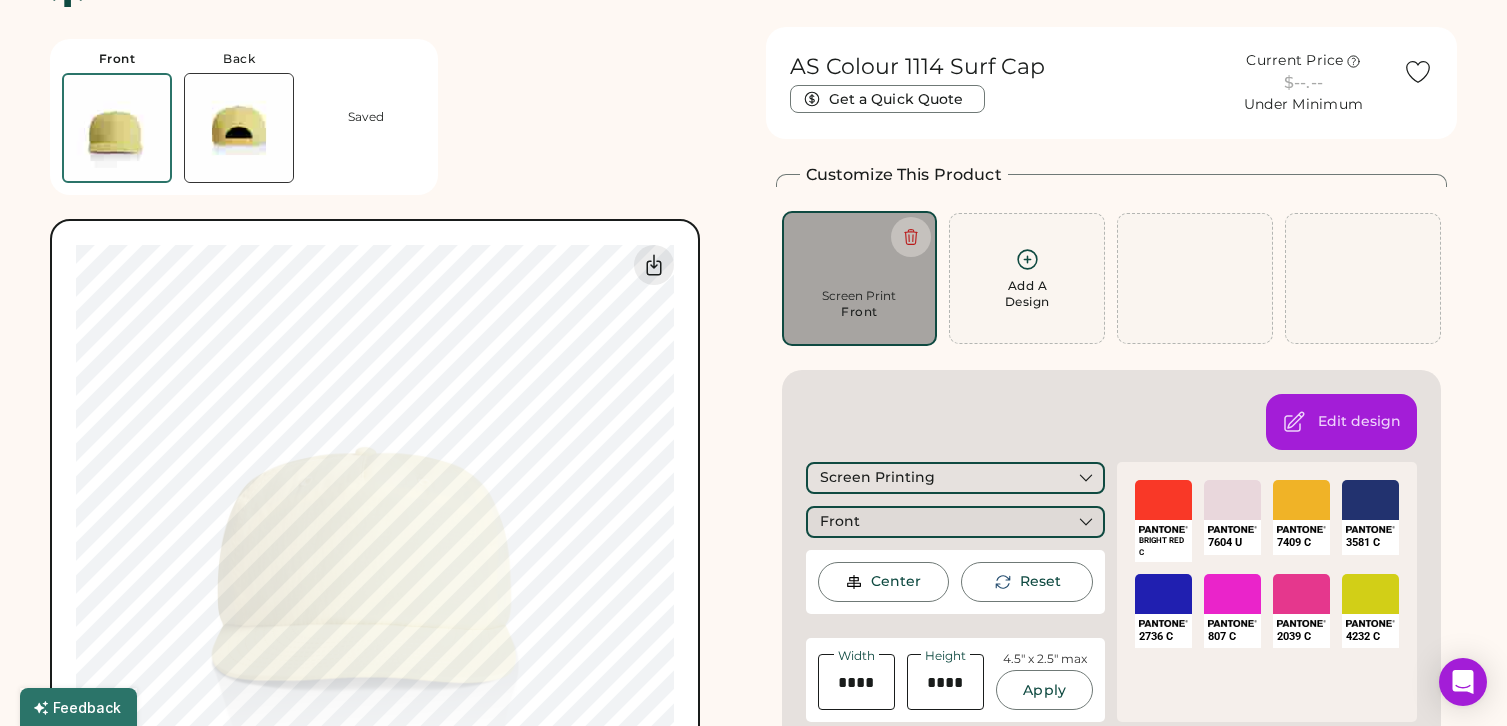 scroll, scrollTop: 300, scrollLeft: 0, axis: vertical 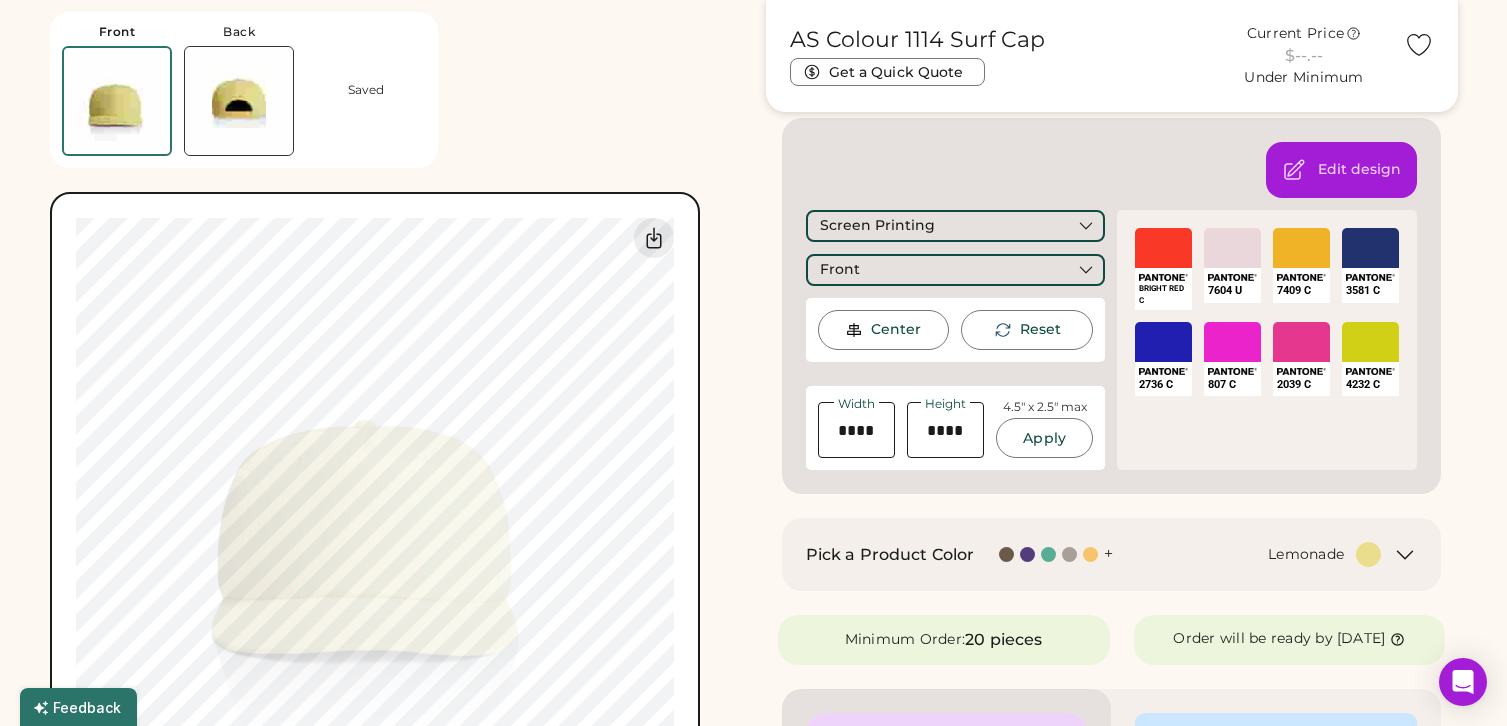 click on "Front Back Saved    0% 0%    AS Colour 1114 Surf Cap    Get a Quick Quote Current Price    $--.-- Under Minimum    Customize This Product    Add A
Design
Screen Print Front       Add A
Design    Edit design Screen Printing    Front    Center    Reset Width Height 4.5" x 2.5" max Apply BRIGHT RED C SELECT
A COLOR 7604 U SELECT
A COLOR 7409 C SELECT
A COLOR 3581 C SELECT
A COLOR 2736 C SELECT
A COLOR 807 C SELECT
A COLOR 2039 C SELECT
A COLOR 4232 C Ink Color Cancel Edit Color Pick a Product Color + Lemonade    Minimum Order:  20 pieces Order will be ready by [DATE]     Product Saved Saved    Add-on    Duplicate    Close product Enter Your Quantity OSFM In Stock
999+ Add  10 More  to Finalize Your Product Minimum Order Quantity is 20 Pieces Quantity Price Each Item Total $0.00 Special instructions Add to cart This price includes: ✓ 8 Color Front Screen Print    How does pricing work? Quantity Price each 20-29 $33.40 30-49 $29.25 50-79 $24.05 80-99 $22.10 100-149 $20.65 150-299" at bounding box center (753, 746) 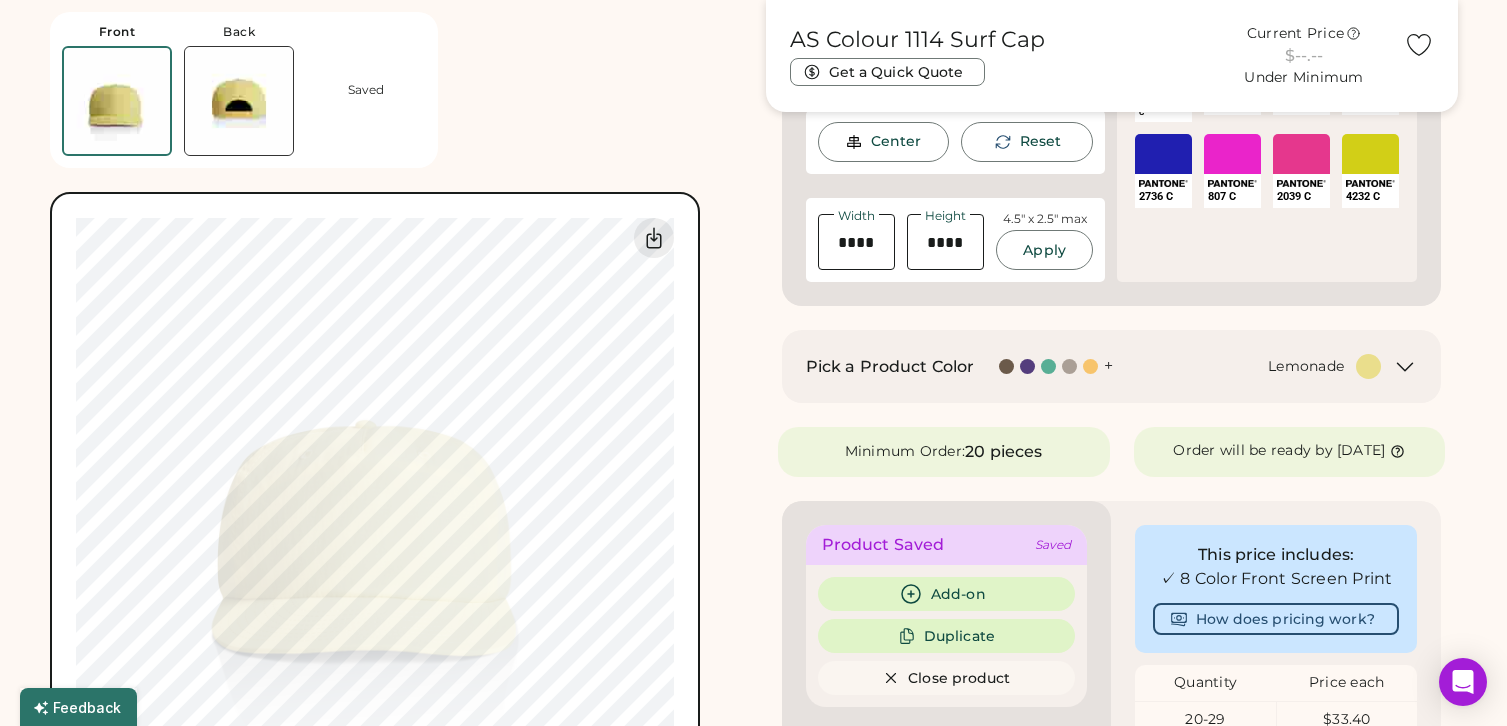 scroll, scrollTop: 700, scrollLeft: 0, axis: vertical 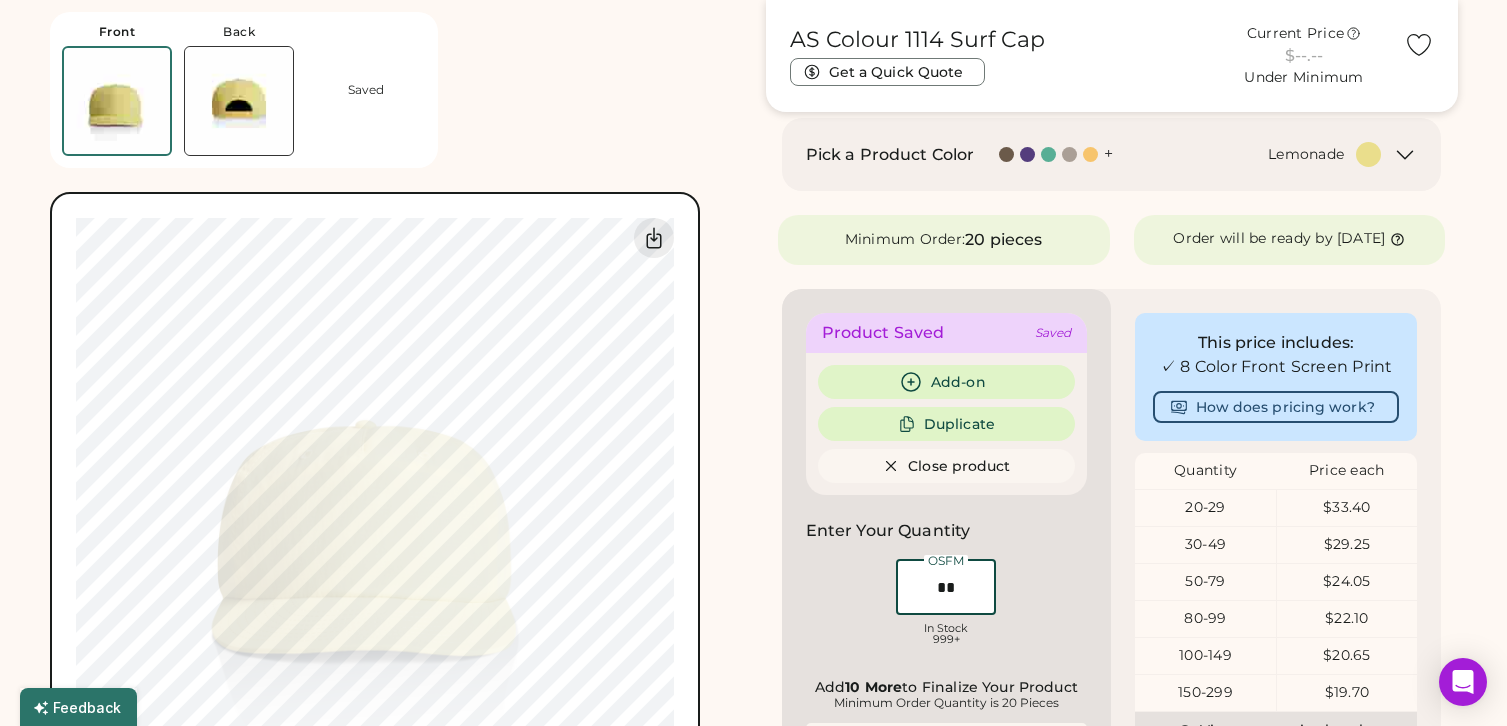drag, startPoint x: 983, startPoint y: 590, endPoint x: 769, endPoint y: 580, distance: 214.23352 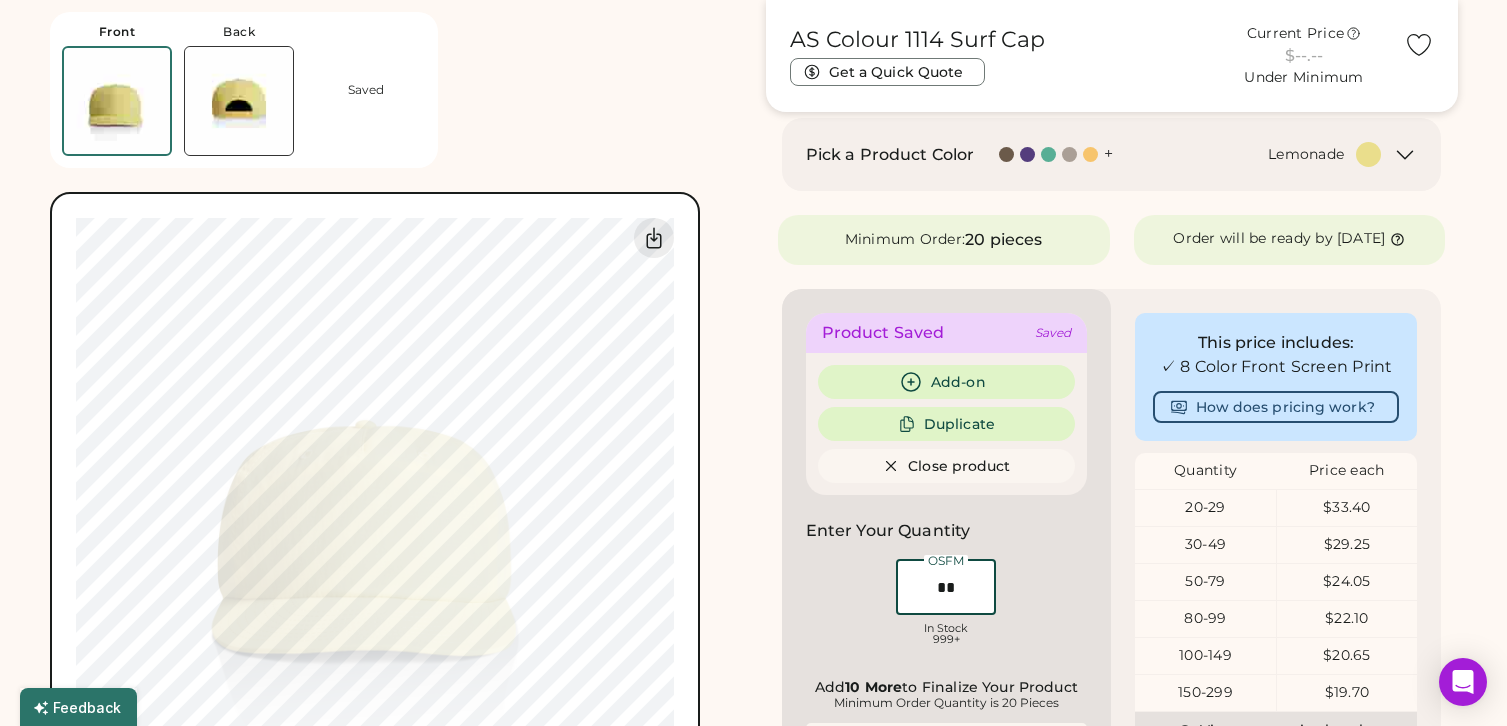 type on "**" 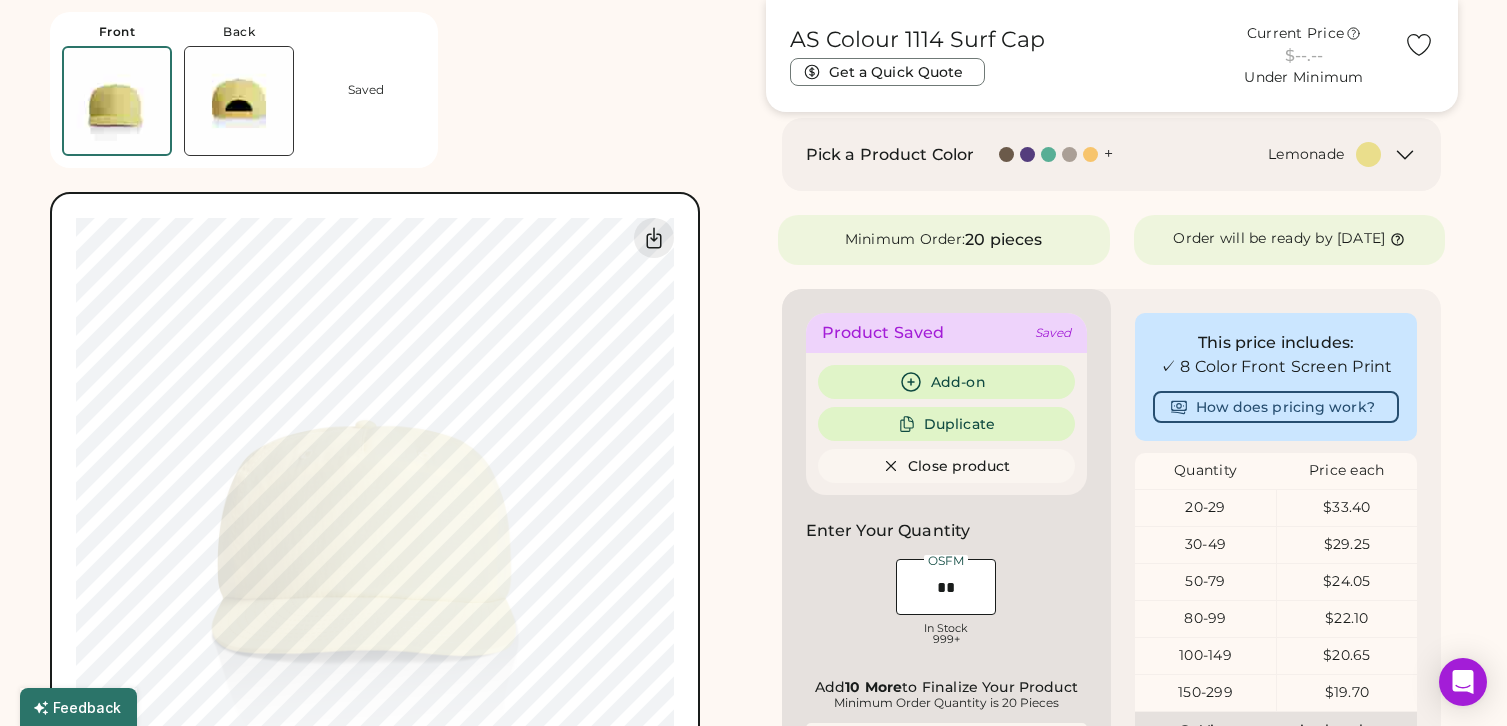 click on "Product Saved Saved    Add-on    Duplicate    Close product Enter Your Quantity OSFM In Stock
999+ Add  10 More  to Finalize Your Product Minimum Order Quantity is 20 Pieces Quantity Price Each Item Total $0.00 Special instructions Add to cart" at bounding box center (947, 631) 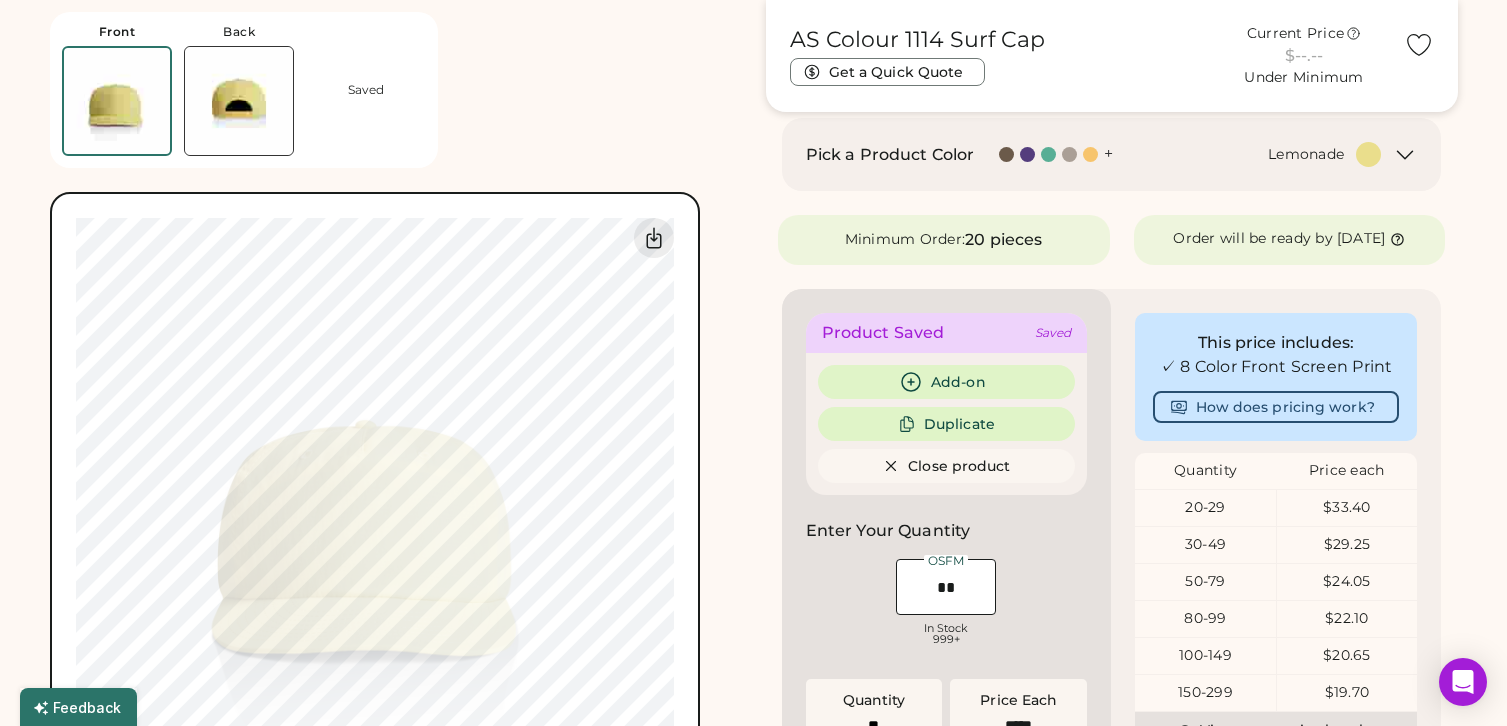 type on "******" 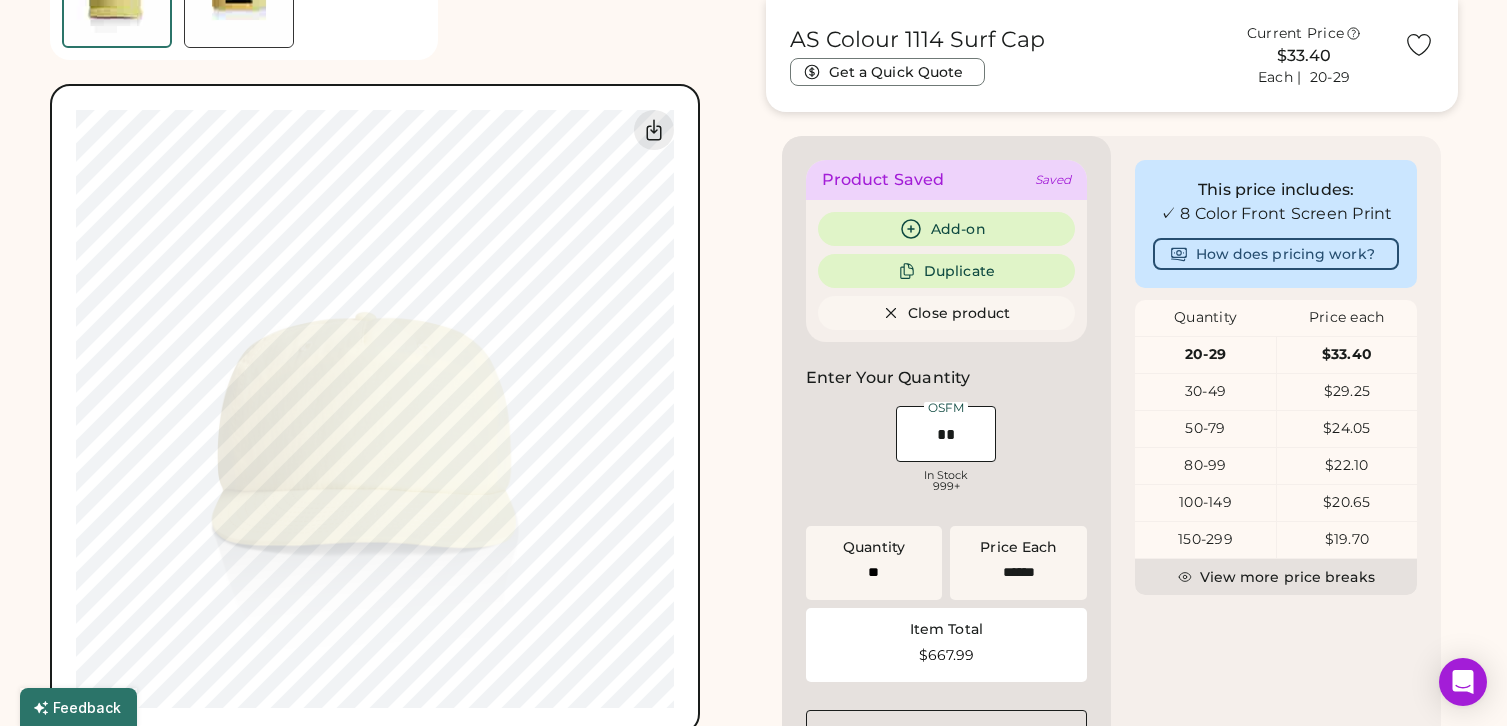 scroll, scrollTop: 900, scrollLeft: 0, axis: vertical 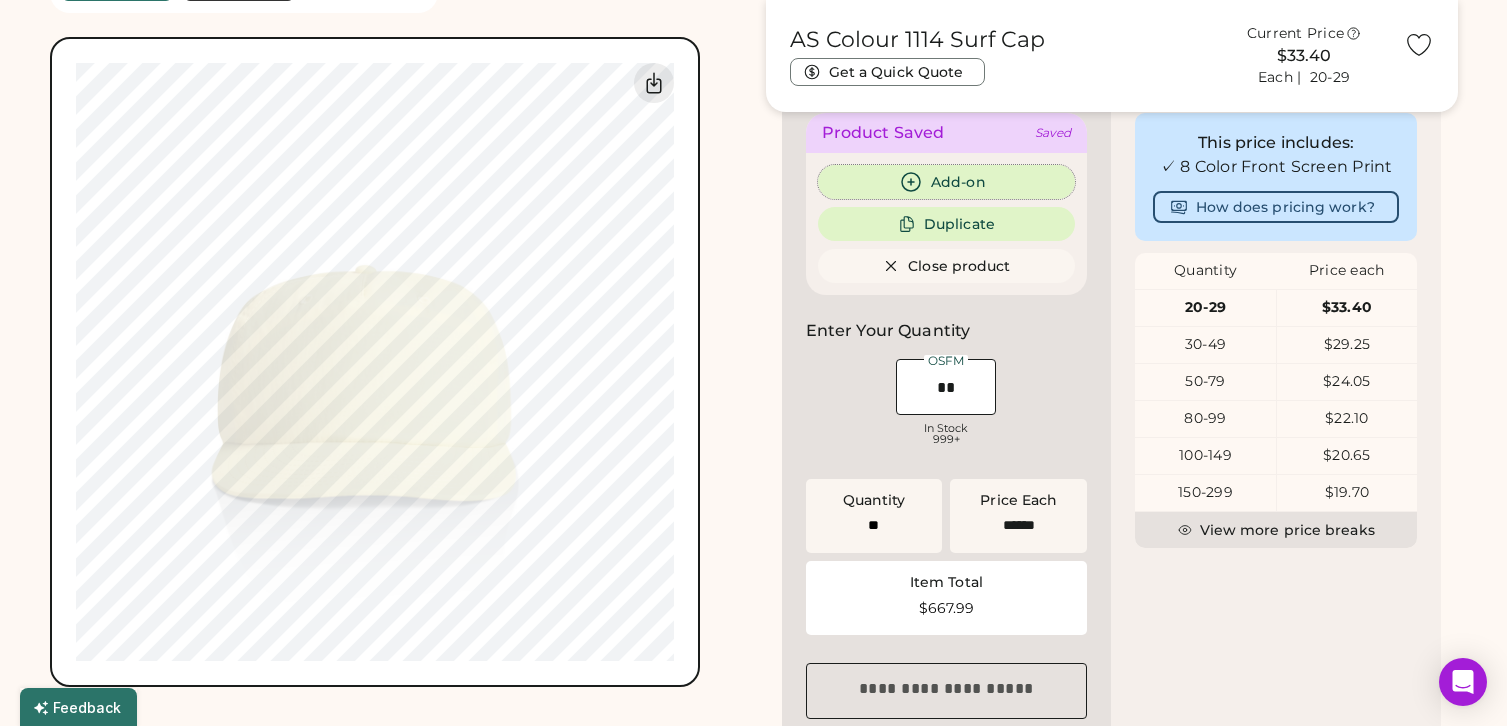 click on "Add-on" at bounding box center (947, 182) 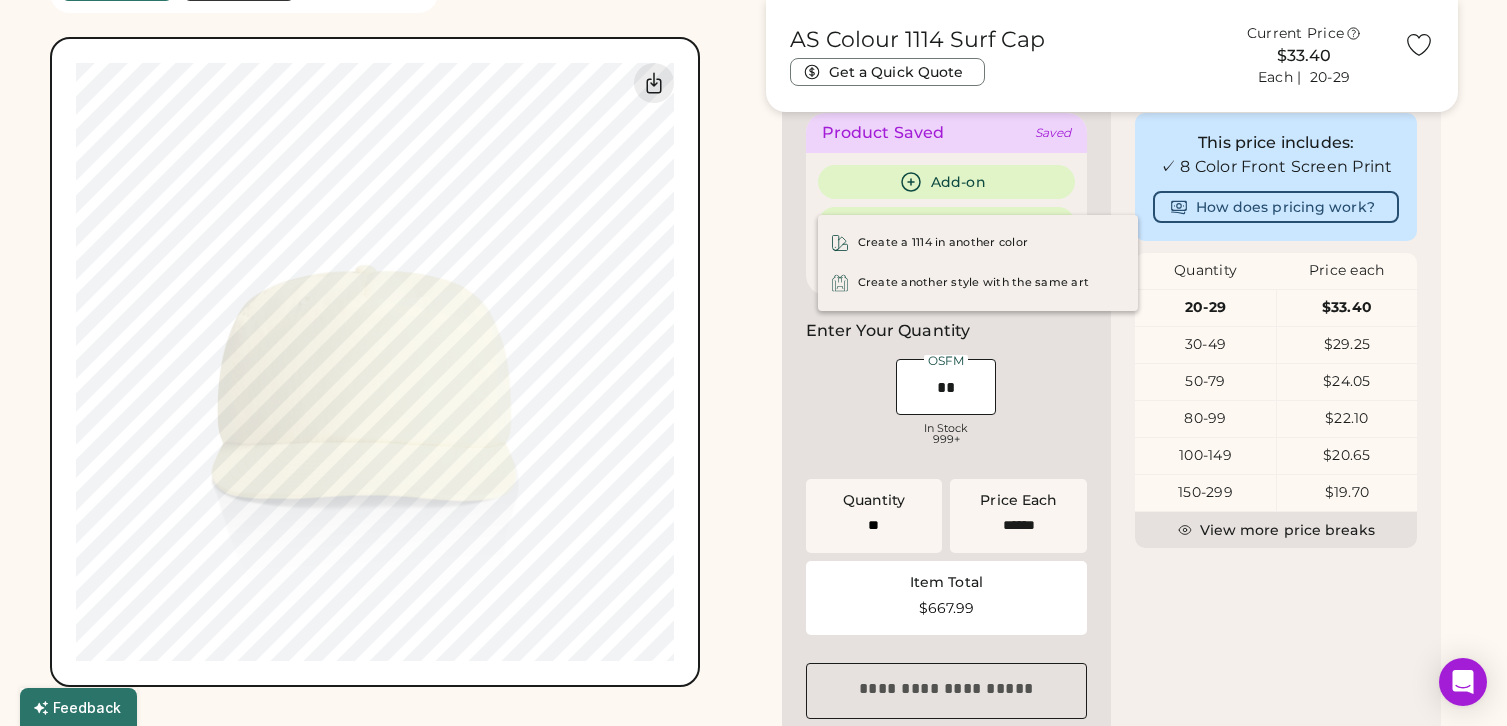 click on "50-79" at bounding box center [1205, 382] 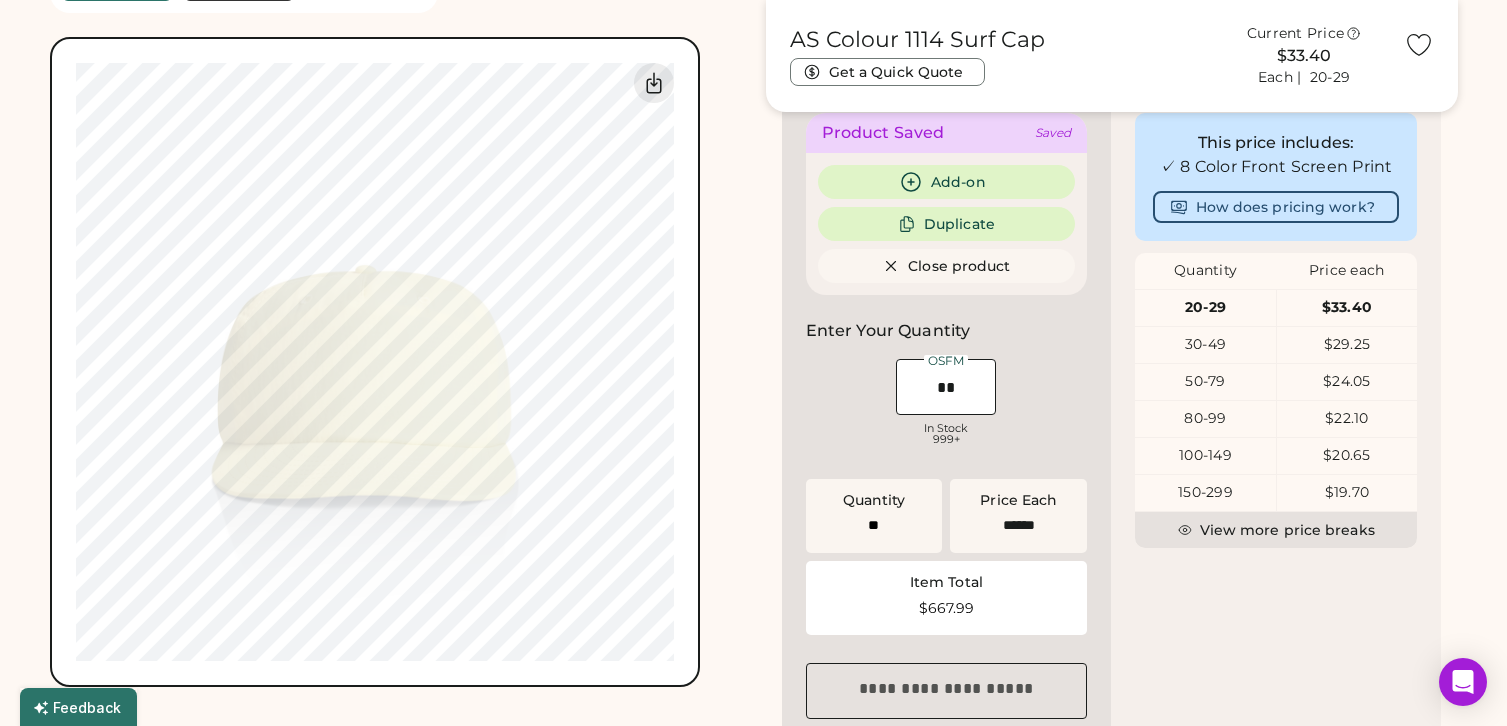 click on "This price includes: ✓ 8 Color Front Screen Print    How does pricing work? Quantity Price each 20-29 $33.40 30-49 $29.25 50-79 $24.05 80-99 $22.10 100-149 $20.65 150-299 $19.70       View more price breaks" at bounding box center (1276, 450) 